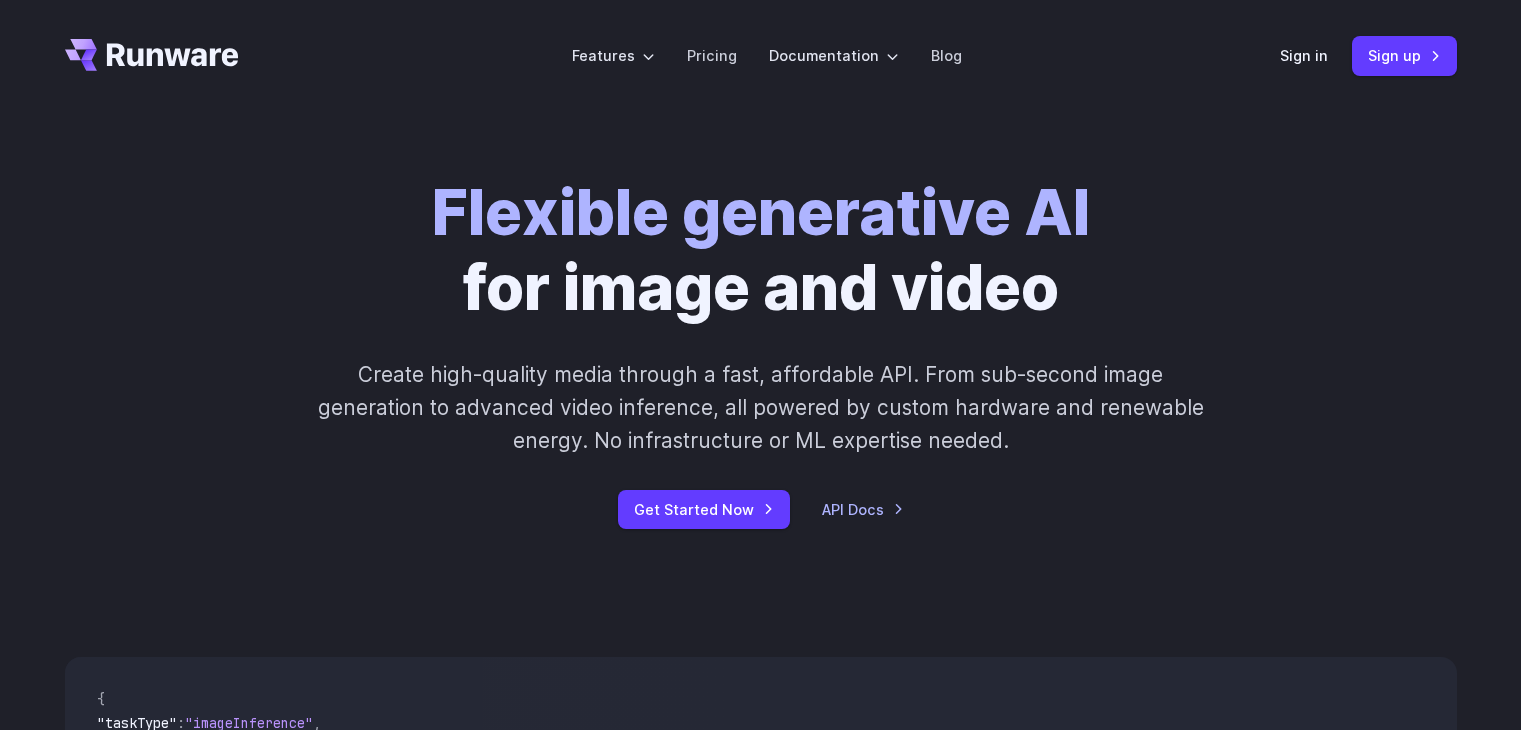 scroll, scrollTop: 0, scrollLeft: 0, axis: both 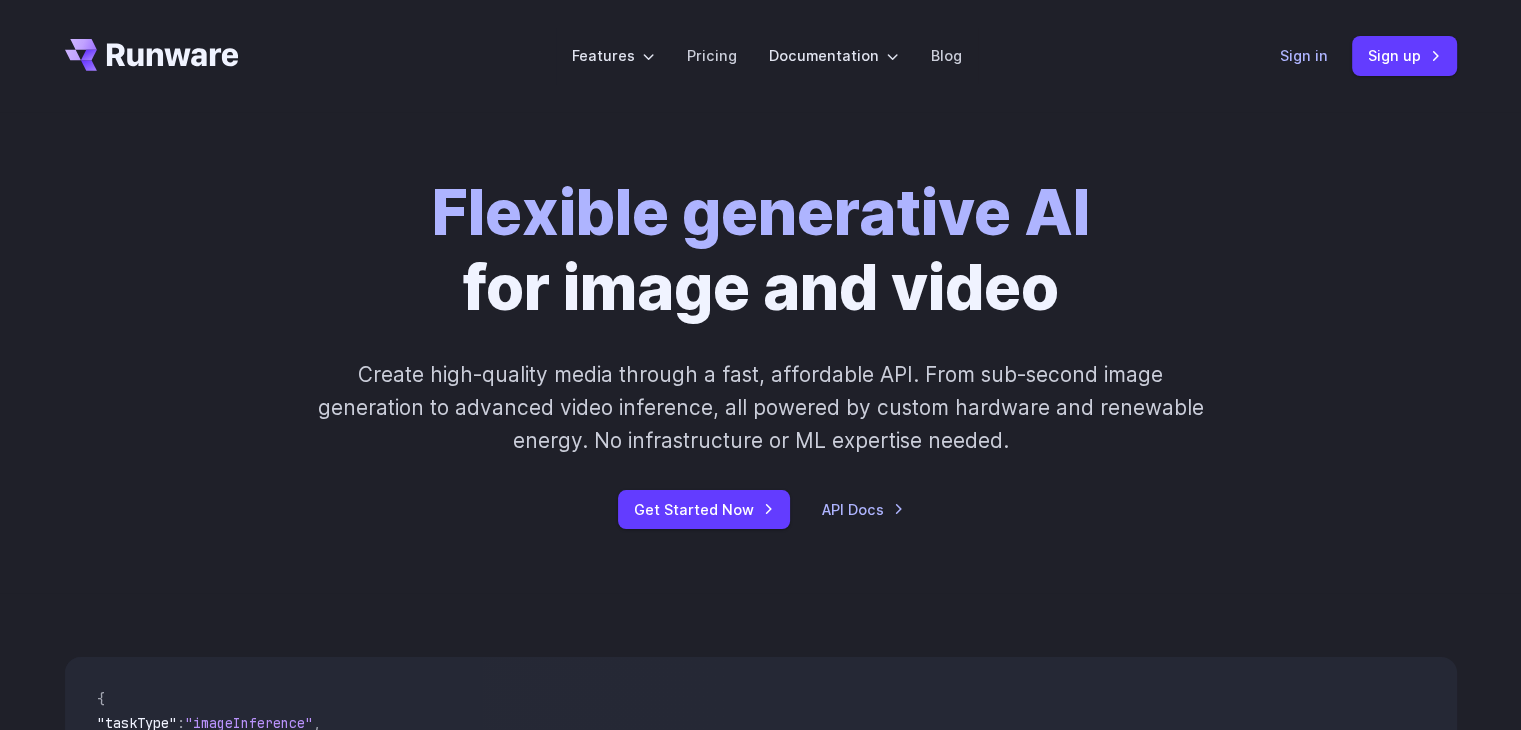 click on "Sign in" at bounding box center (1304, 55) 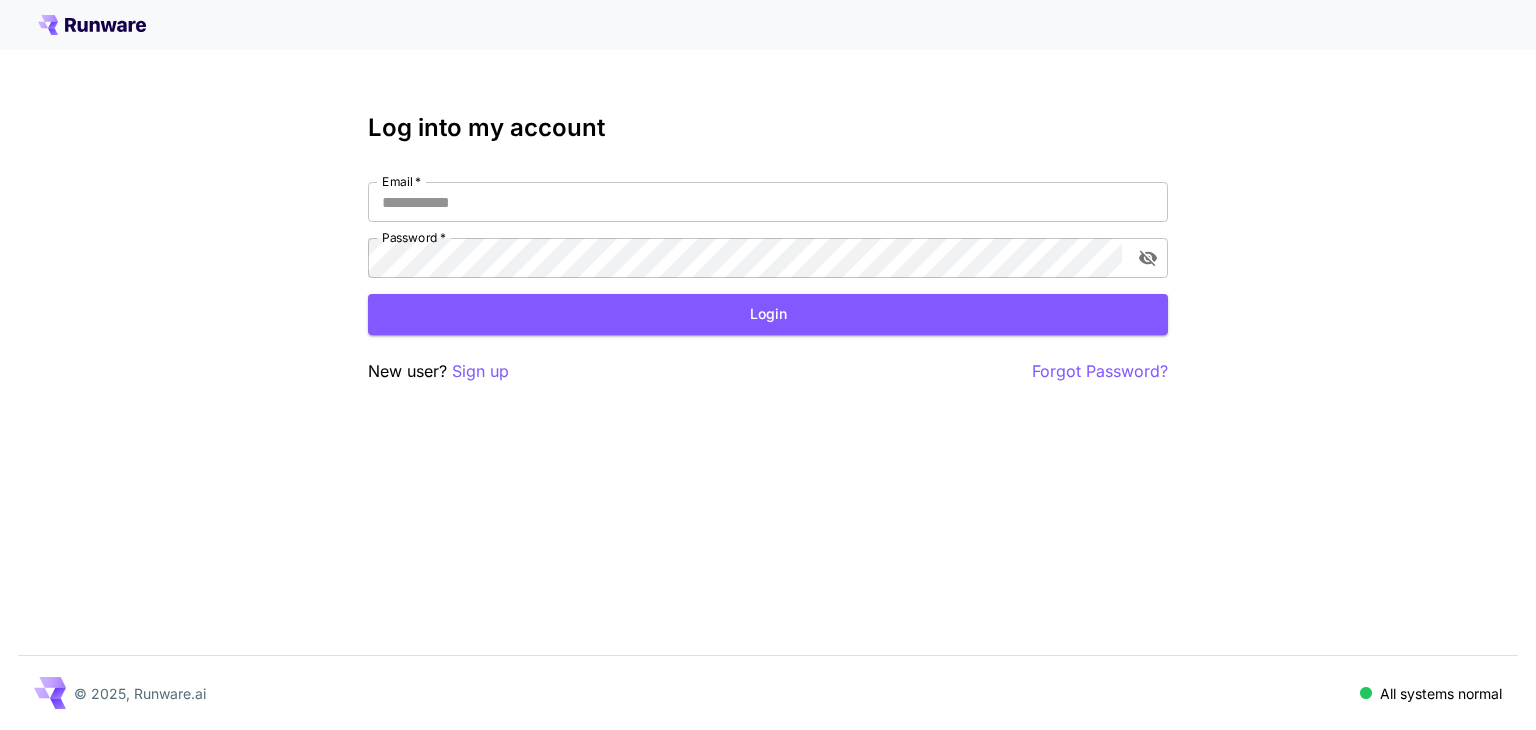scroll, scrollTop: 0, scrollLeft: 0, axis: both 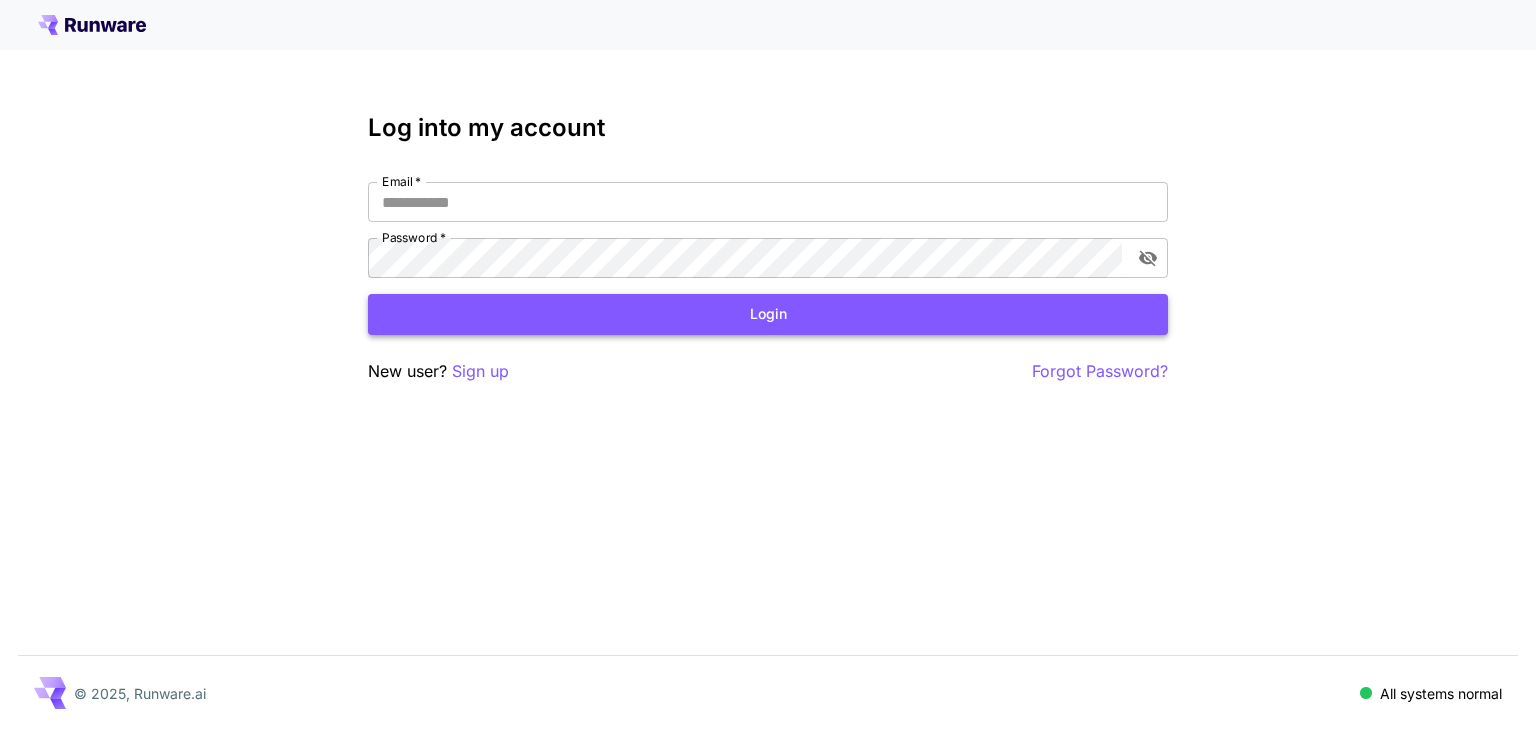 type on "**********" 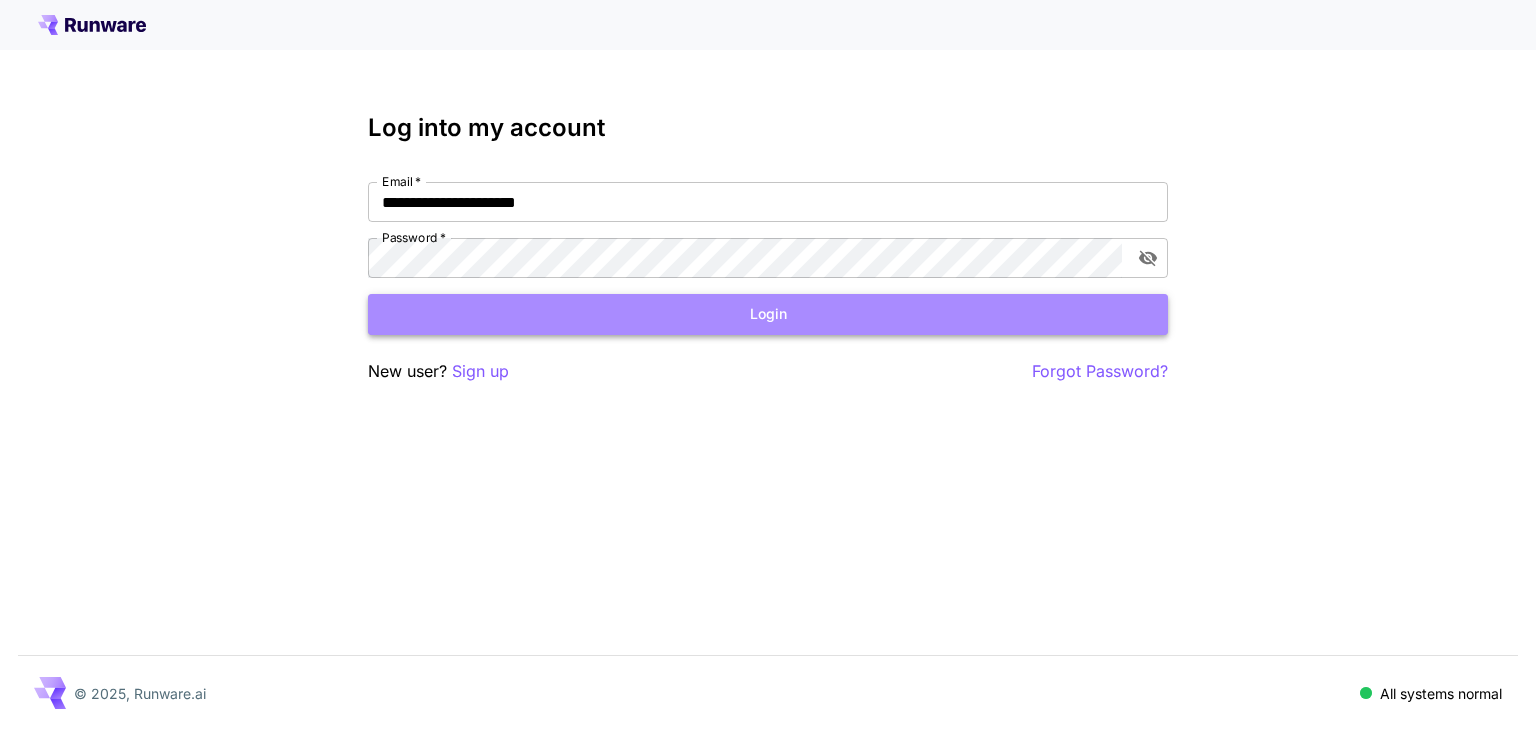 click on "Login" at bounding box center (768, 314) 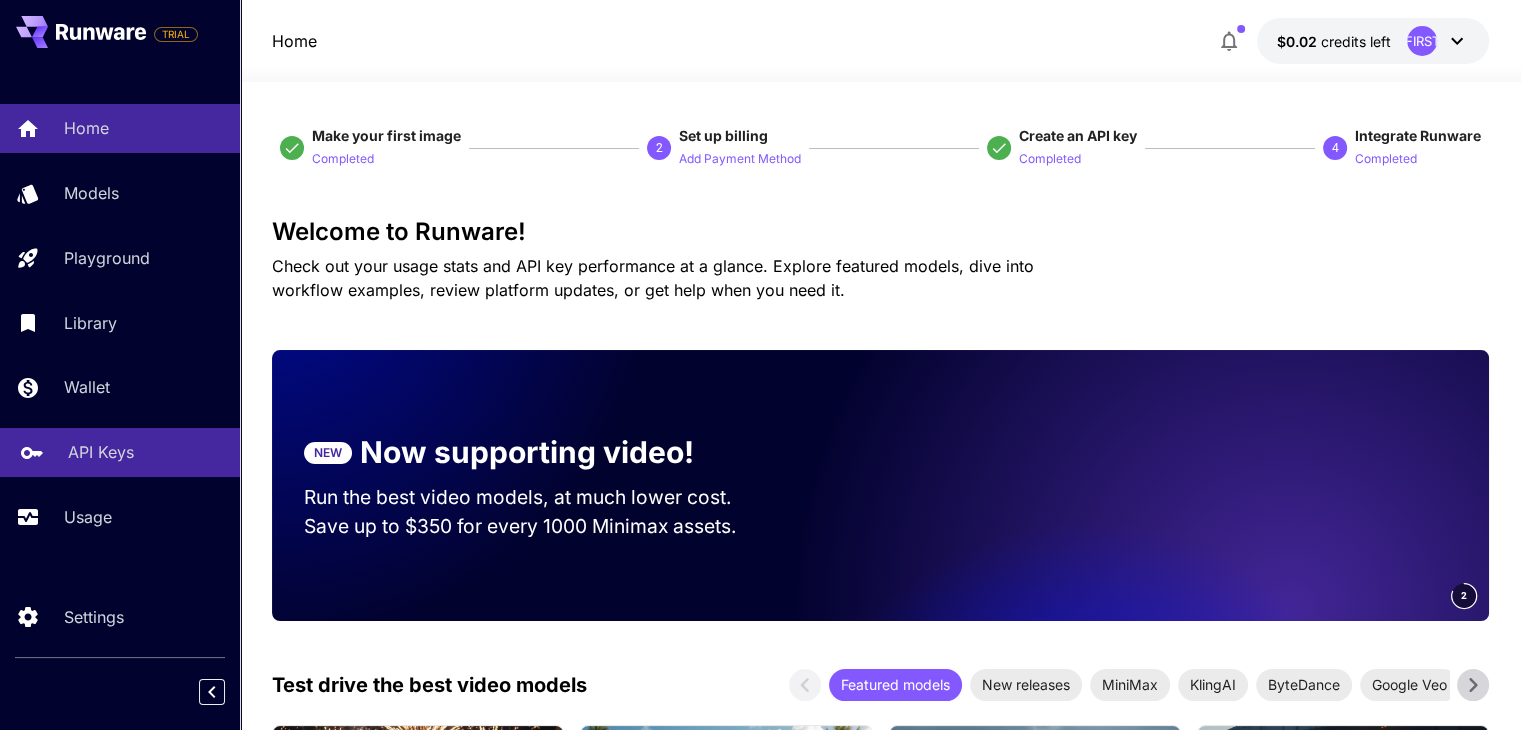 click on "API Keys" at bounding box center [146, 452] 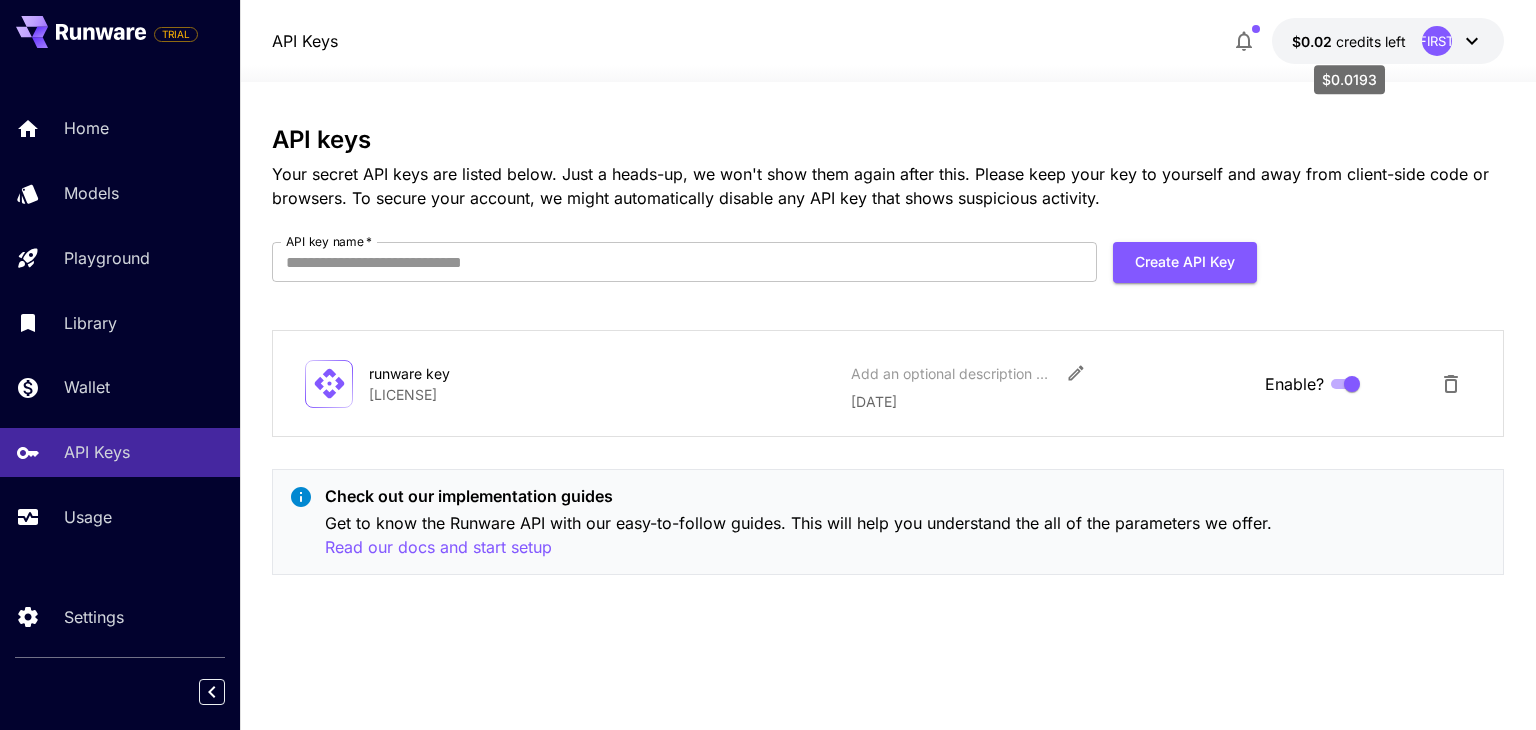 click on "credits left" at bounding box center [1371, 41] 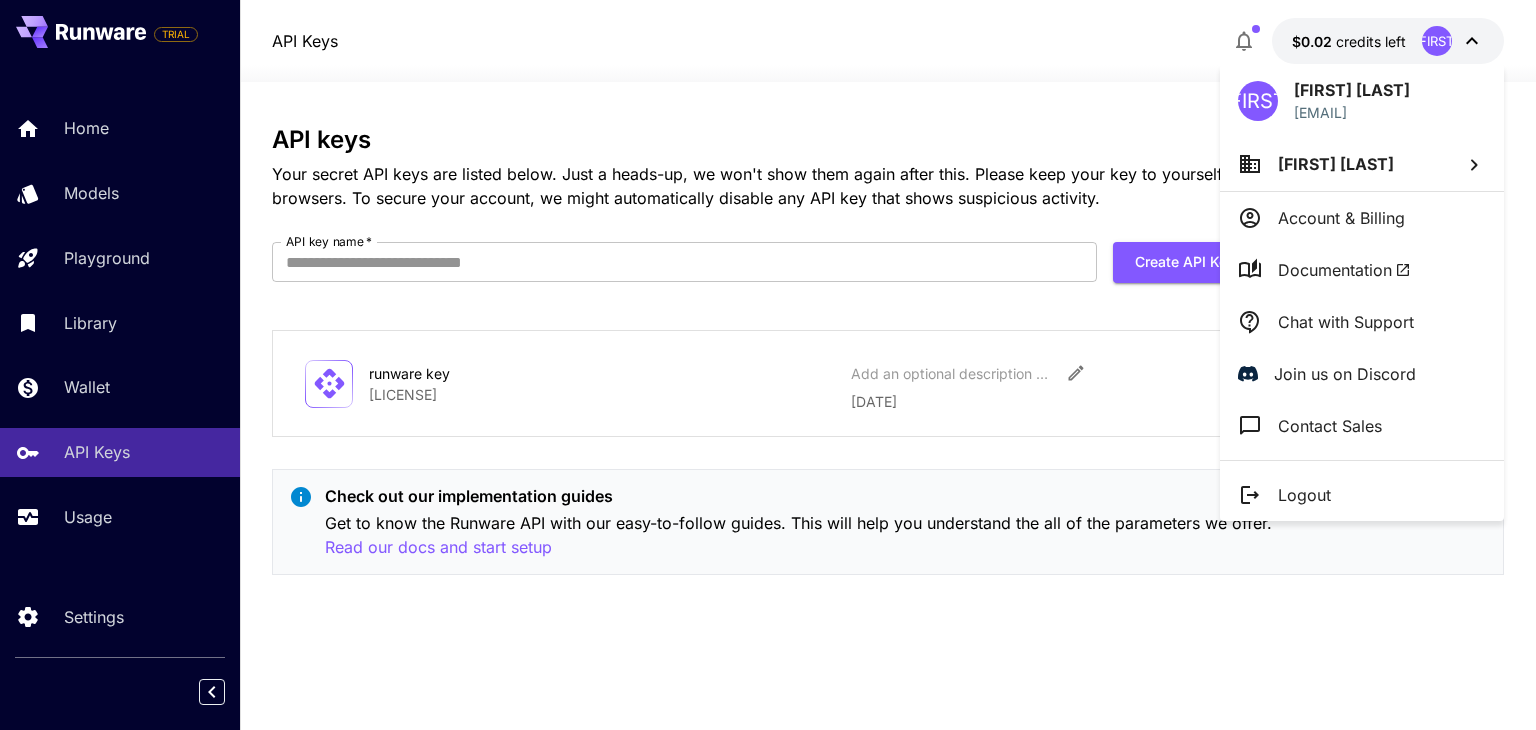 click at bounding box center [768, 365] 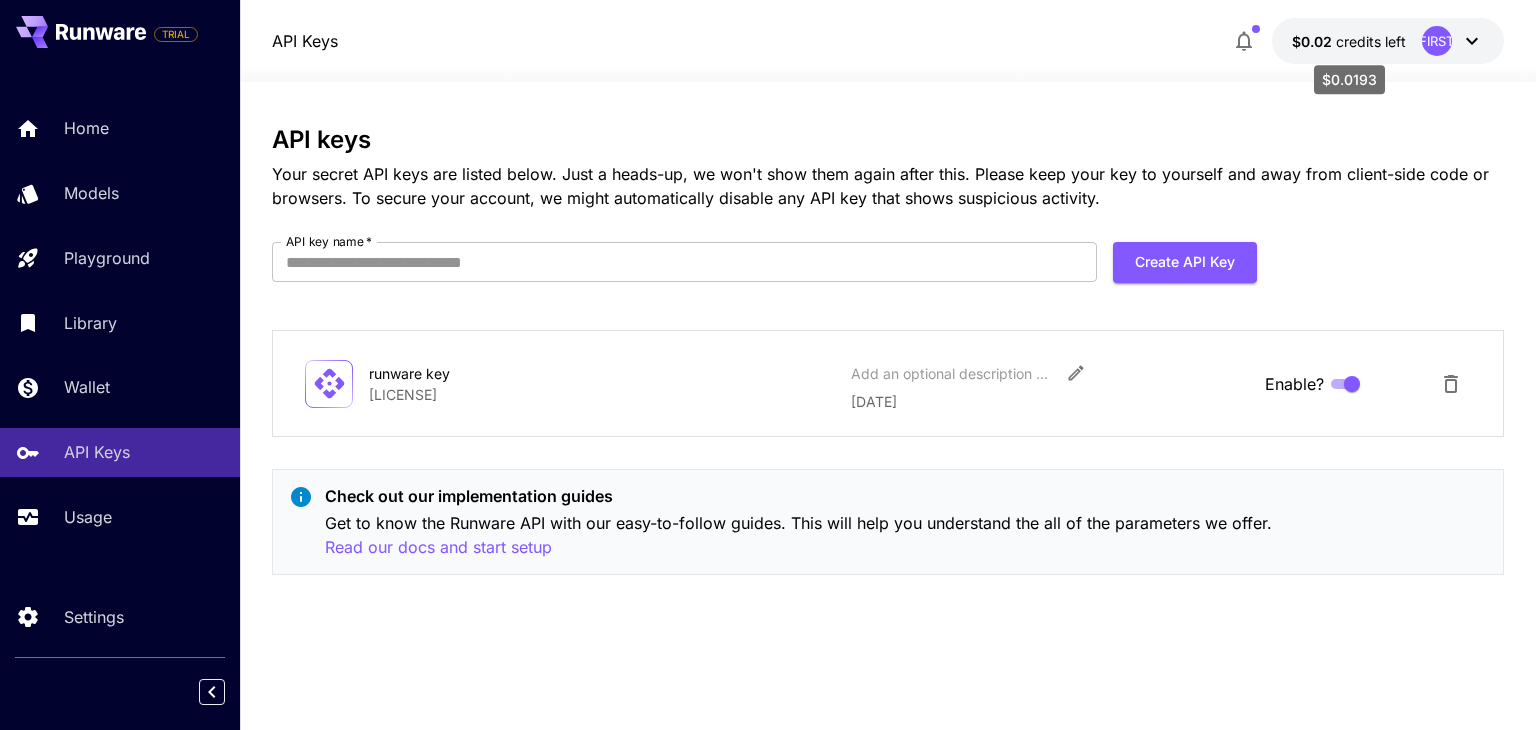 click on "credits left" at bounding box center [1371, 41] 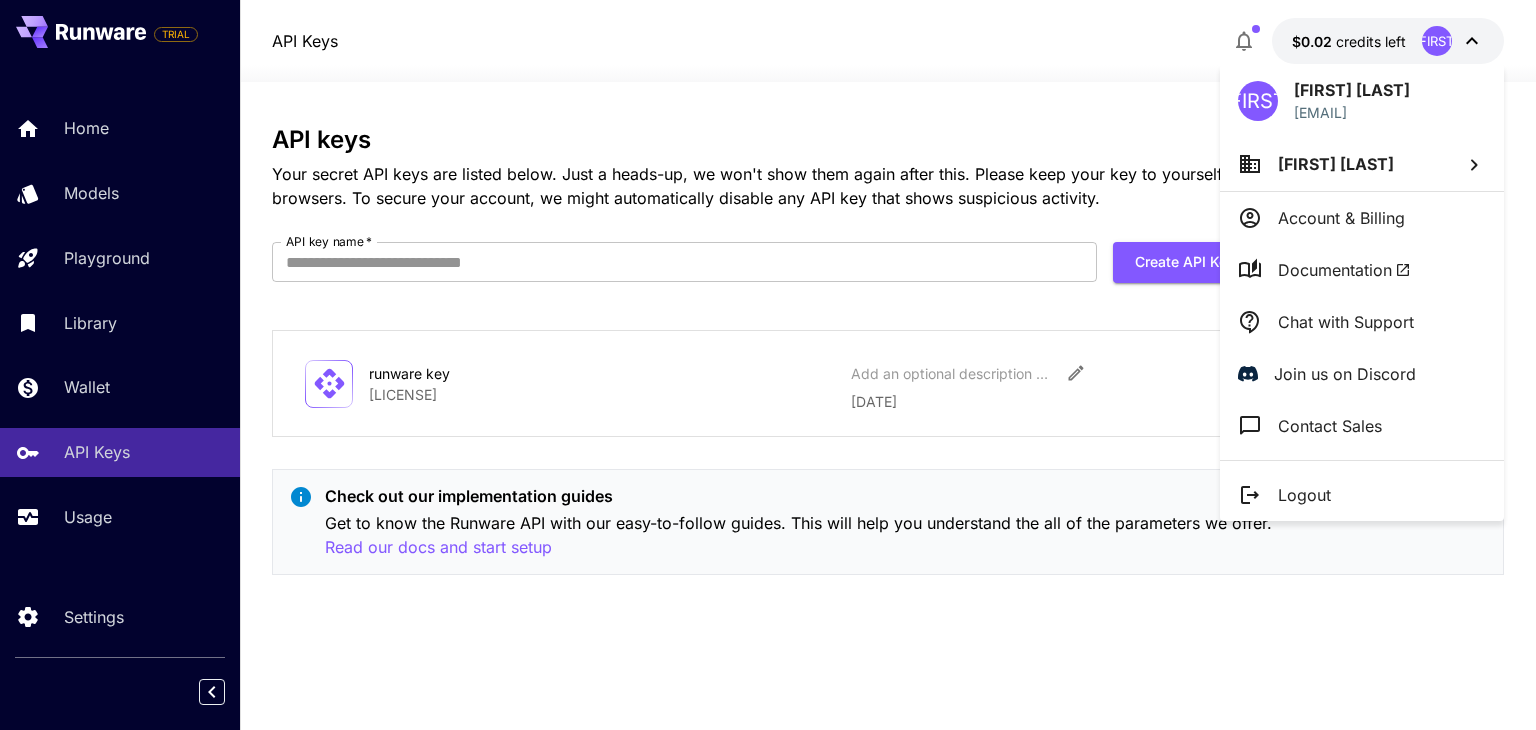 click on "Account & Billing" at bounding box center (1362, 218) 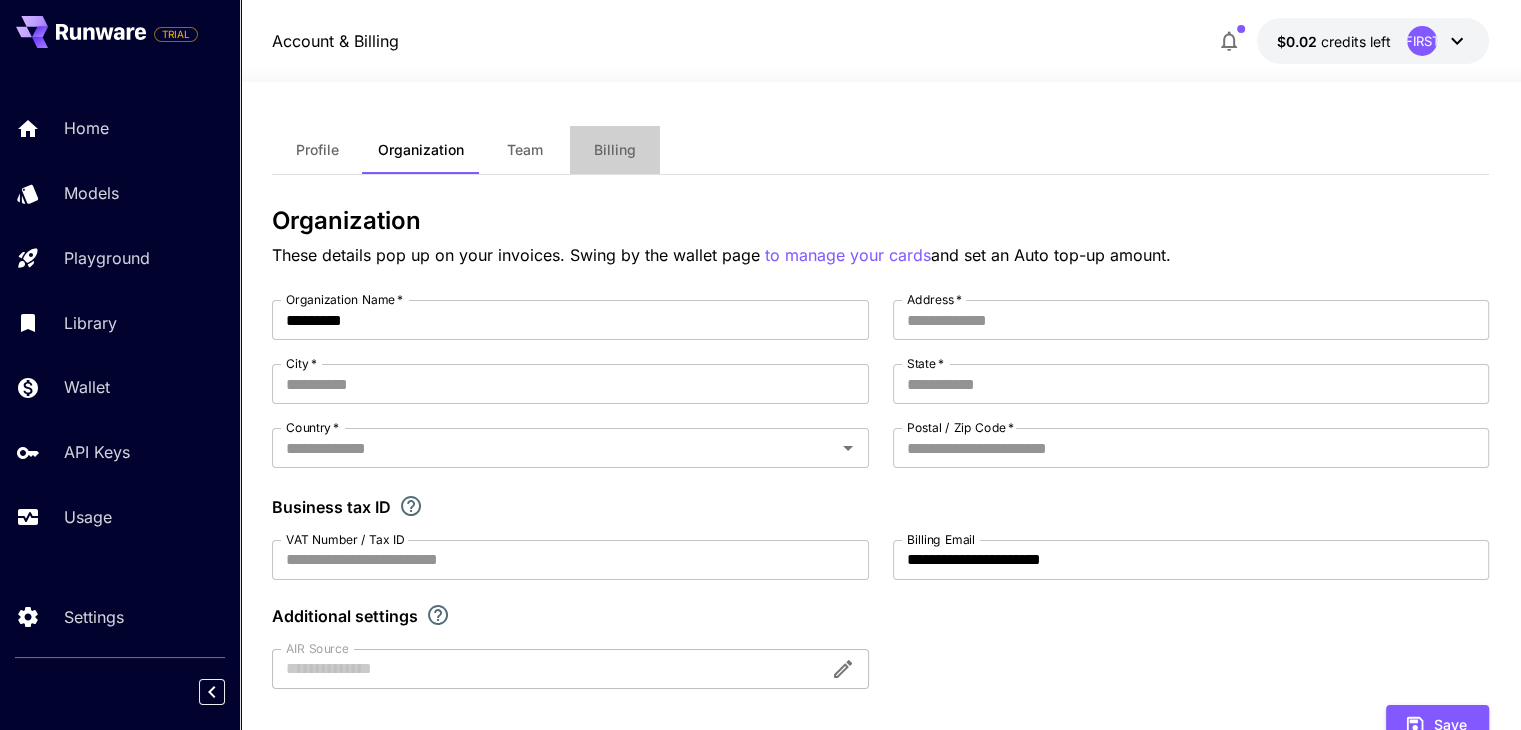 click on "Billing" at bounding box center (615, 150) 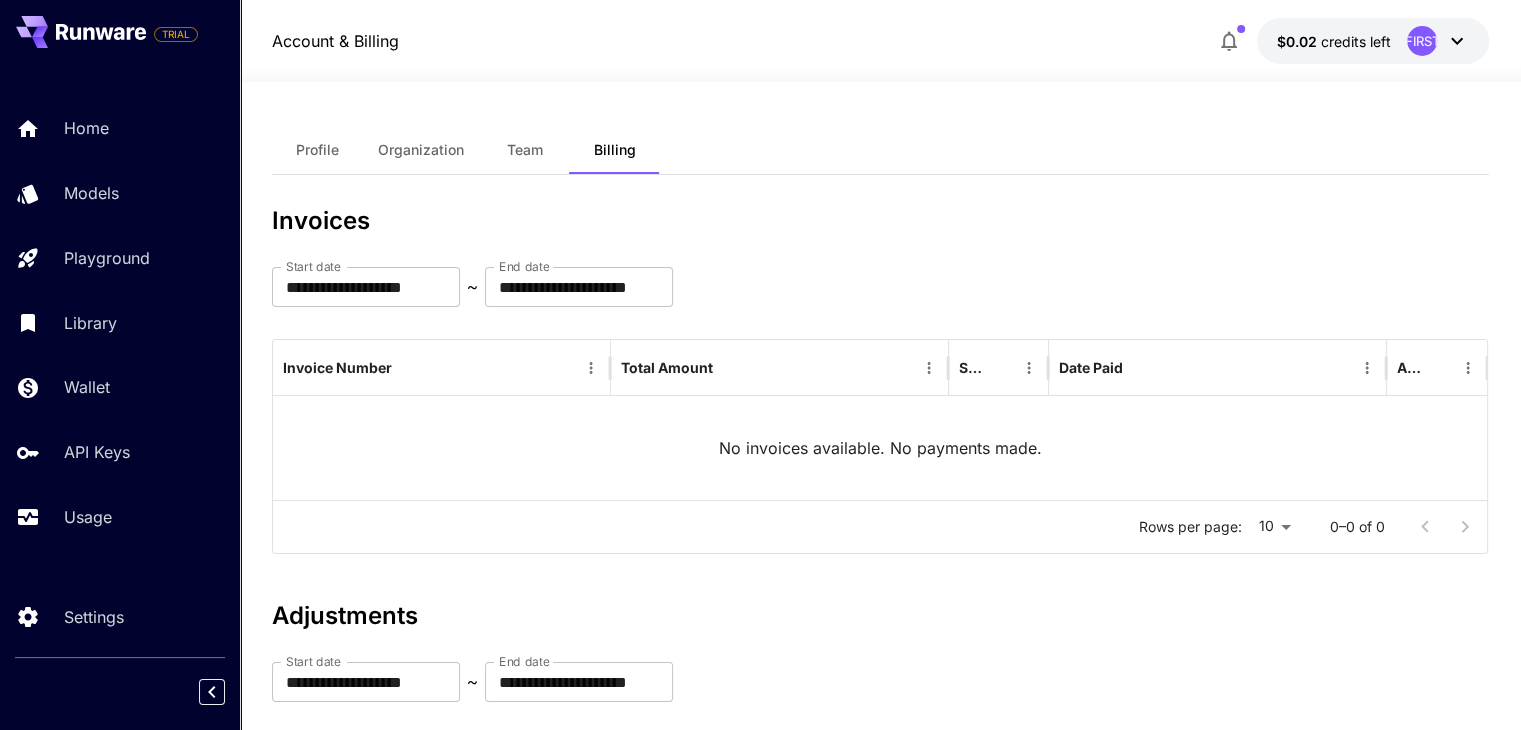 scroll, scrollTop: 226, scrollLeft: 0, axis: vertical 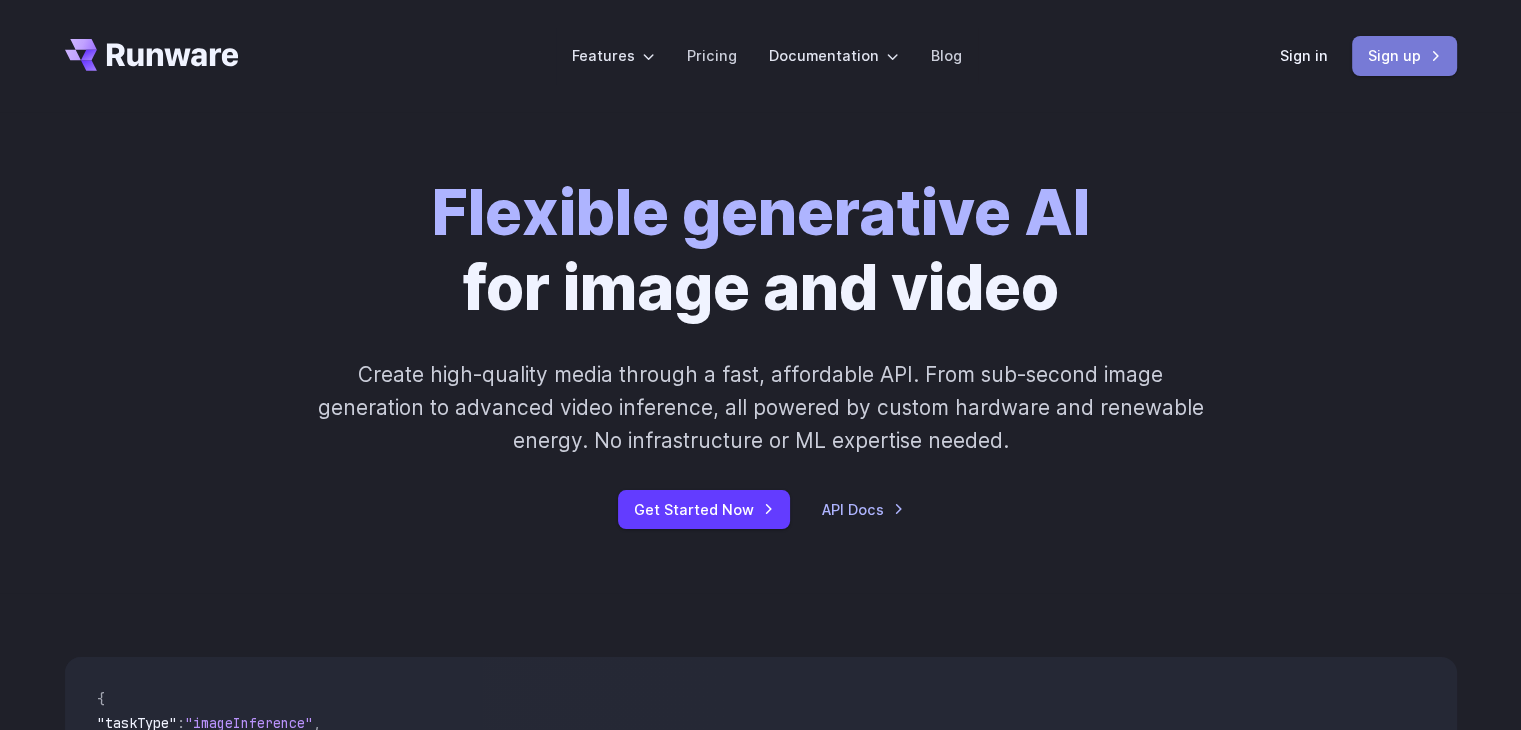 click on "Sign up" at bounding box center [1404, 55] 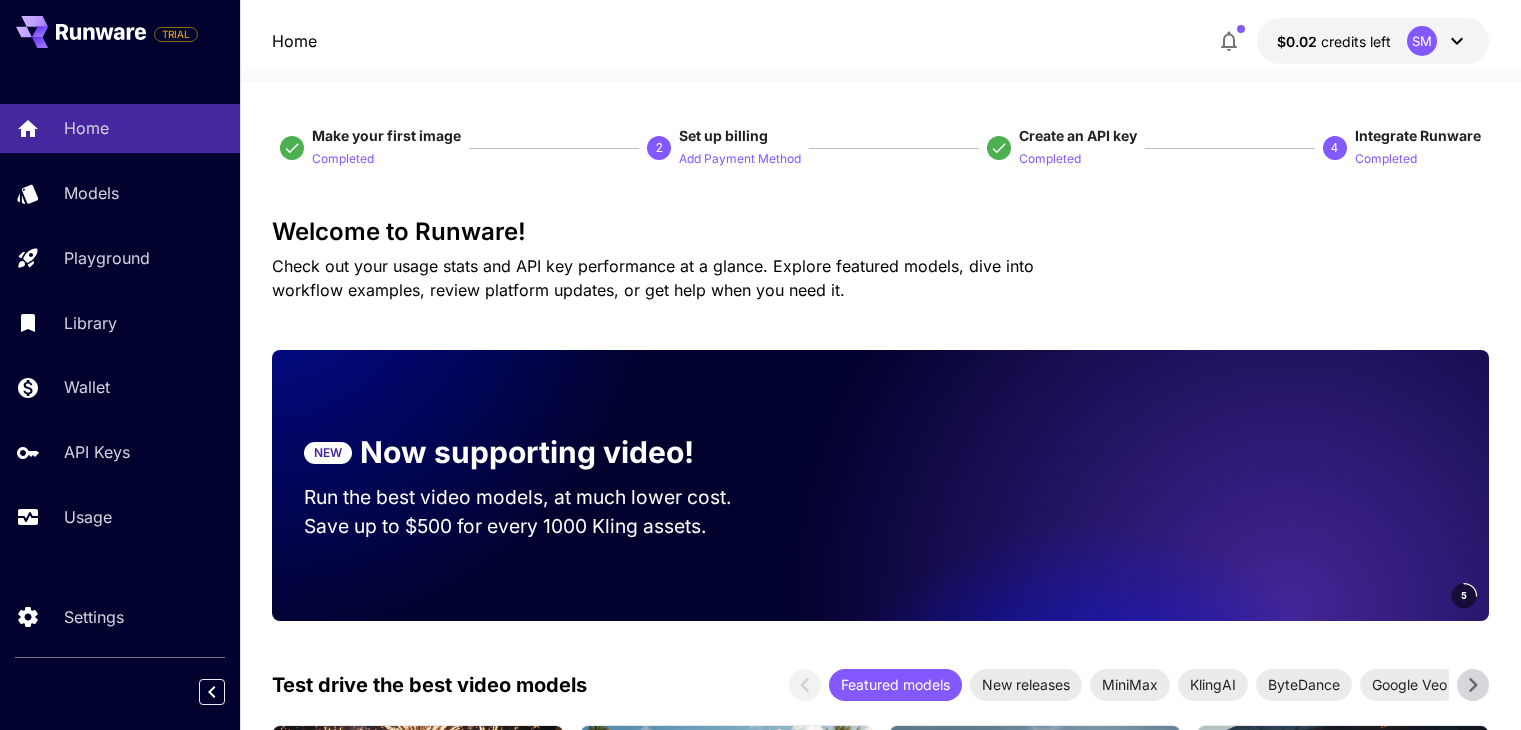 scroll, scrollTop: 0, scrollLeft: 0, axis: both 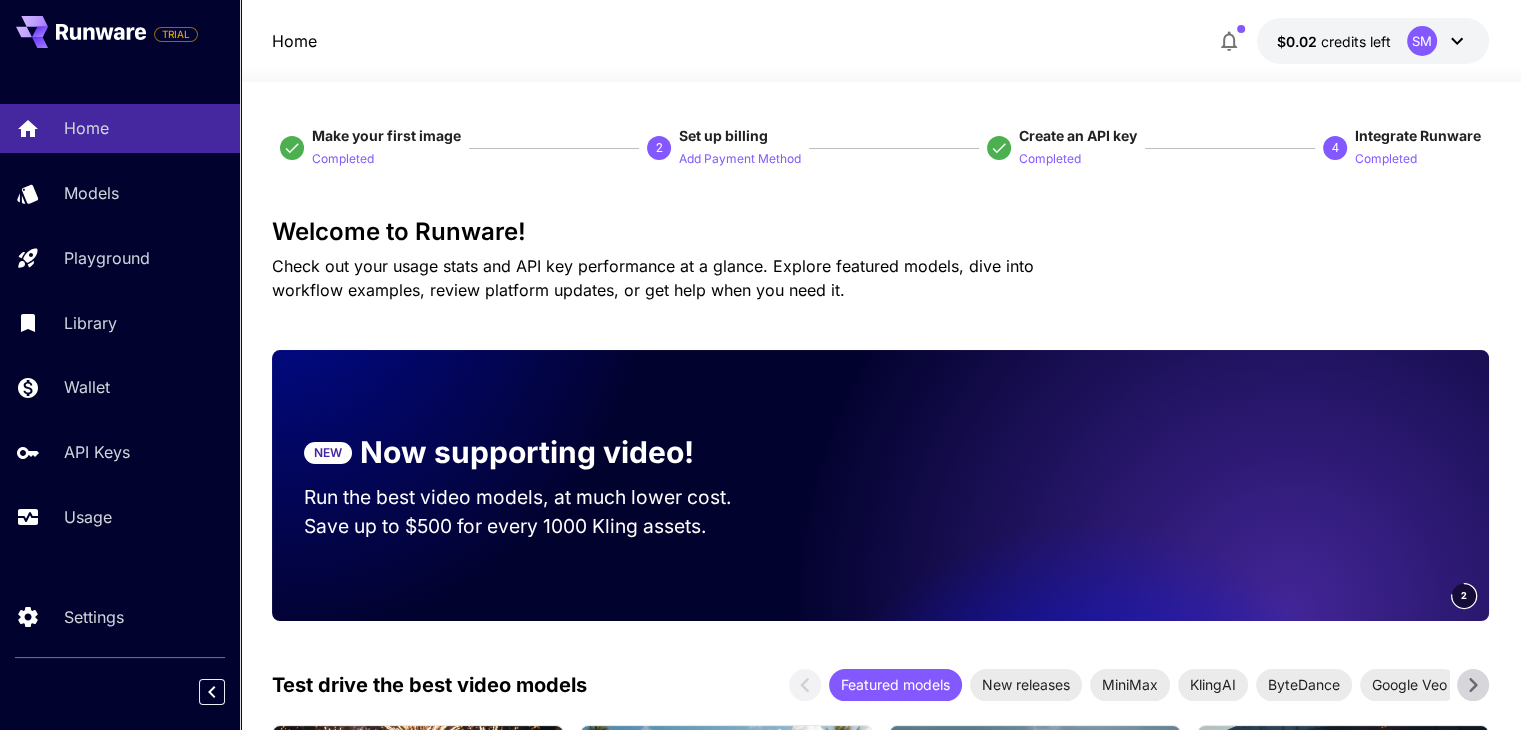 click on "SM" at bounding box center (1422, 41) 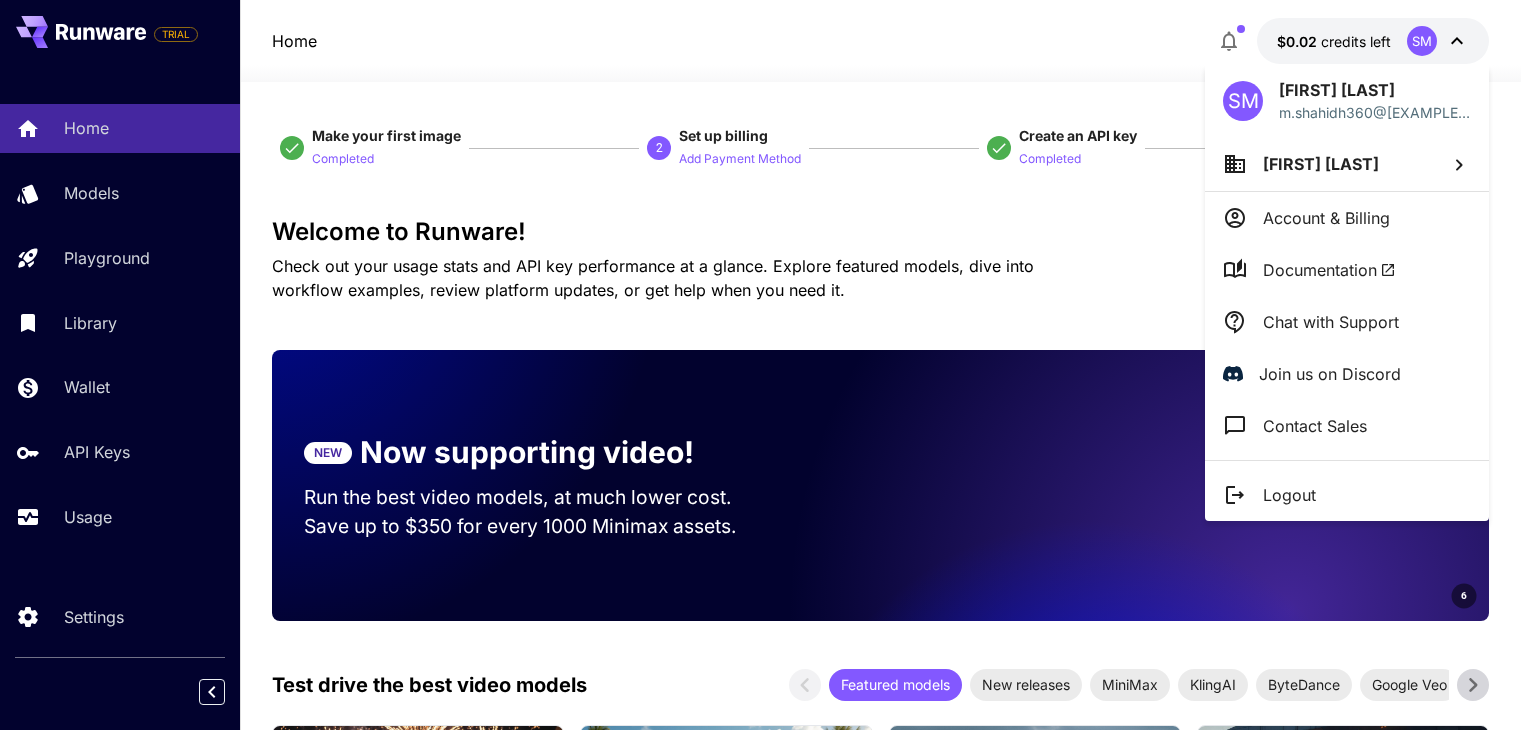 click on "Logout" at bounding box center [1289, 495] 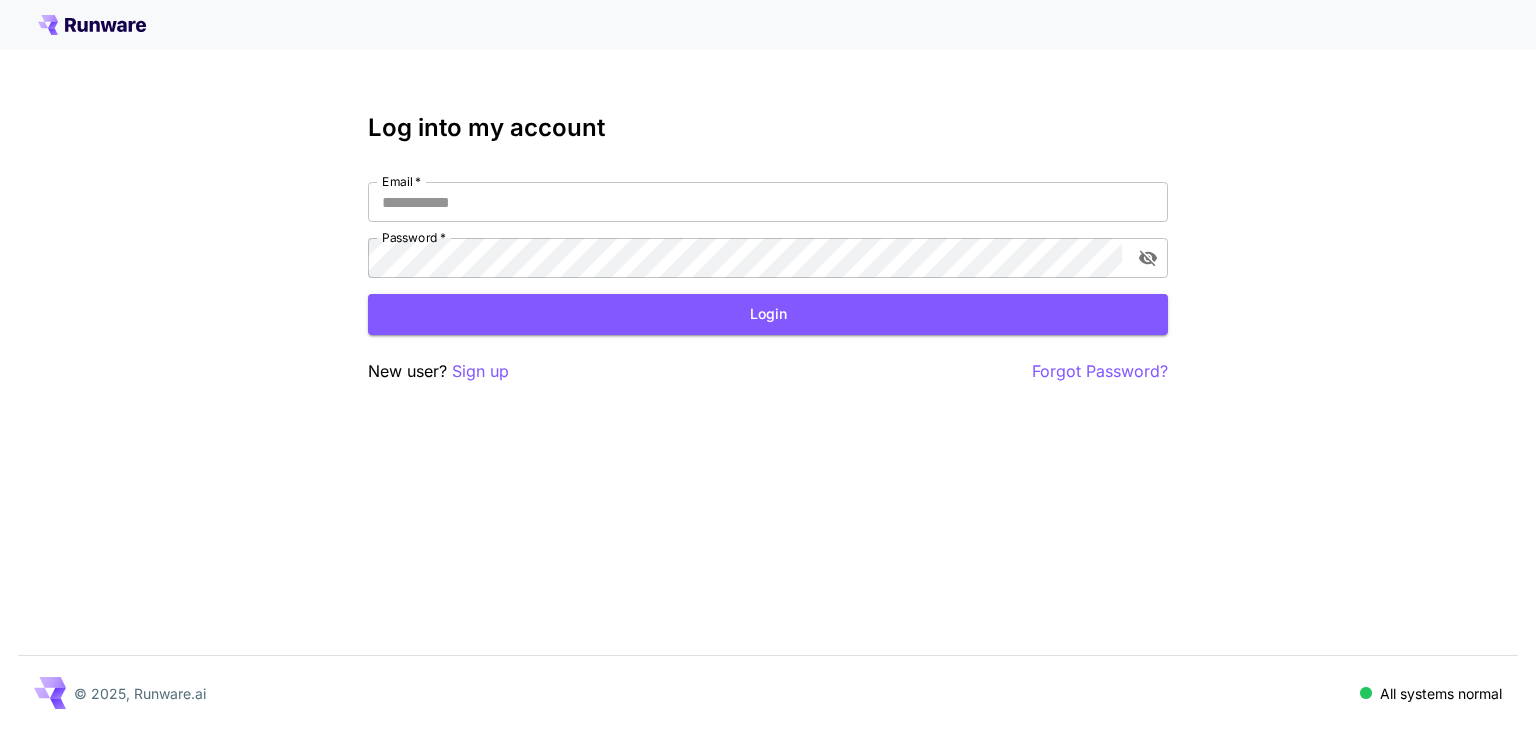scroll, scrollTop: 0, scrollLeft: 0, axis: both 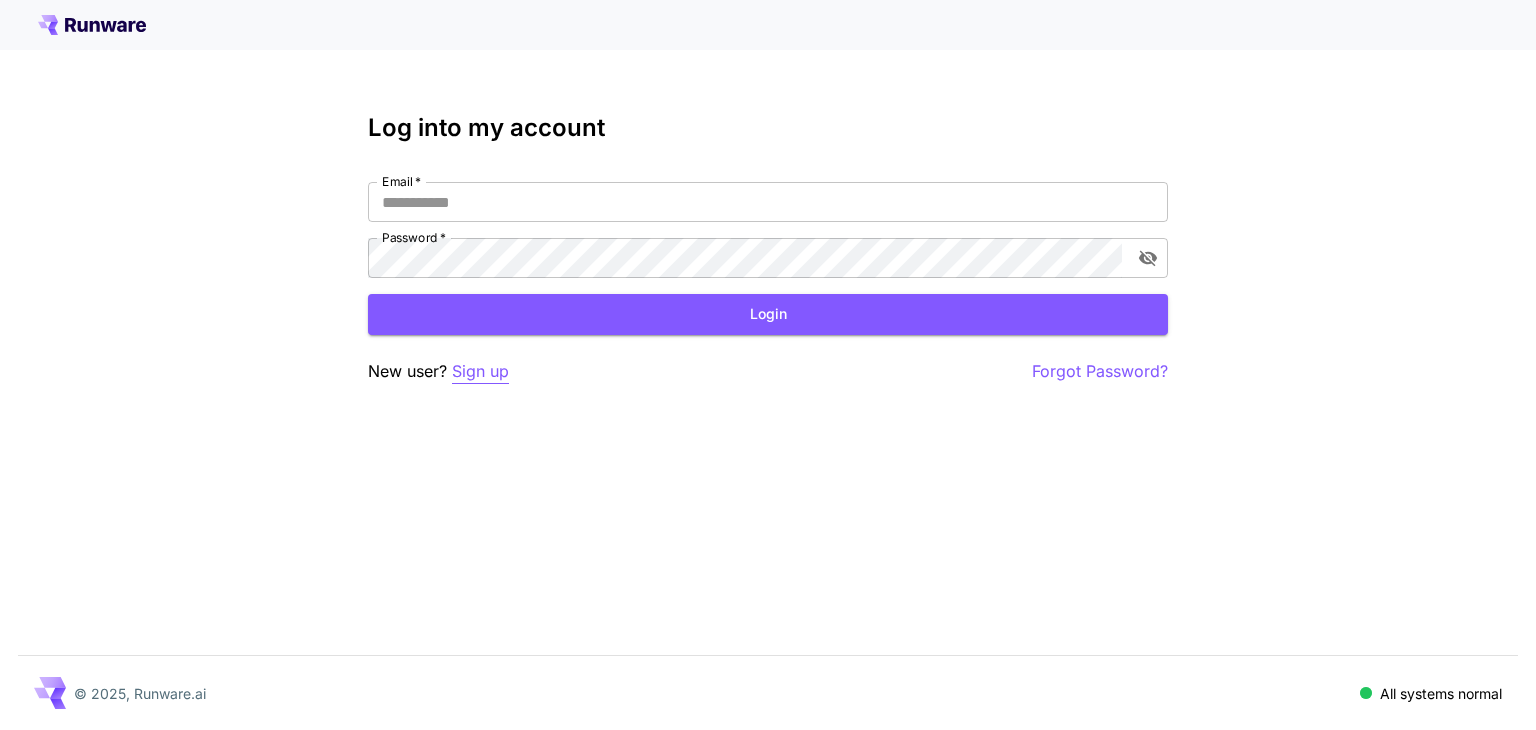 type on "**********" 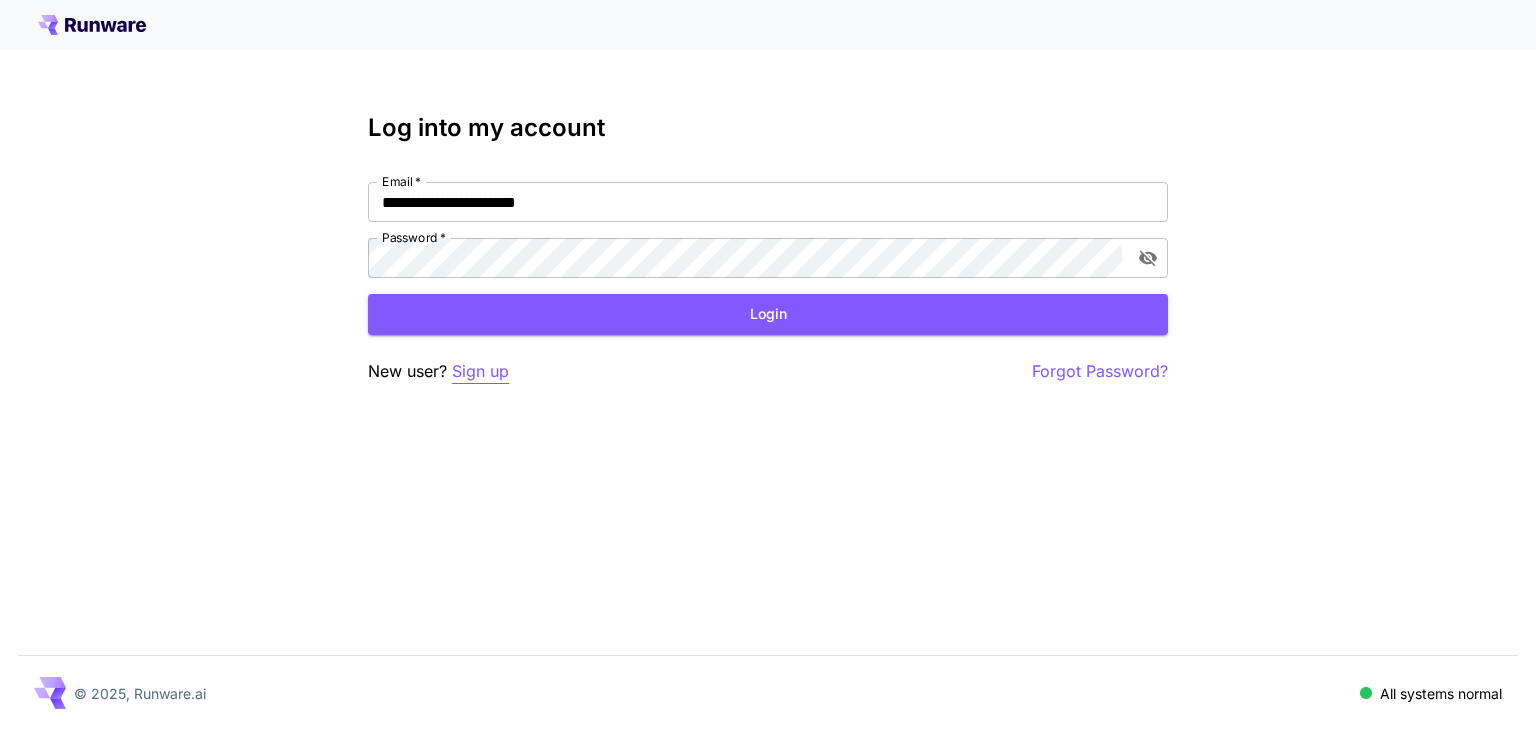 click on "Sign up" at bounding box center [480, 371] 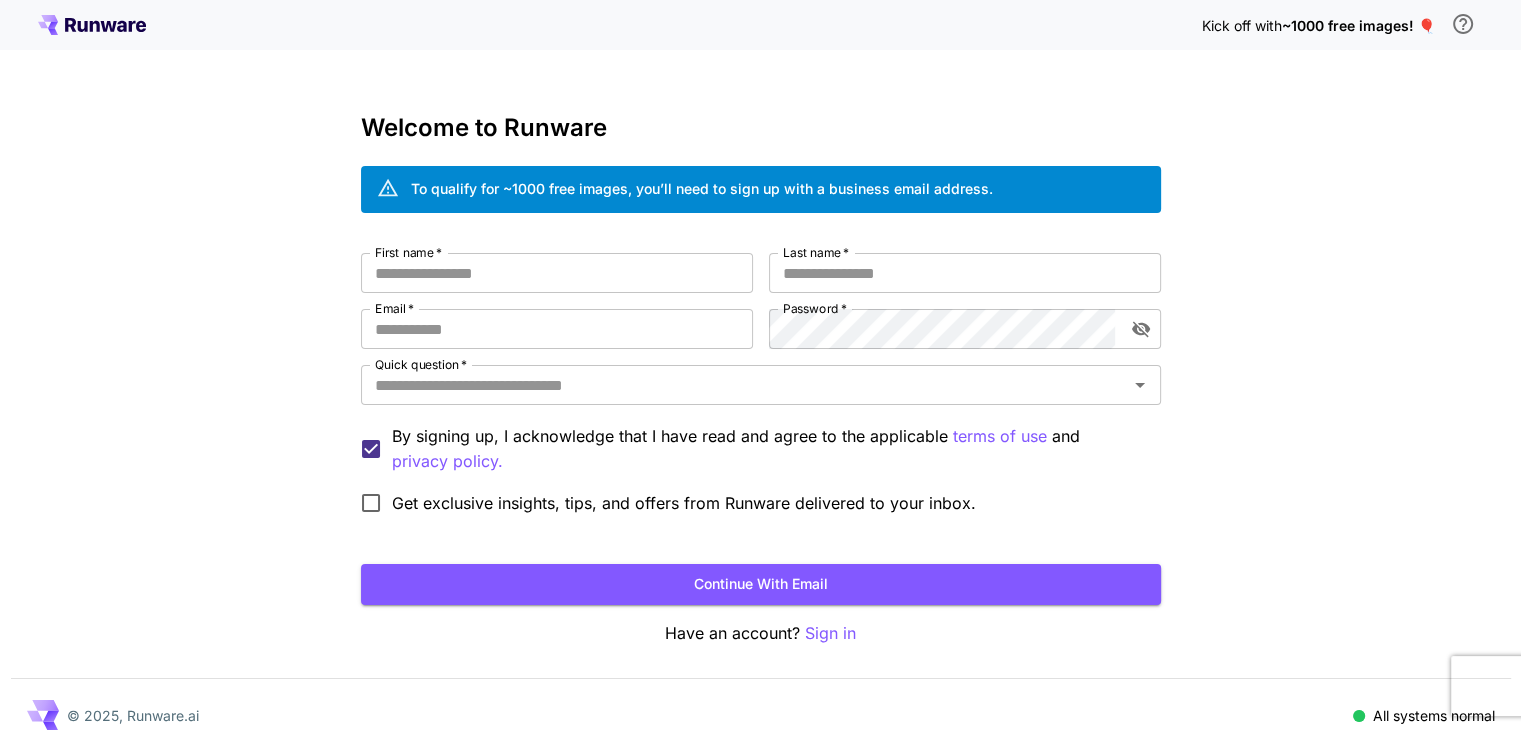 click on "First name   * First name   * Last name   * Last name   * Email   * Email   * Password   * Password   * Quick question   * Quick question   * By signing up, I acknowledge that I have read and agree to the applicable   terms of use     and   privacy policy.   Get exclusive insights, tips, and offers from Runware delivered to your inbox." at bounding box center [761, 388] 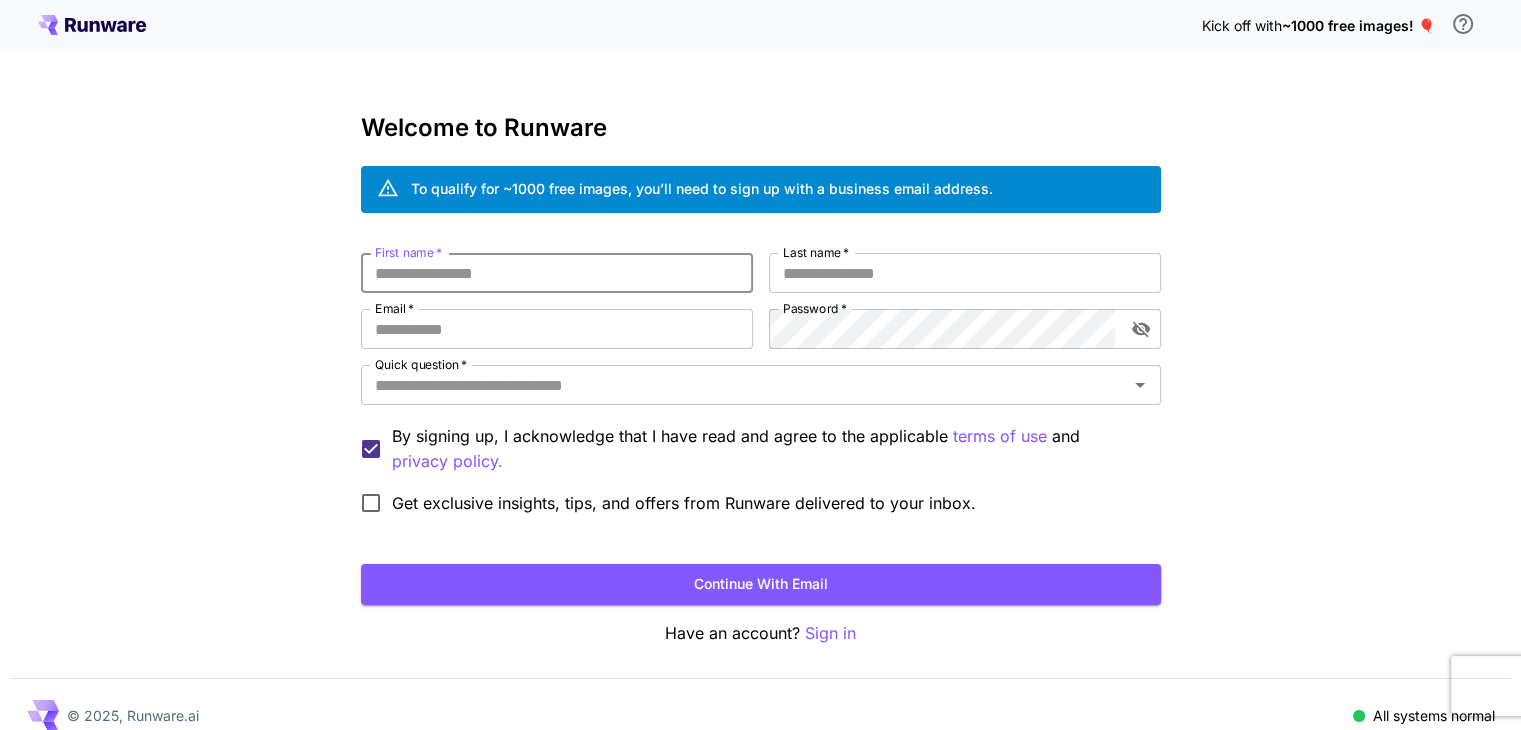 click on "First name   *" at bounding box center (557, 273) 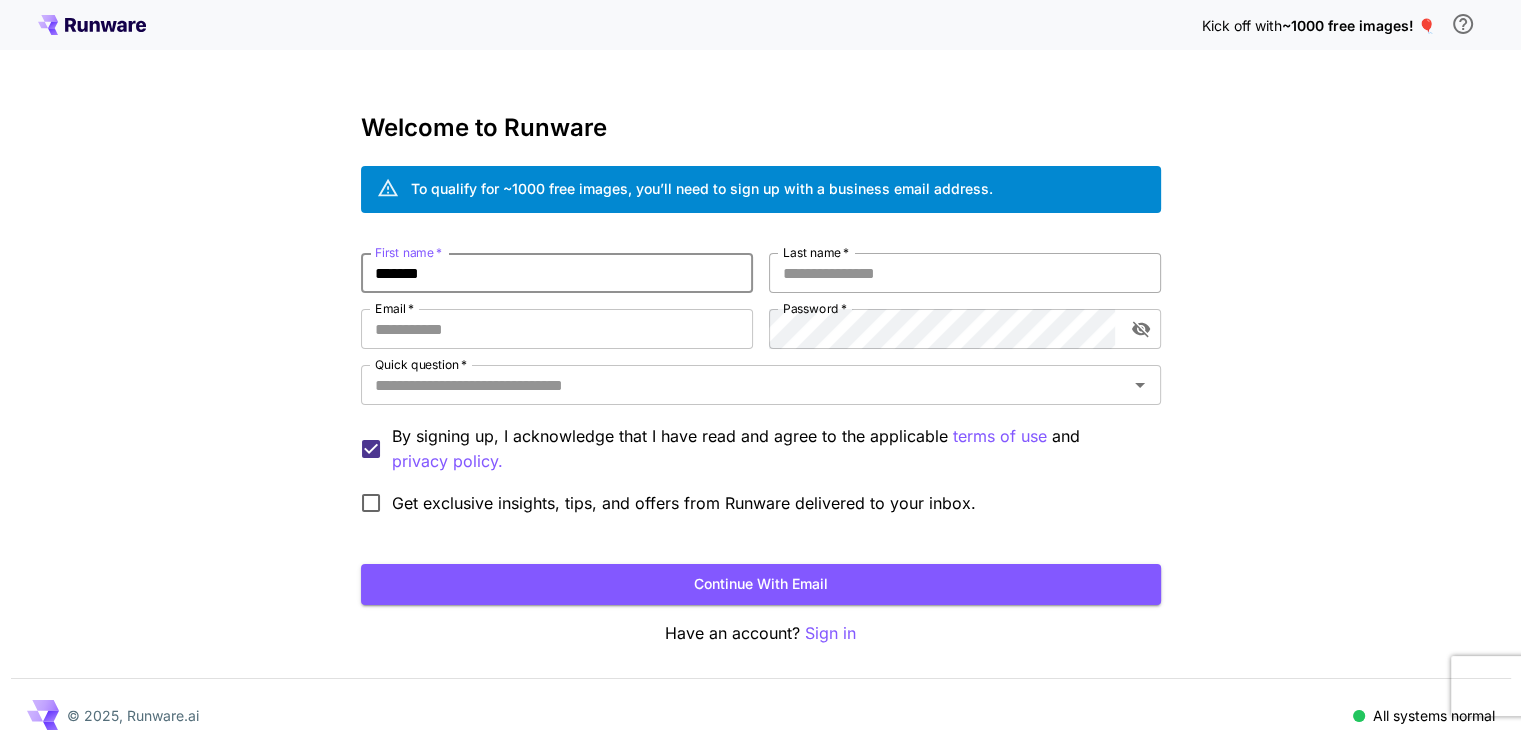 type on "*******" 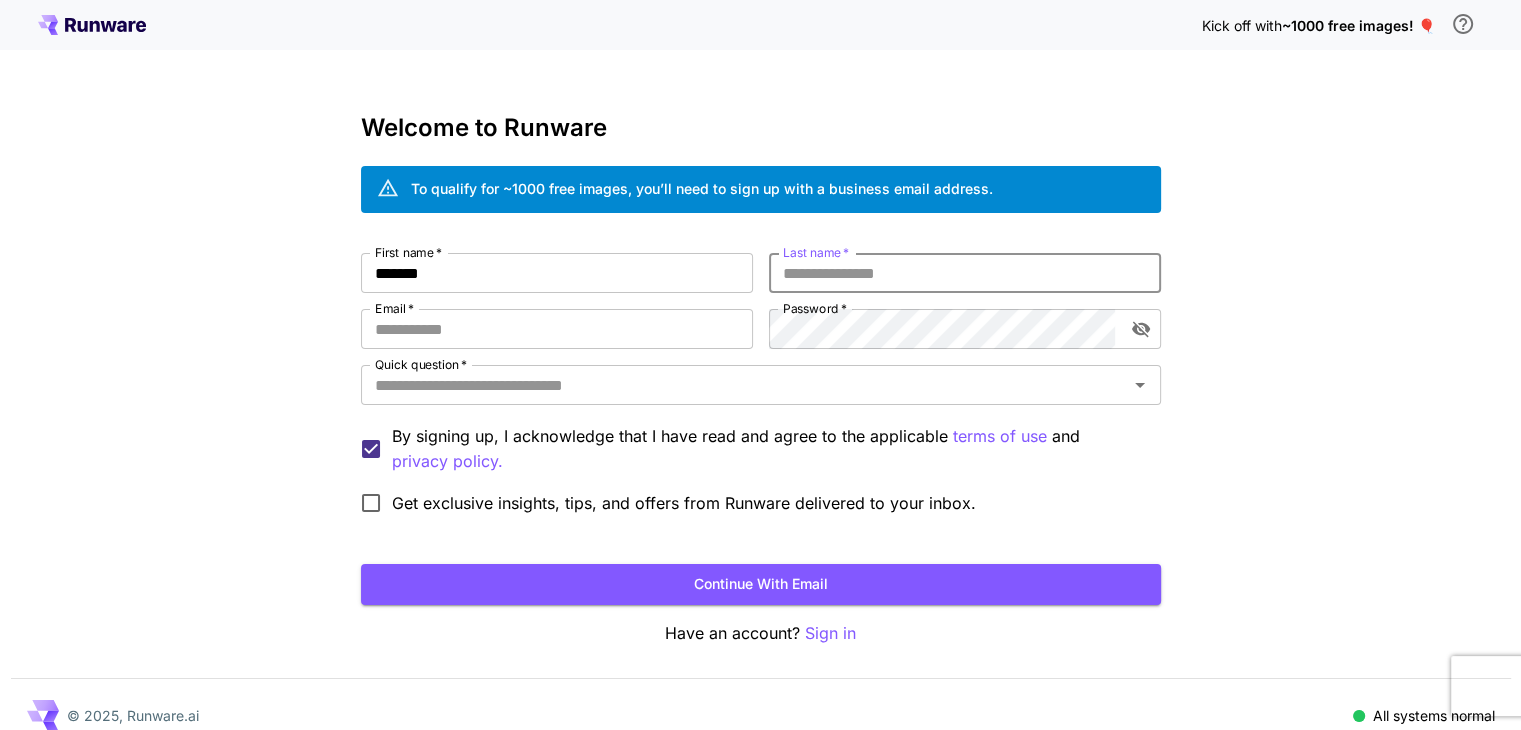 click on "Last name   *" at bounding box center (965, 273) 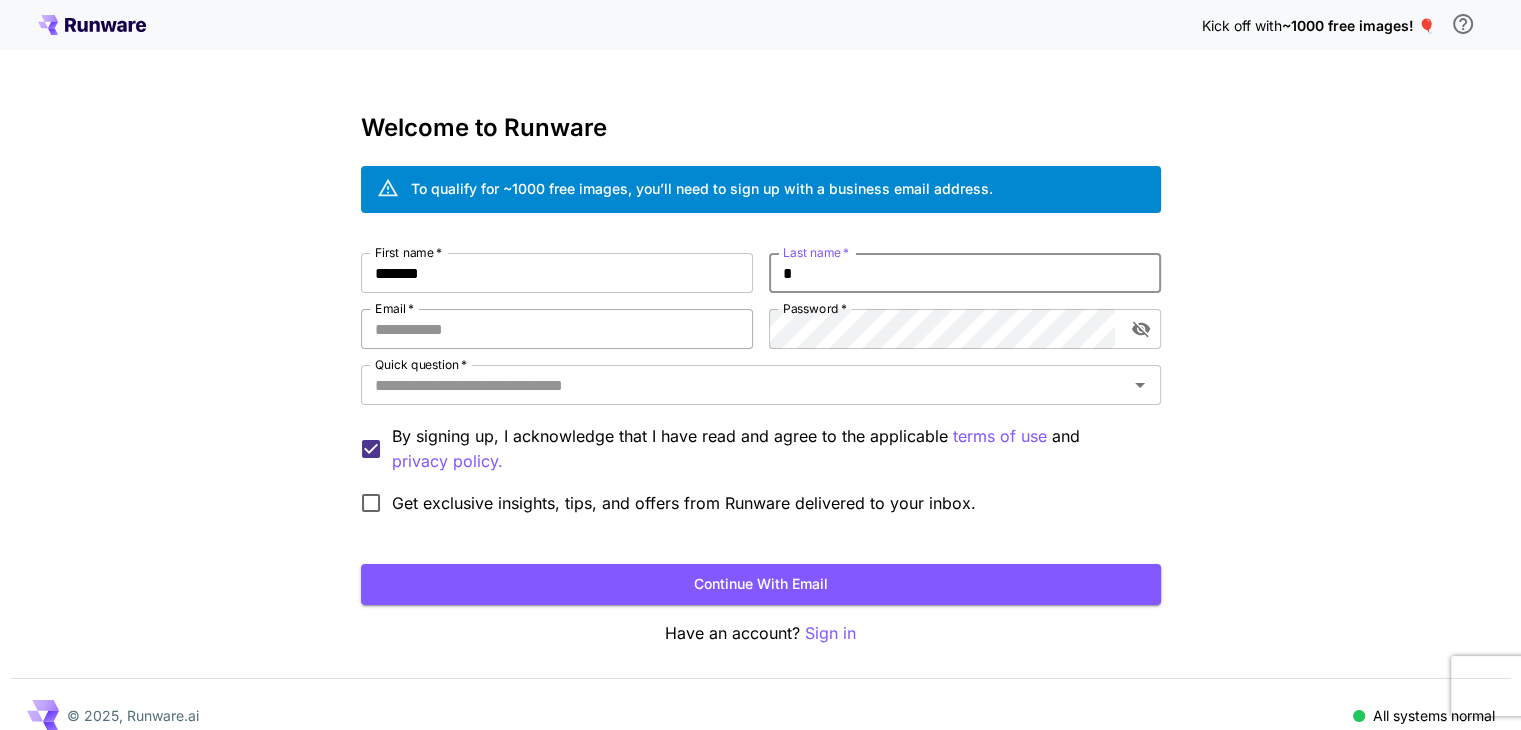 type on "*" 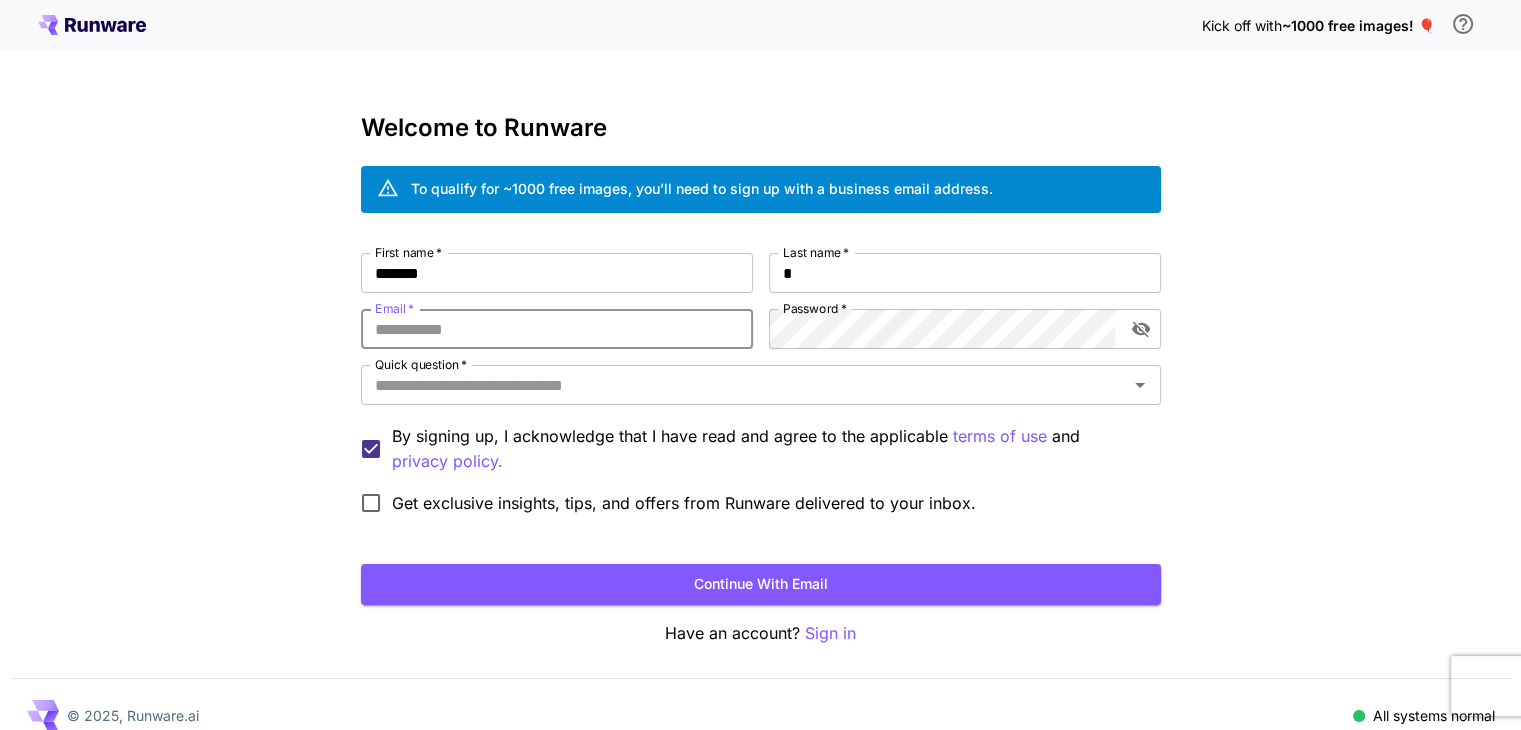 click on "Email   *" at bounding box center [557, 329] 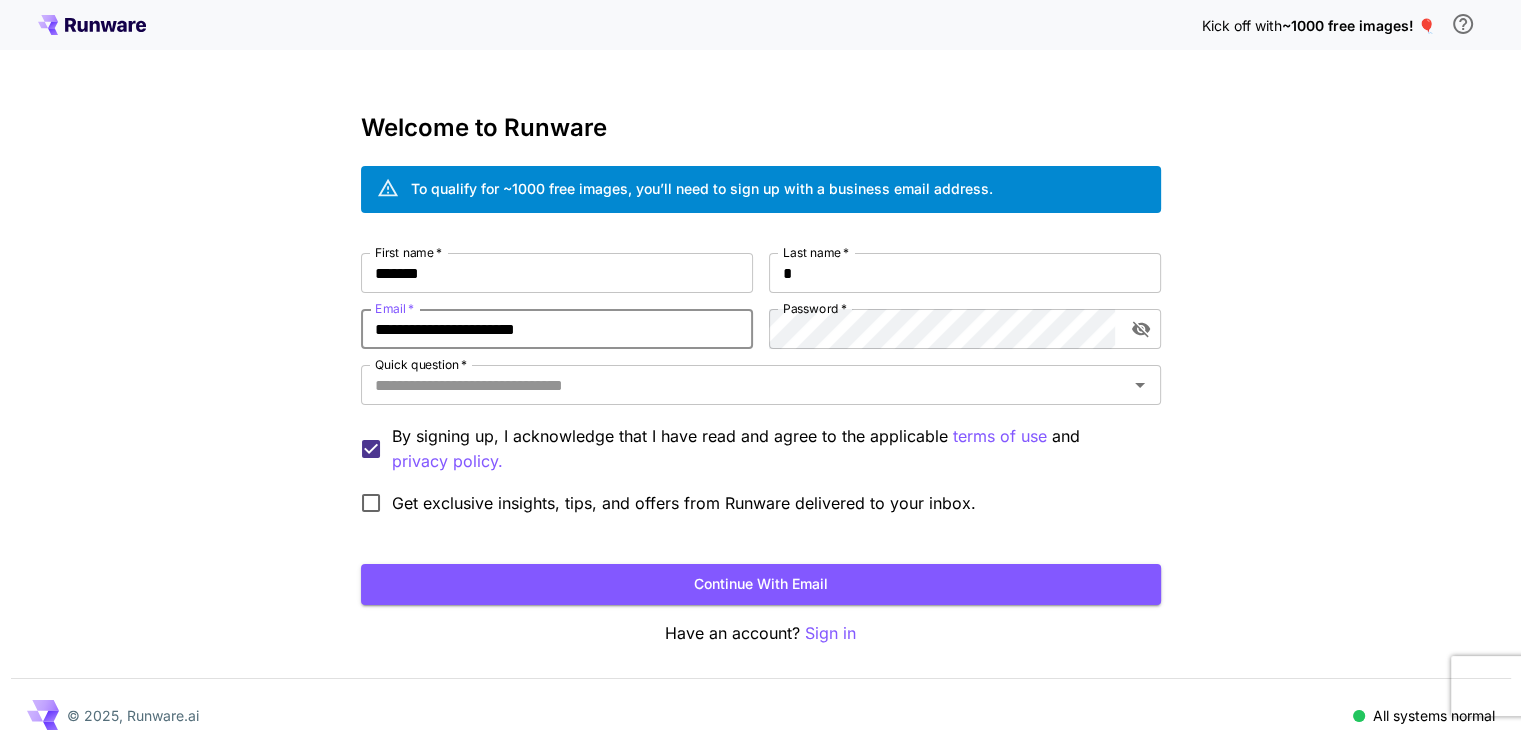 type on "**********" 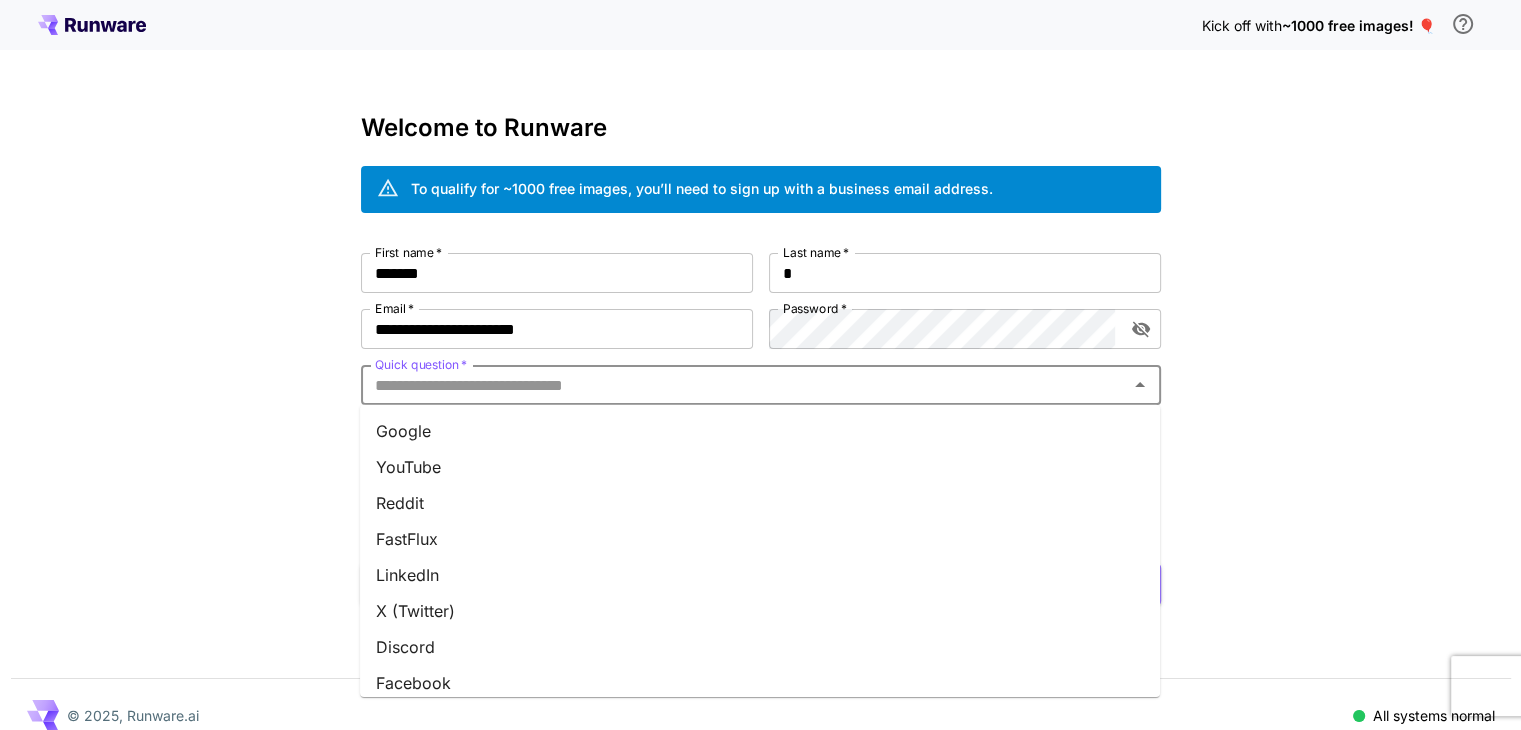 click on "Quick question   *" at bounding box center (744, 385) 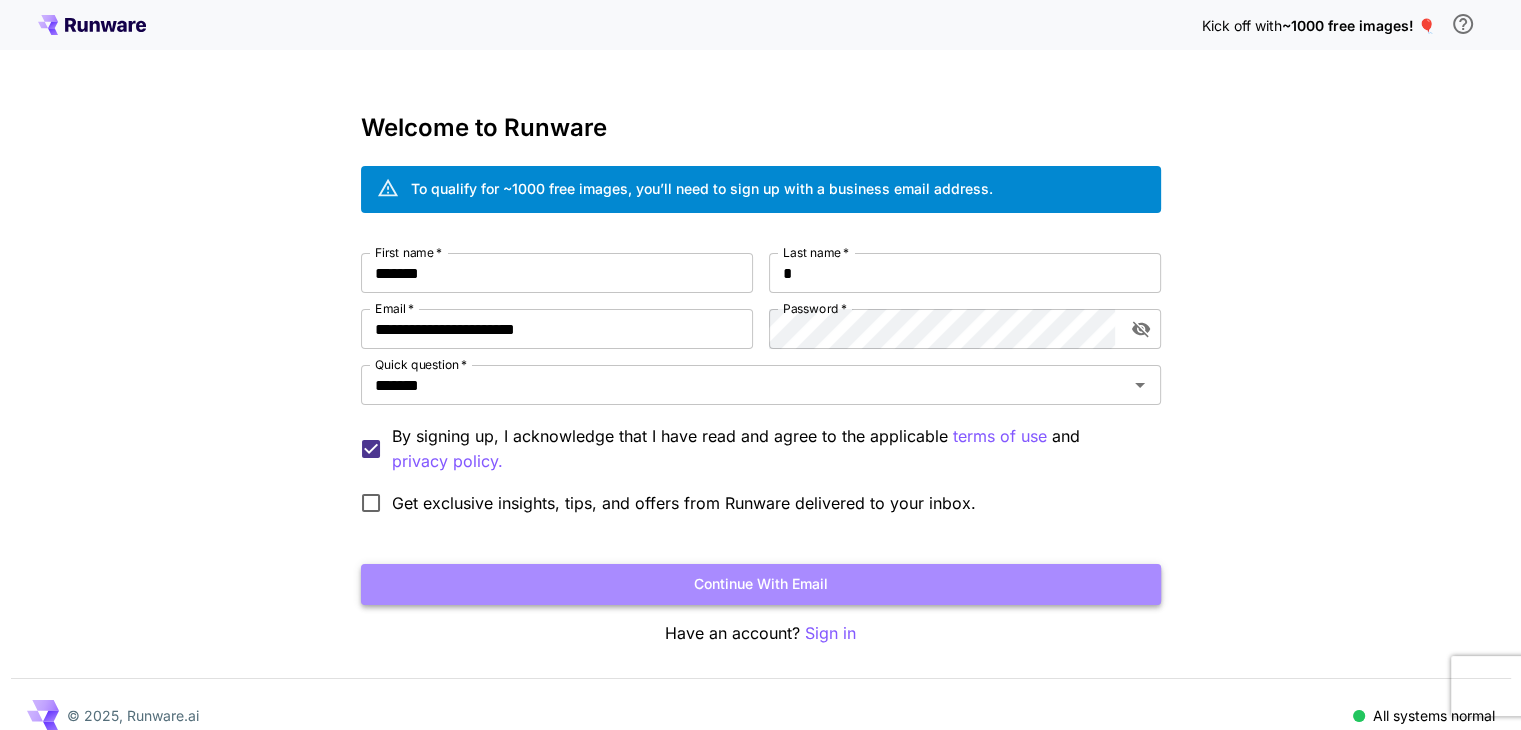 click on "Continue with email" at bounding box center (761, 584) 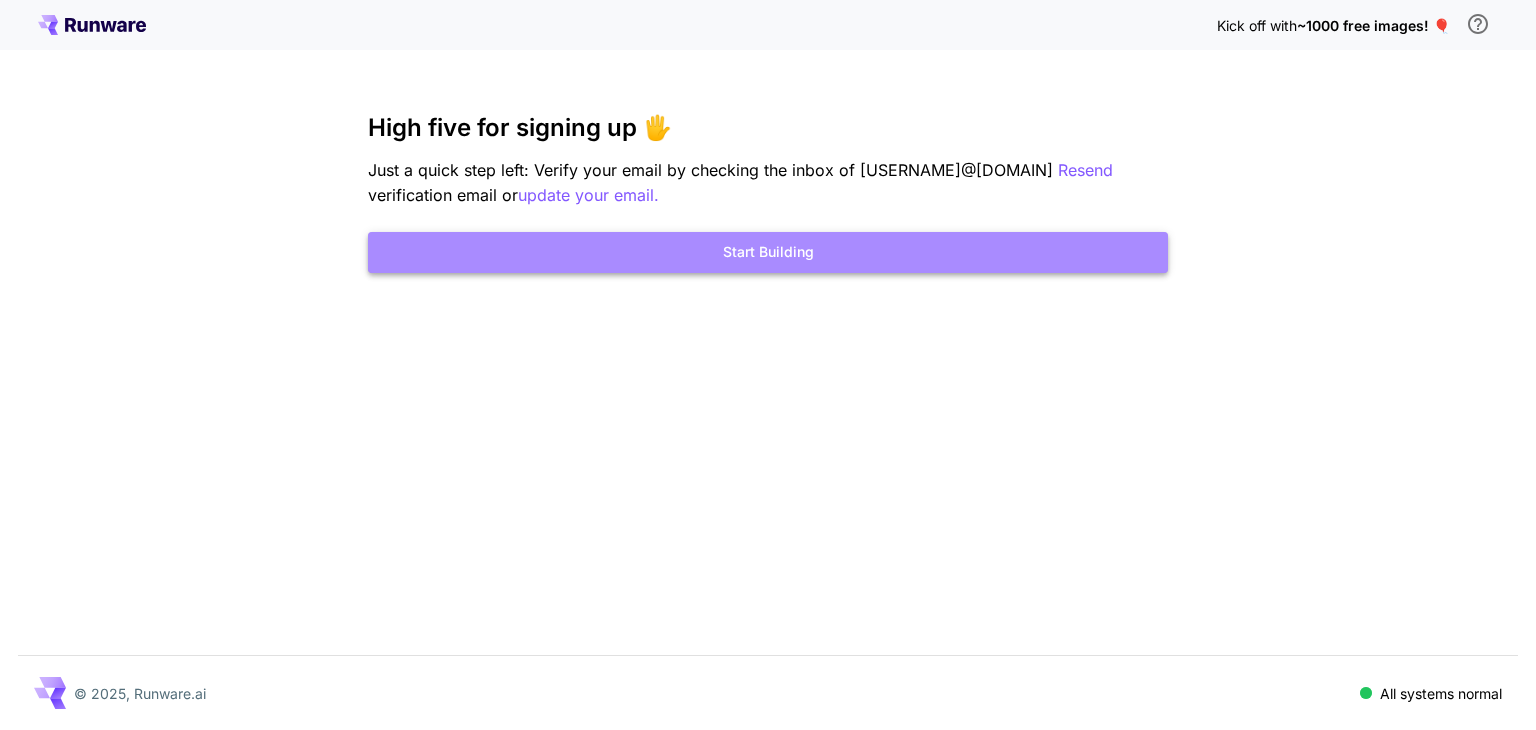click on "Start Building" at bounding box center [768, 252] 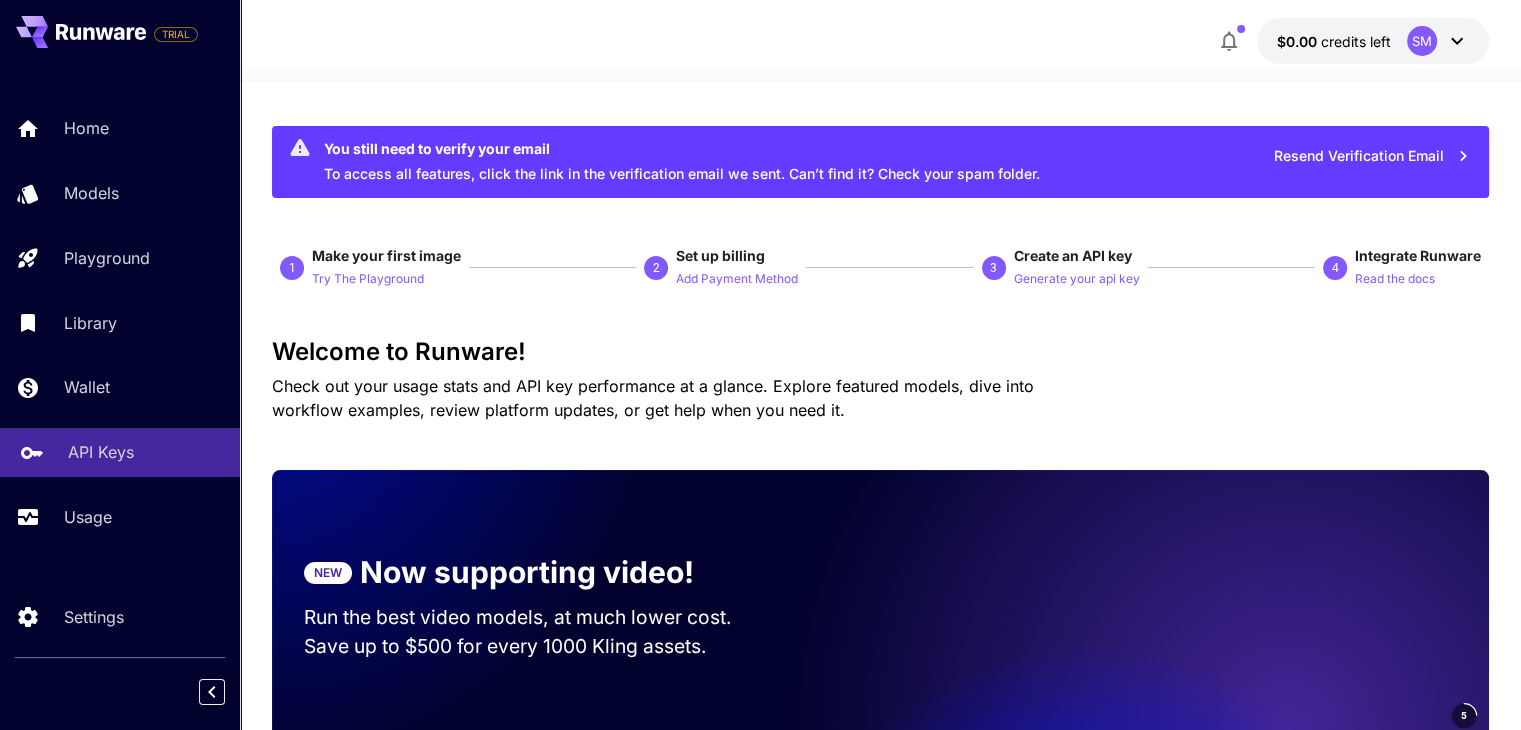 click on "API Keys" at bounding box center (101, 452) 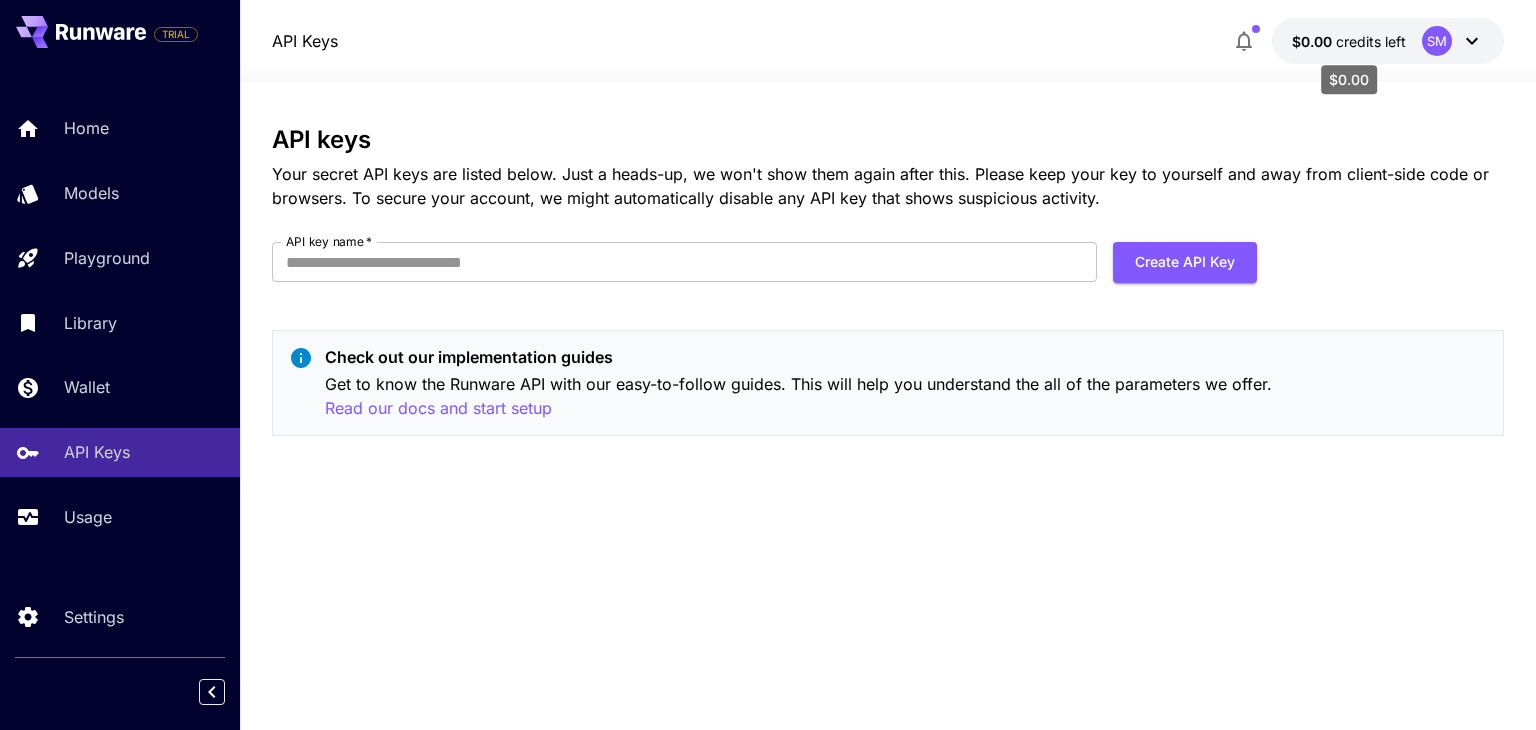 click on "credits left" at bounding box center [1371, 41] 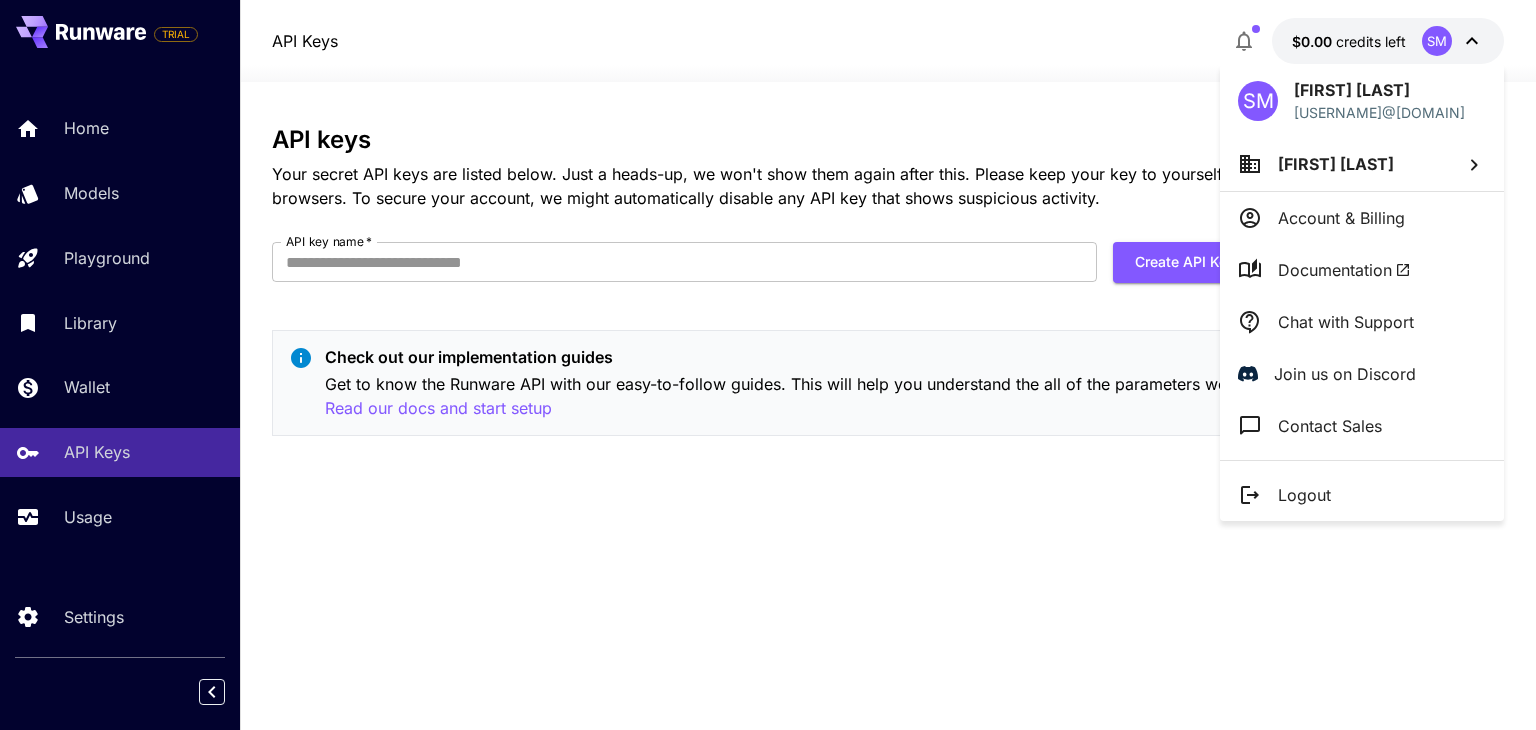 click at bounding box center (768, 365) 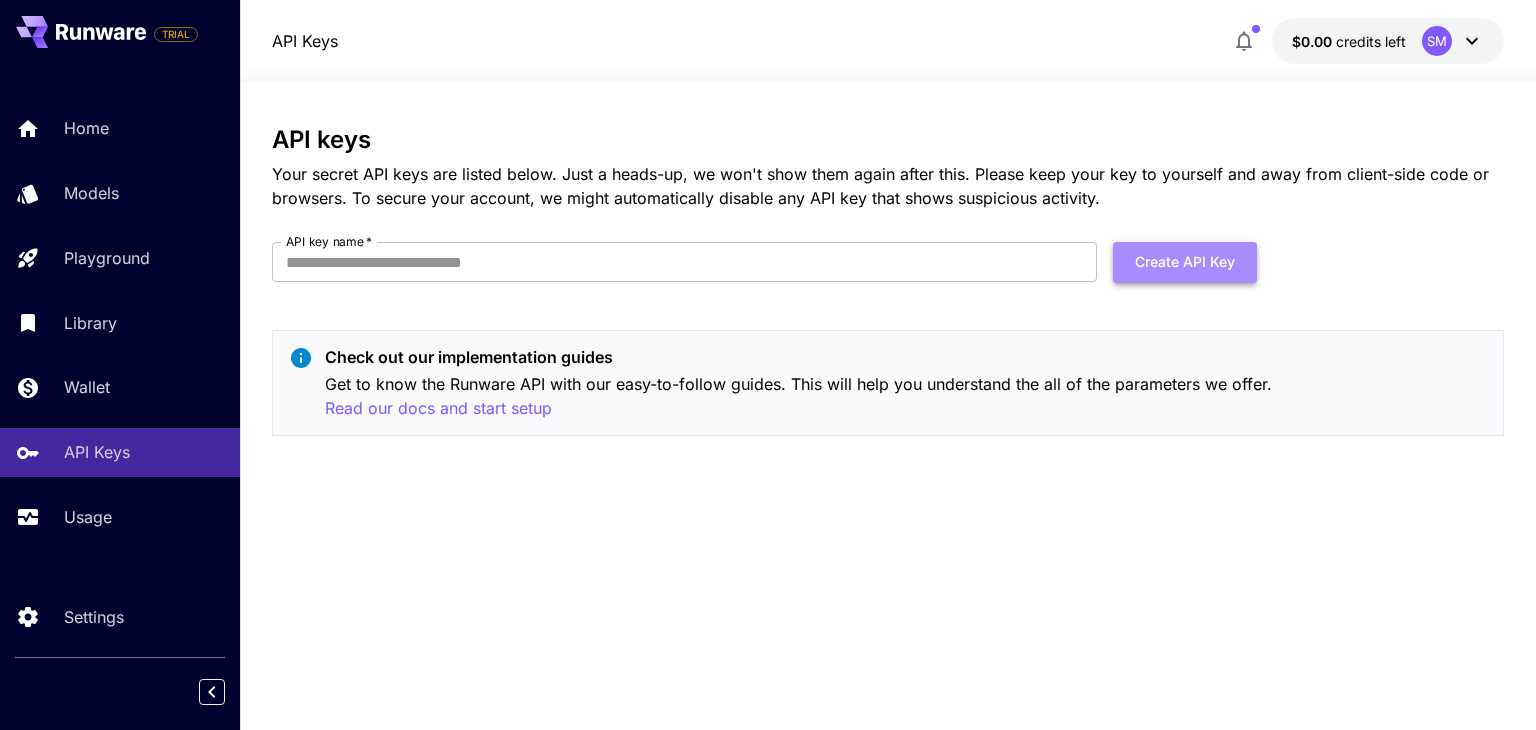 click on "Create API Key" at bounding box center (1185, 262) 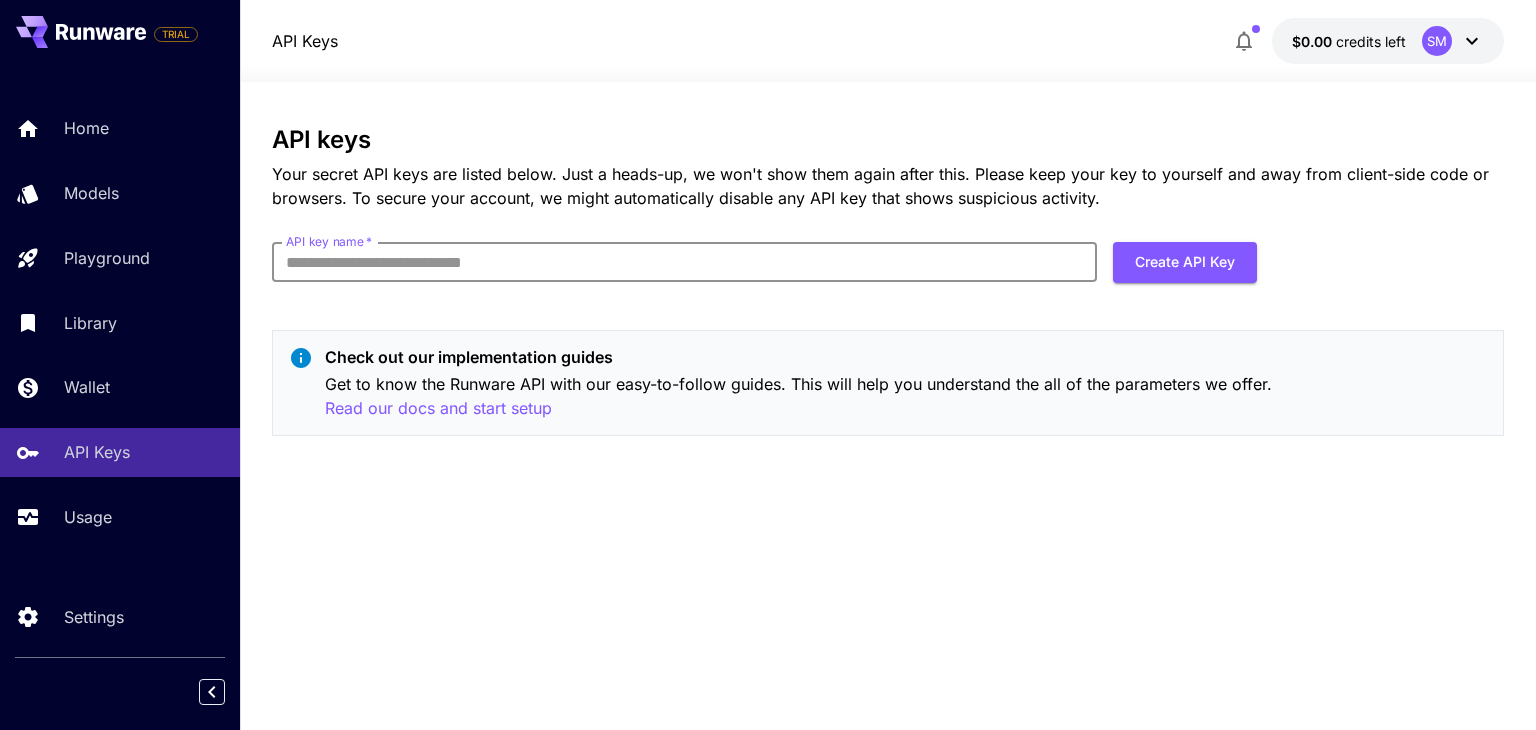 click on "API key name   * API key name   * Create API Key" at bounding box center (764, 270) 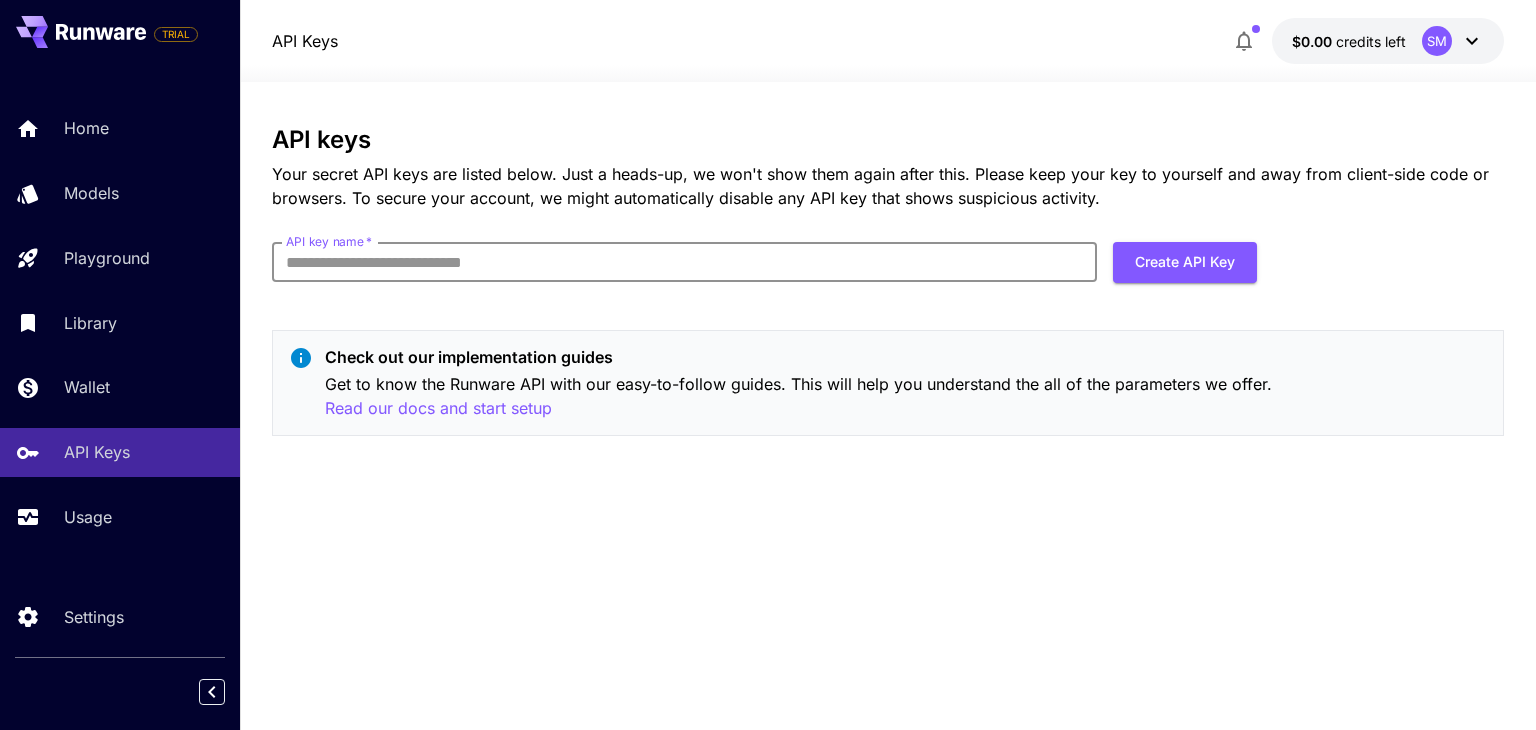 click on "API key name   *" at bounding box center (684, 262) 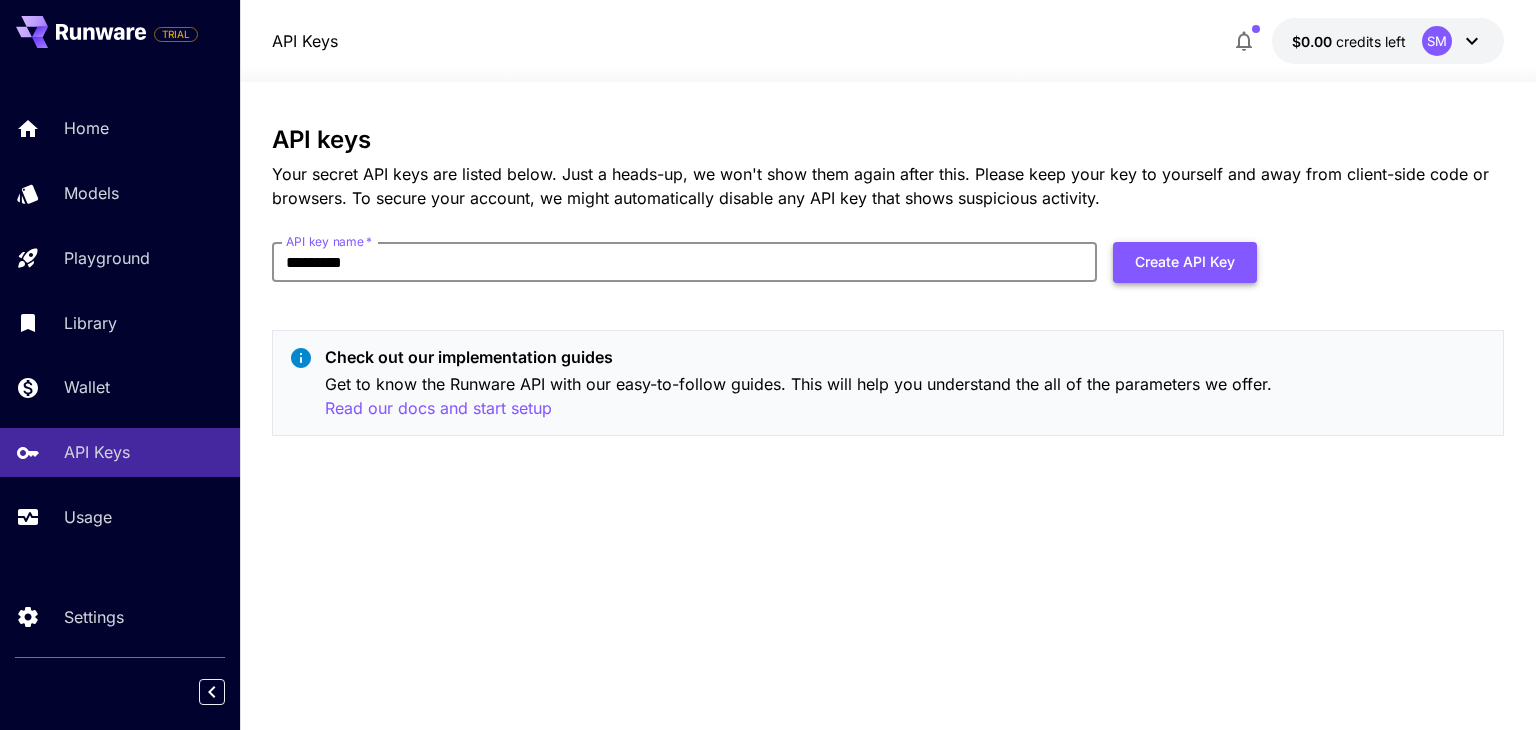 type on "*********" 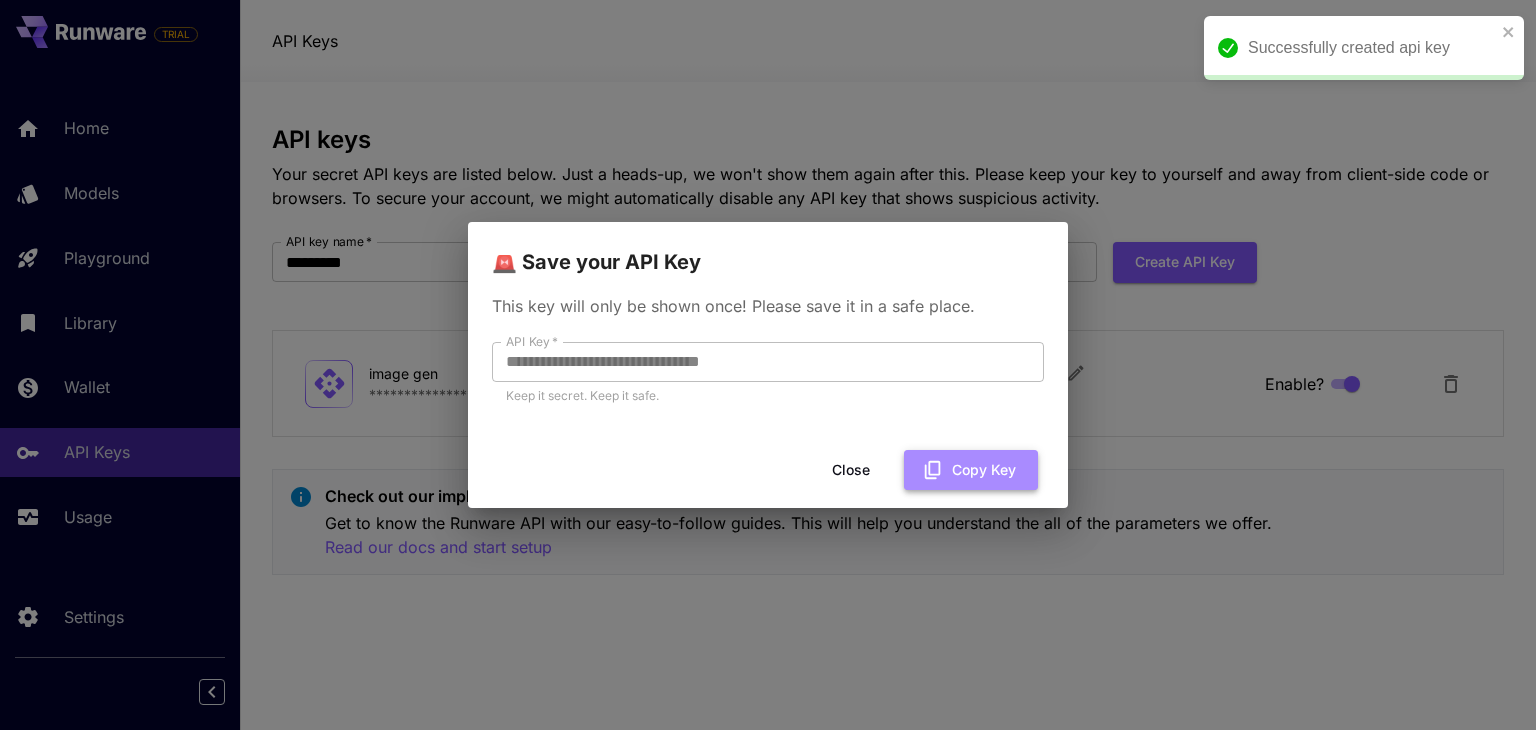 click on "Copy Key" at bounding box center [971, 470] 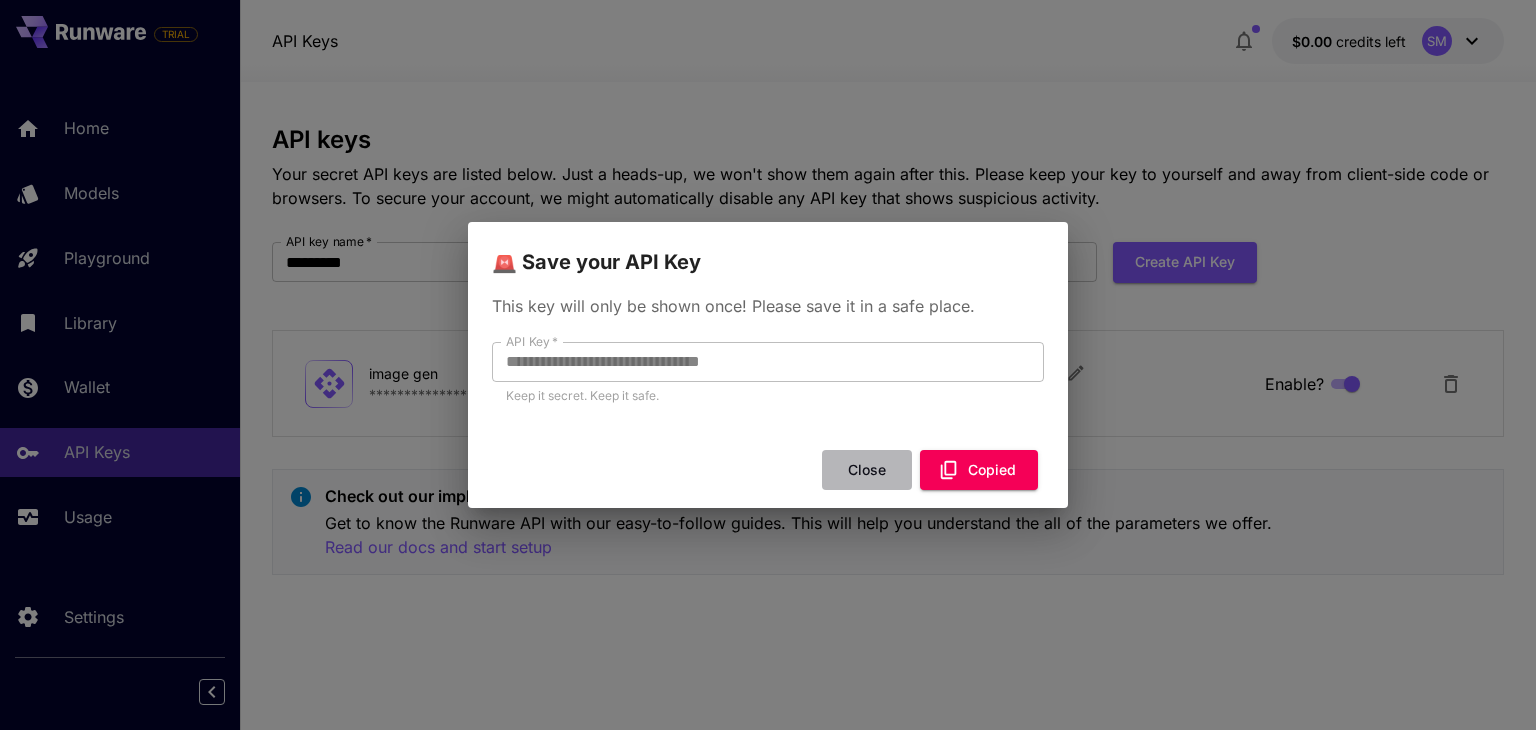 click on "Close" at bounding box center [867, 470] 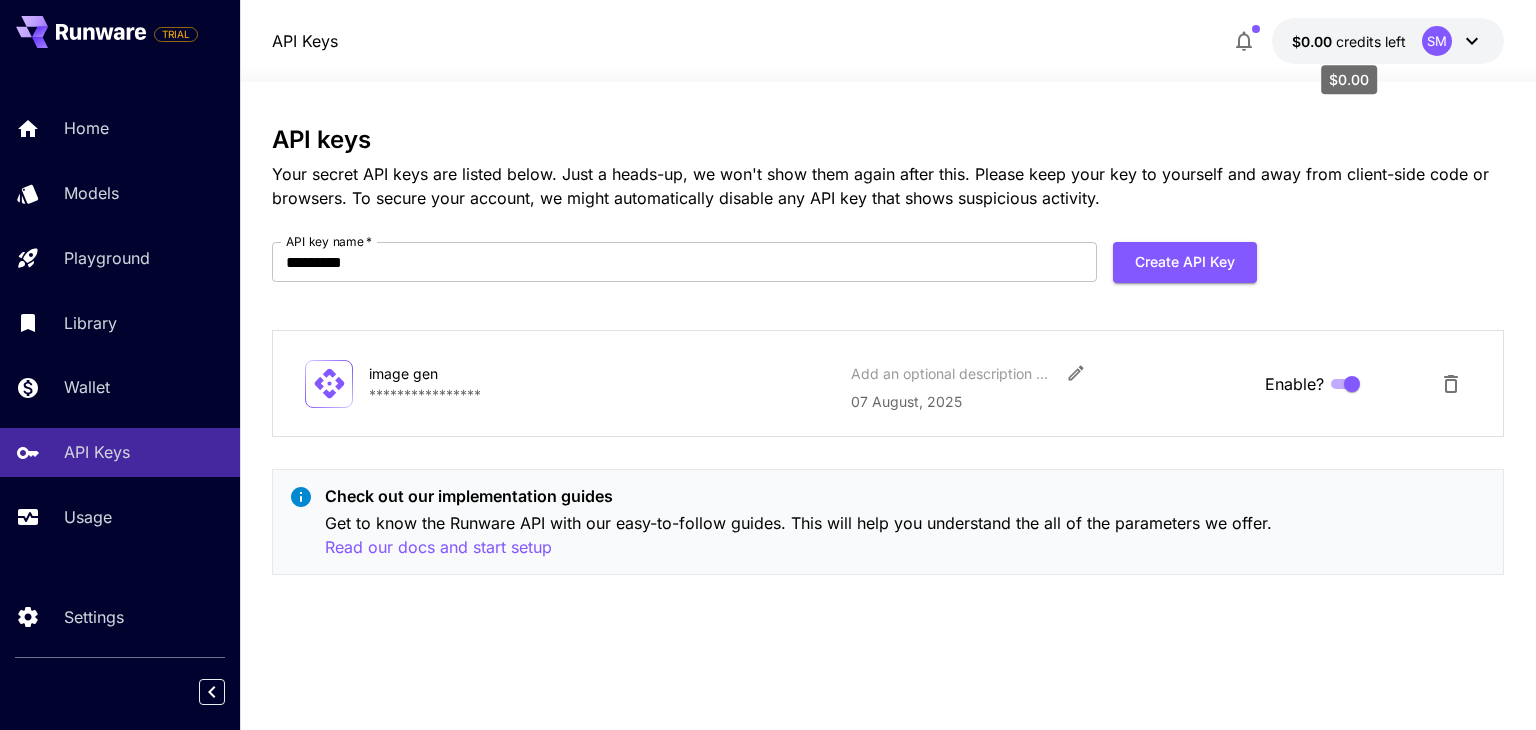 click on "credits left" at bounding box center [1371, 41] 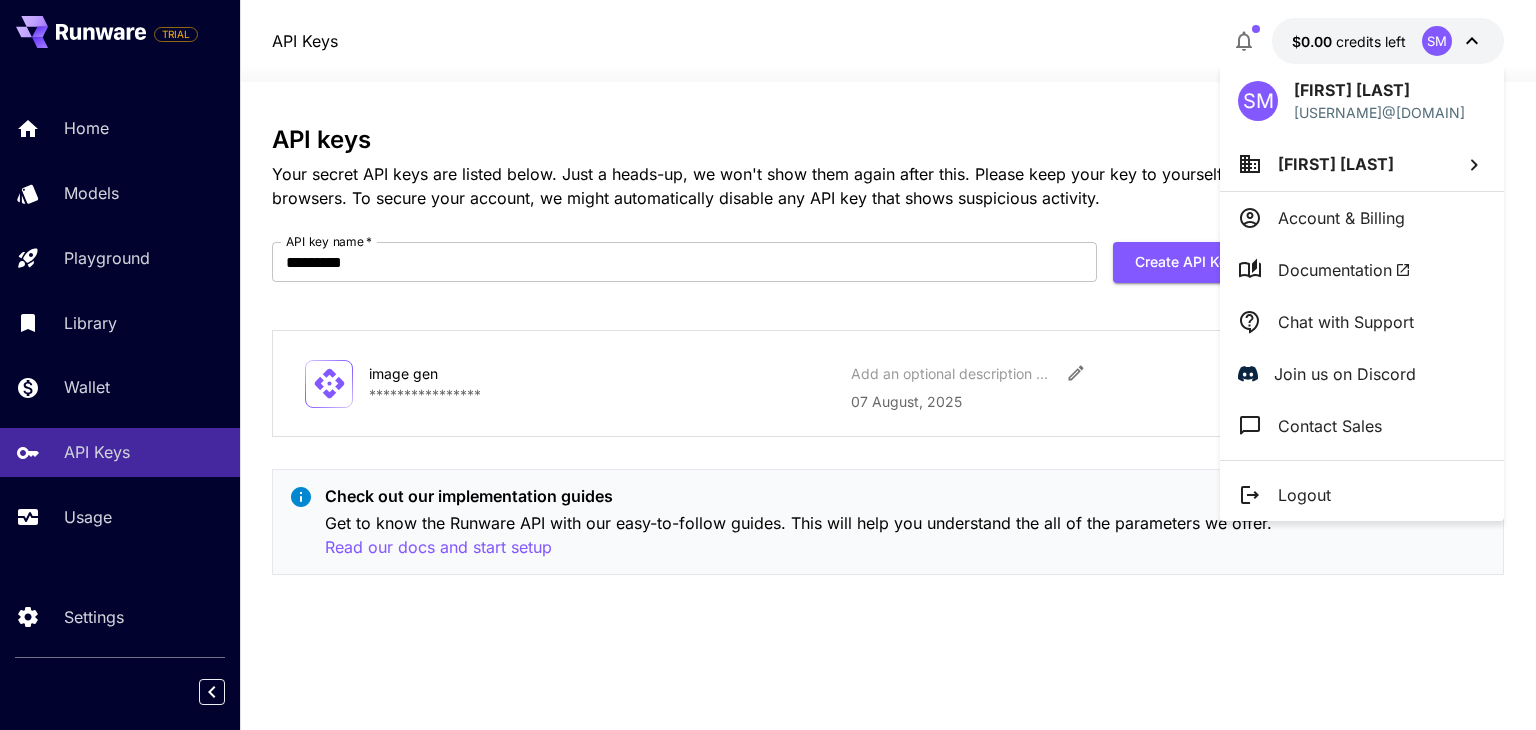 click at bounding box center (768, 365) 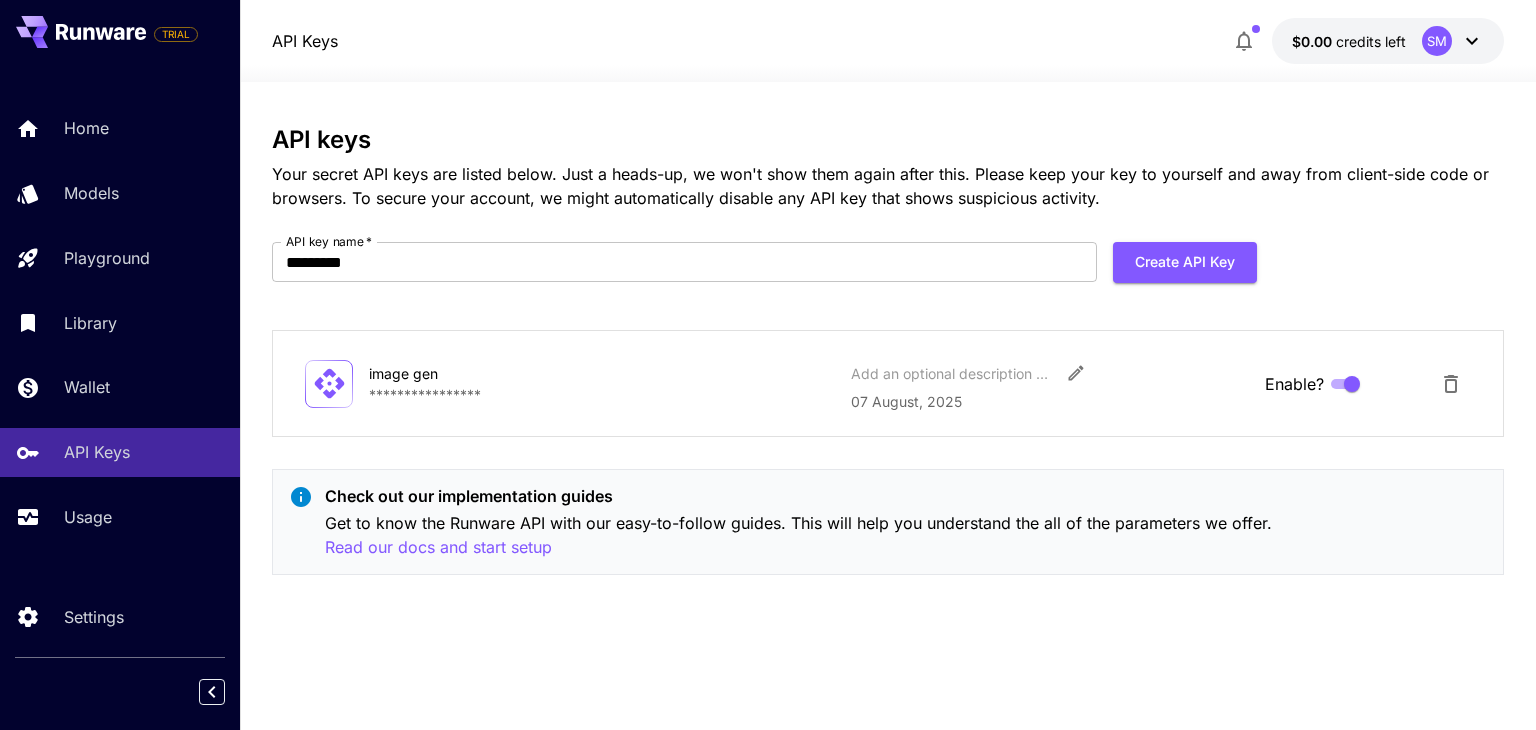 click 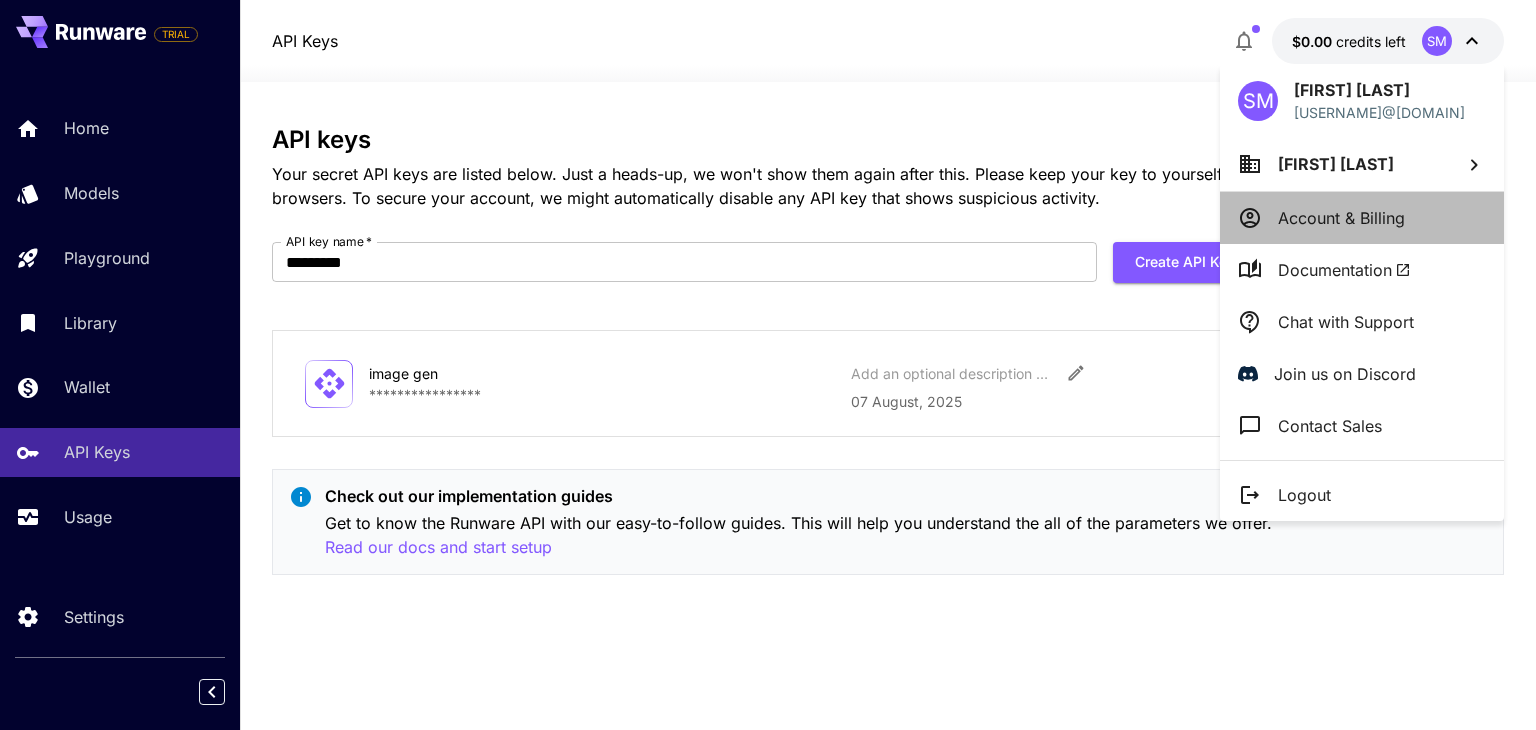 click on "Account & Billing" at bounding box center (1362, 218) 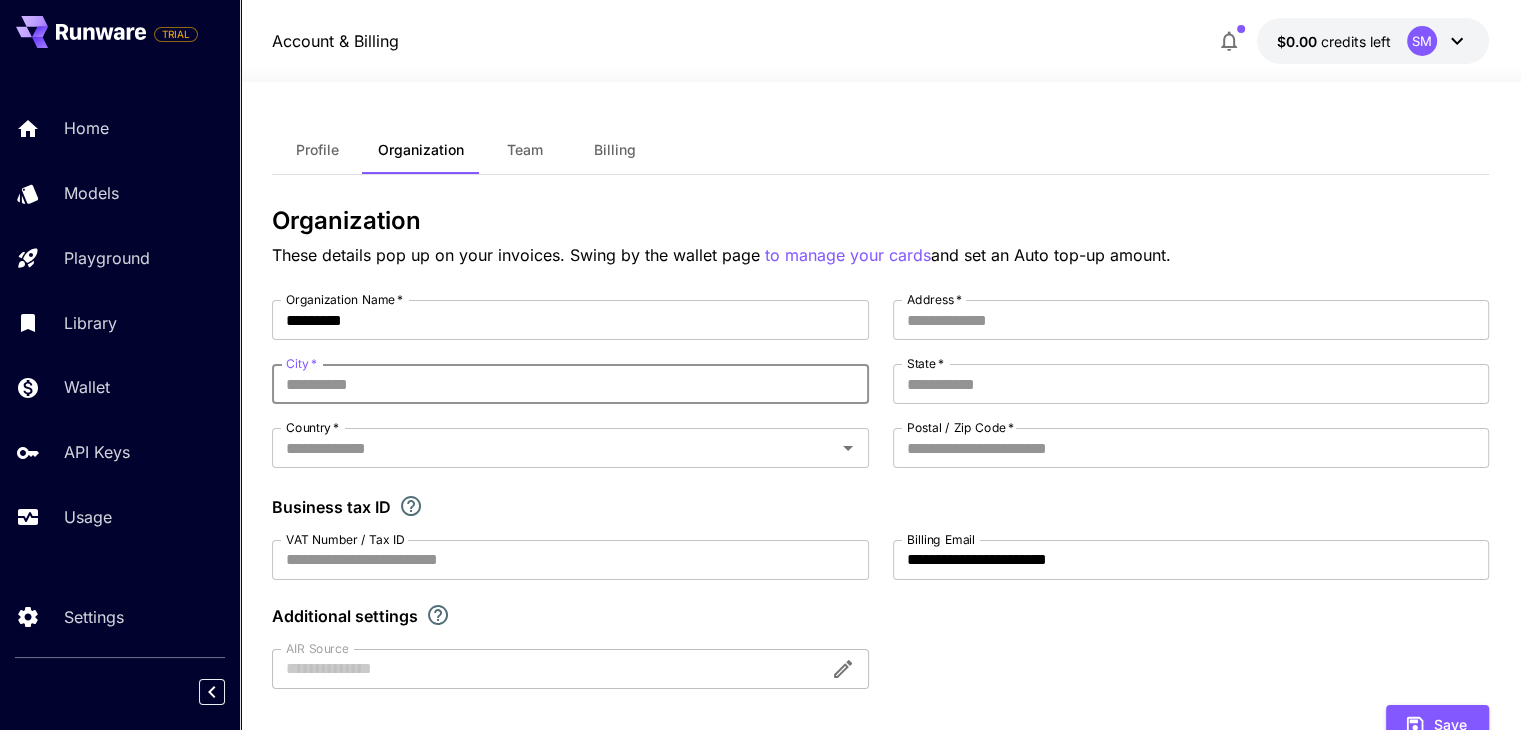 click on "City   *" at bounding box center (570, 384) 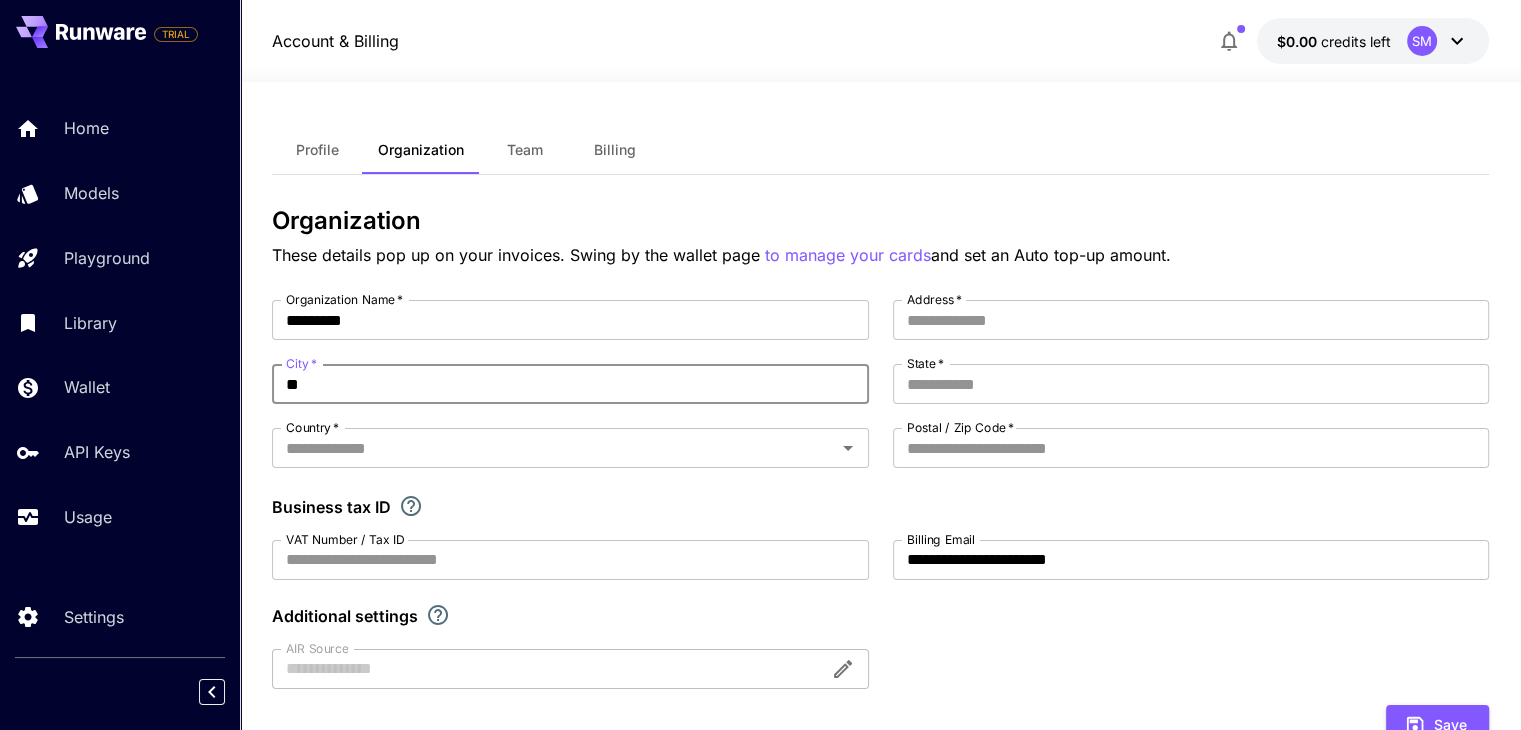 type on "*" 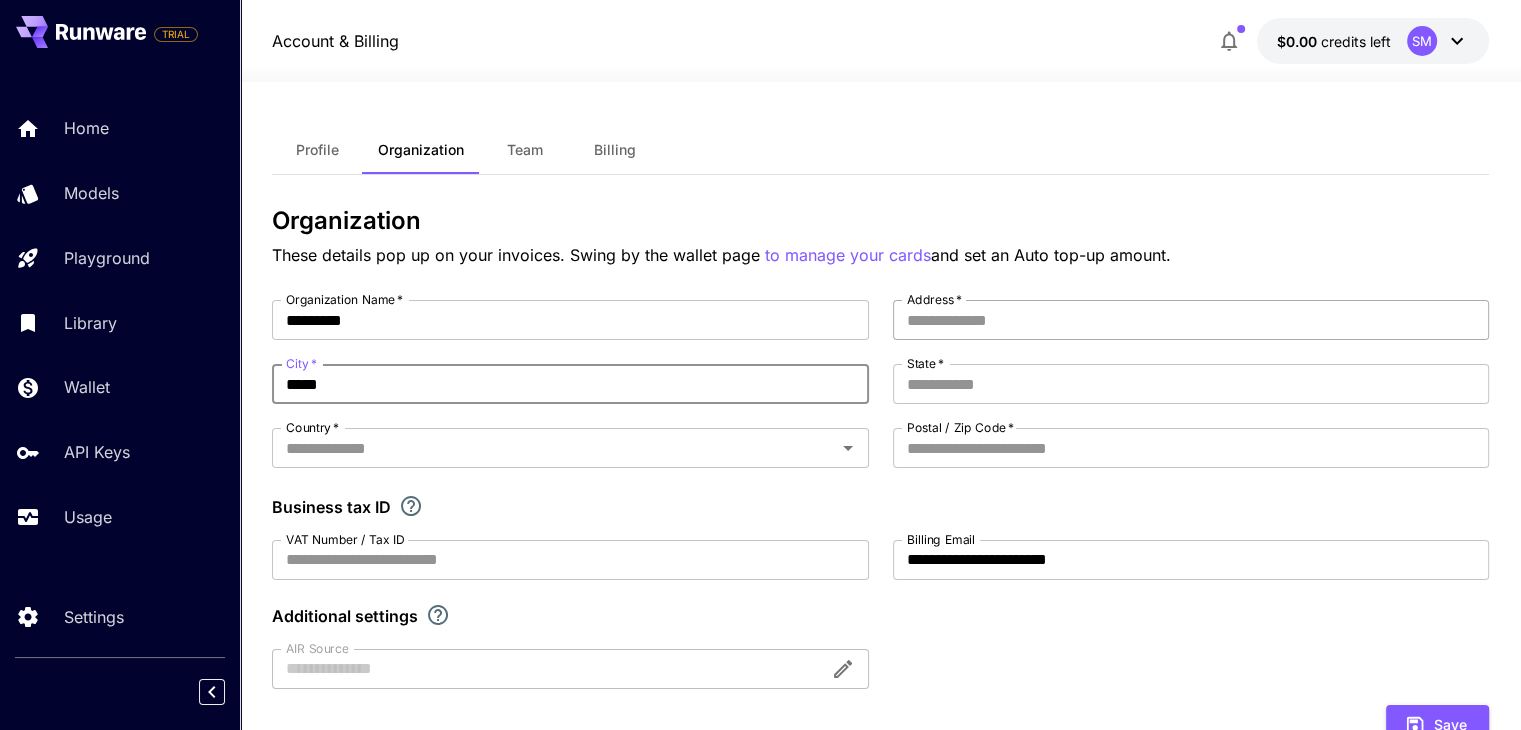 type on "*****" 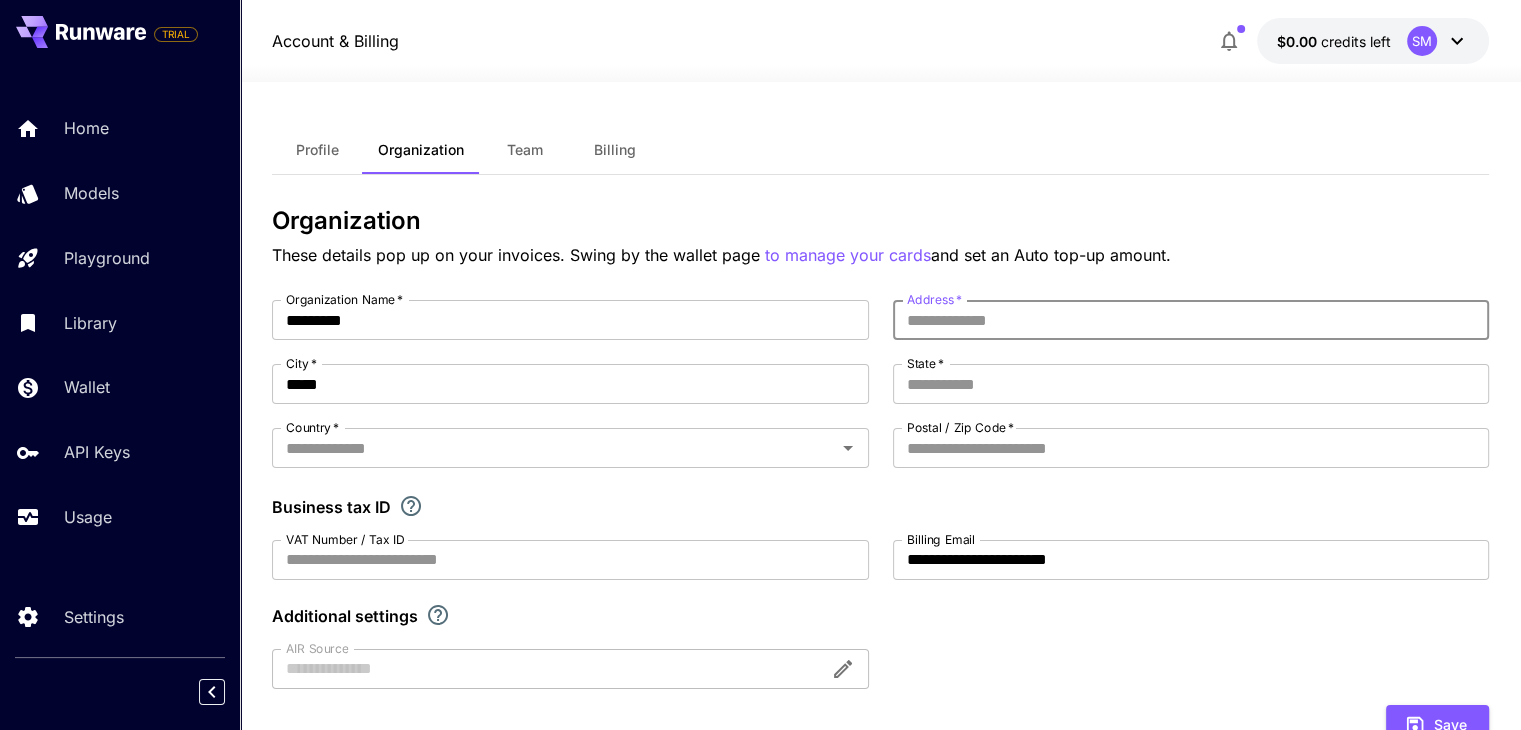 click on "Address   *" at bounding box center (1191, 320) 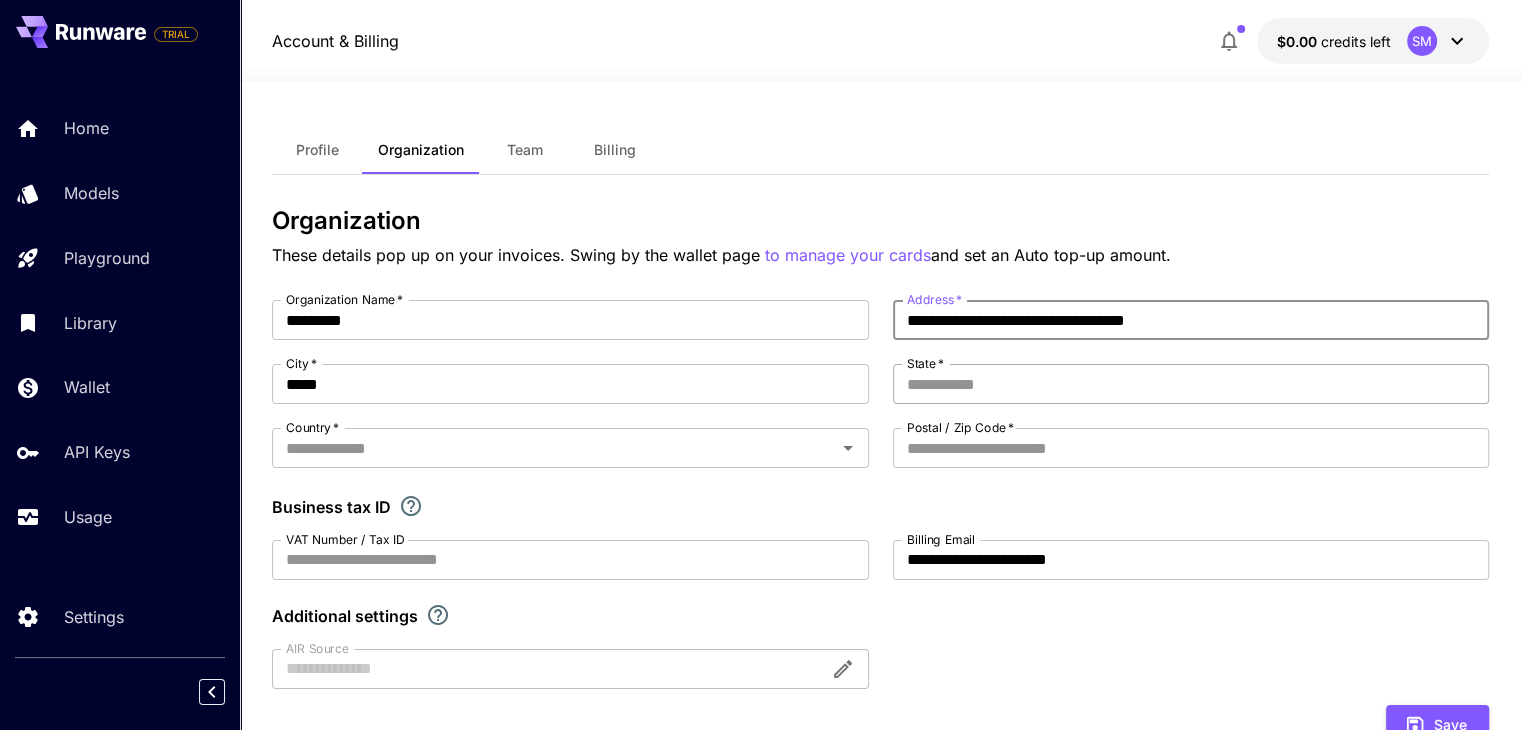 type on "**********" 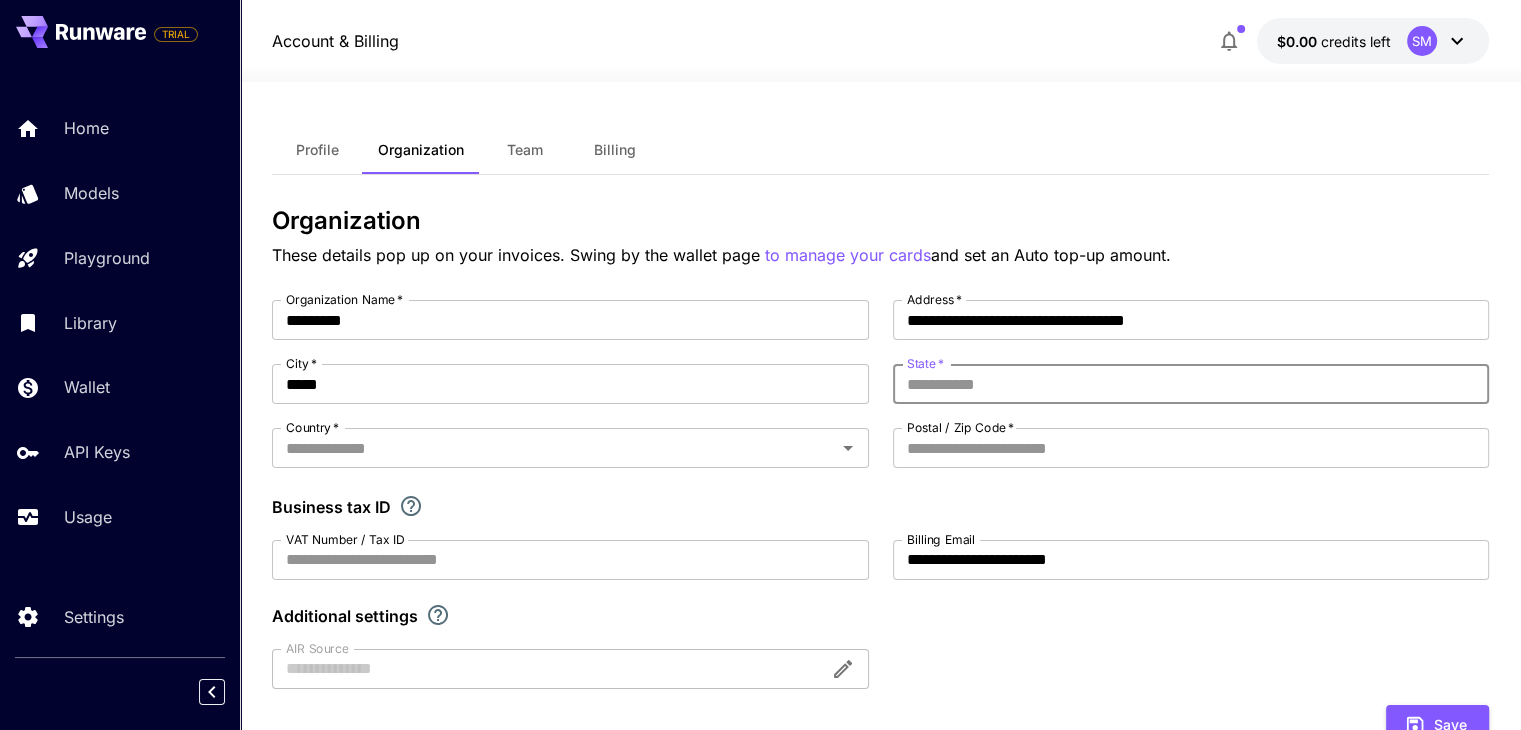 click on "State   *" at bounding box center (1191, 384) 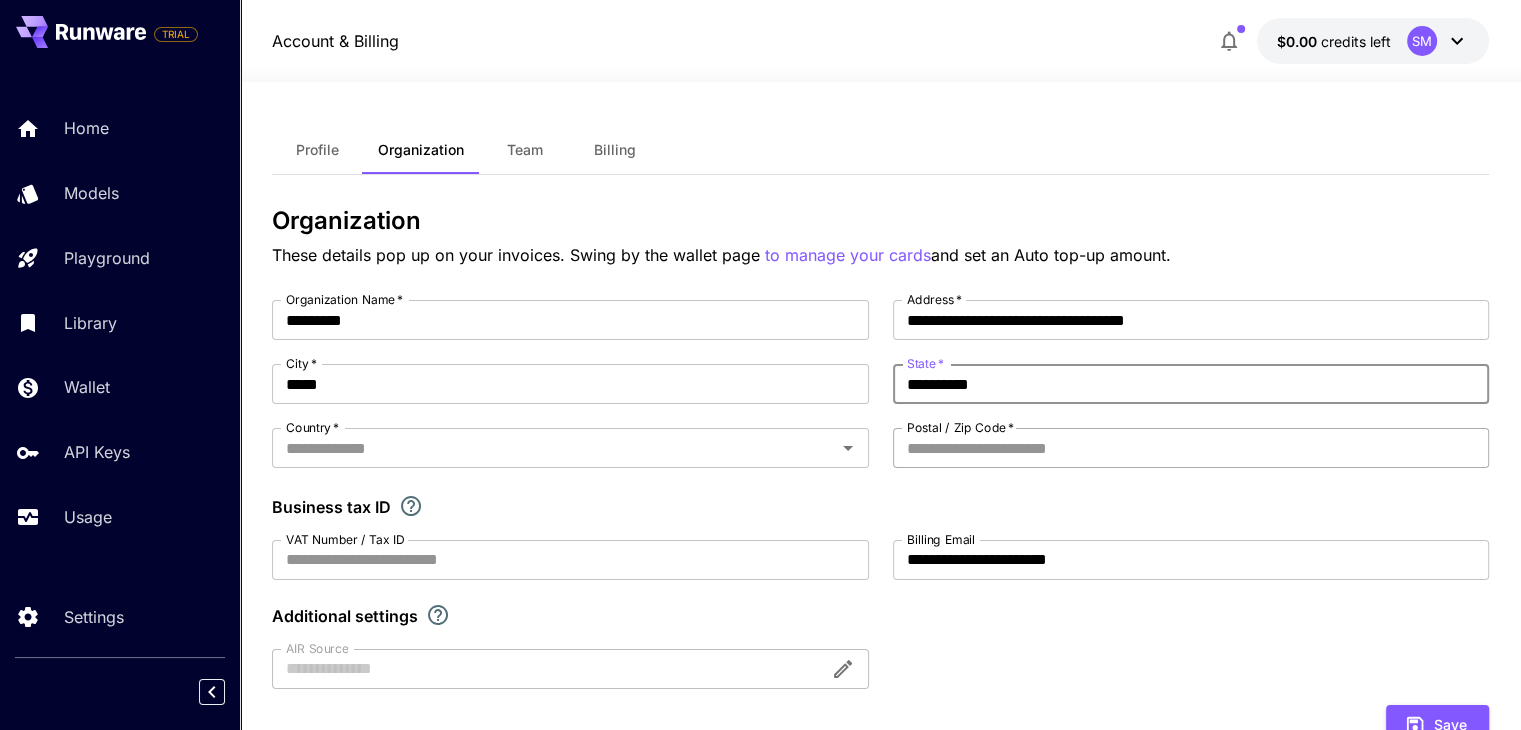 type on "**********" 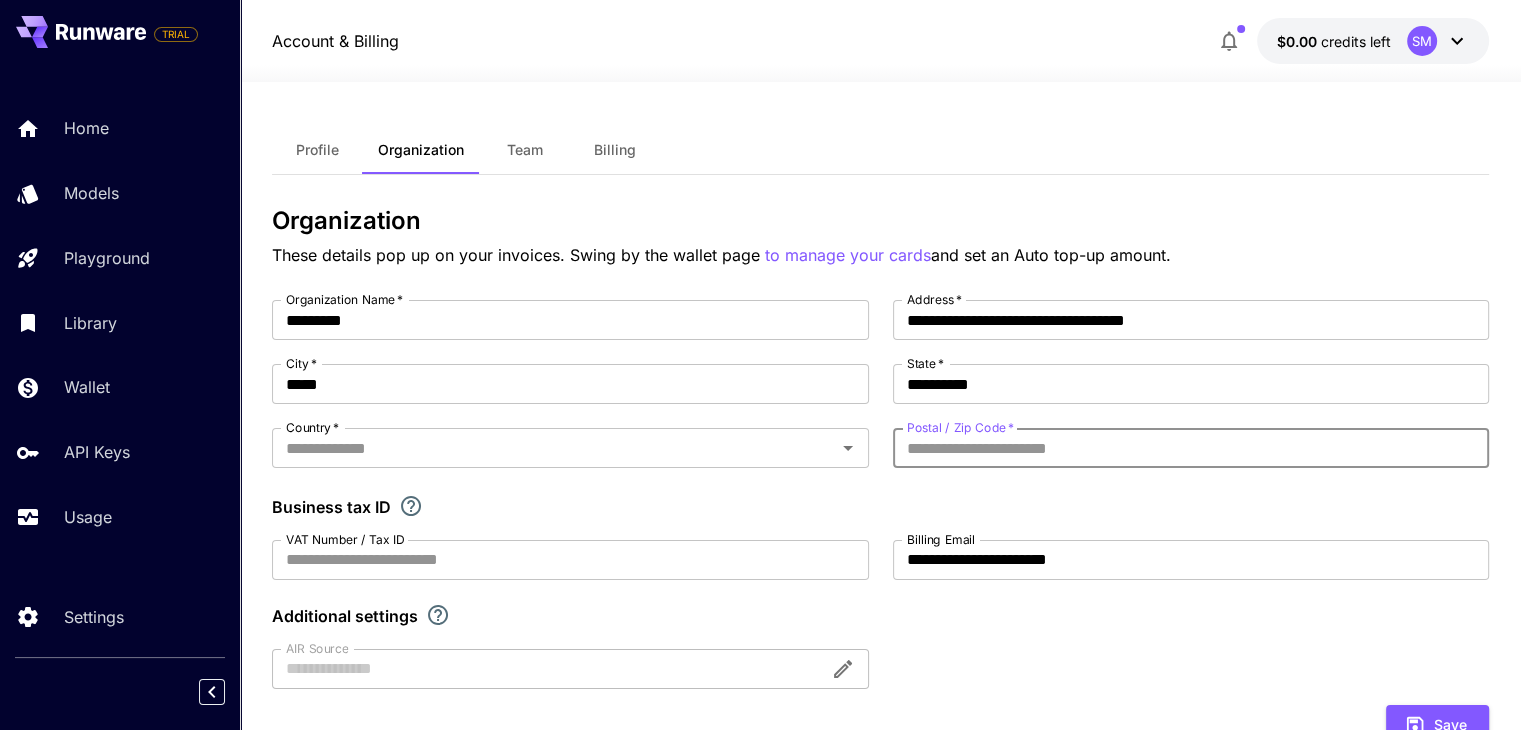 click on "Postal / Zip Code   *" at bounding box center [1191, 448] 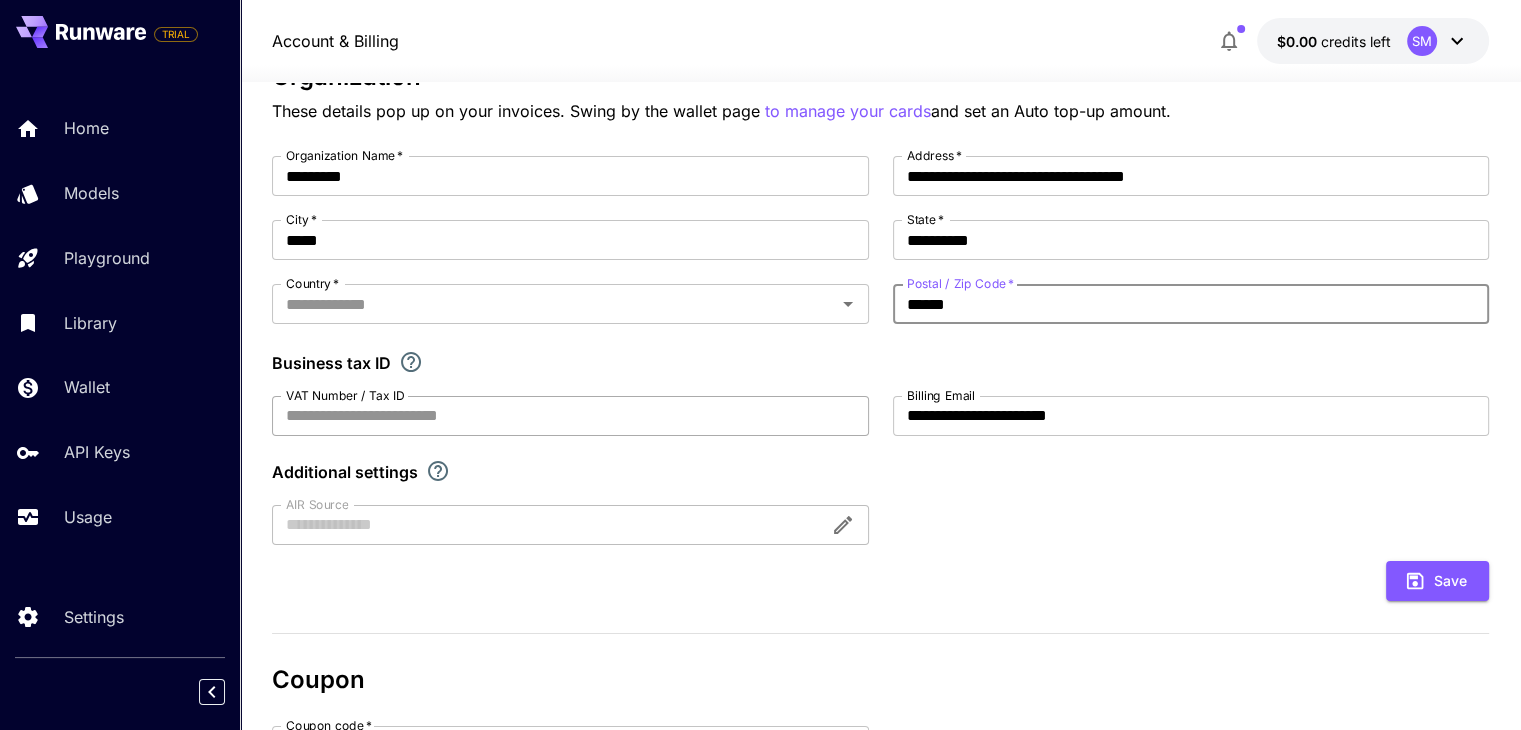 scroll, scrollTop: 144, scrollLeft: 0, axis: vertical 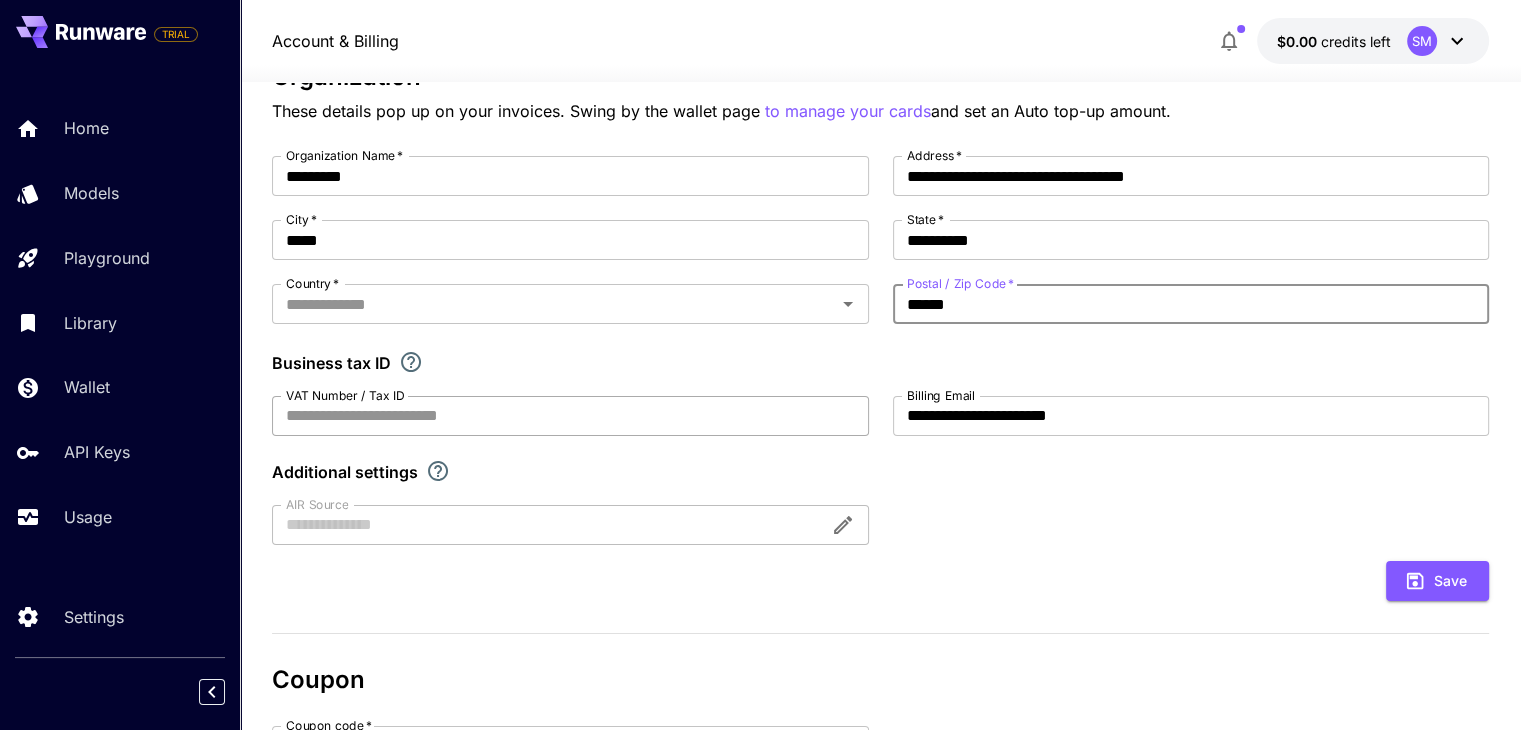 type on "******" 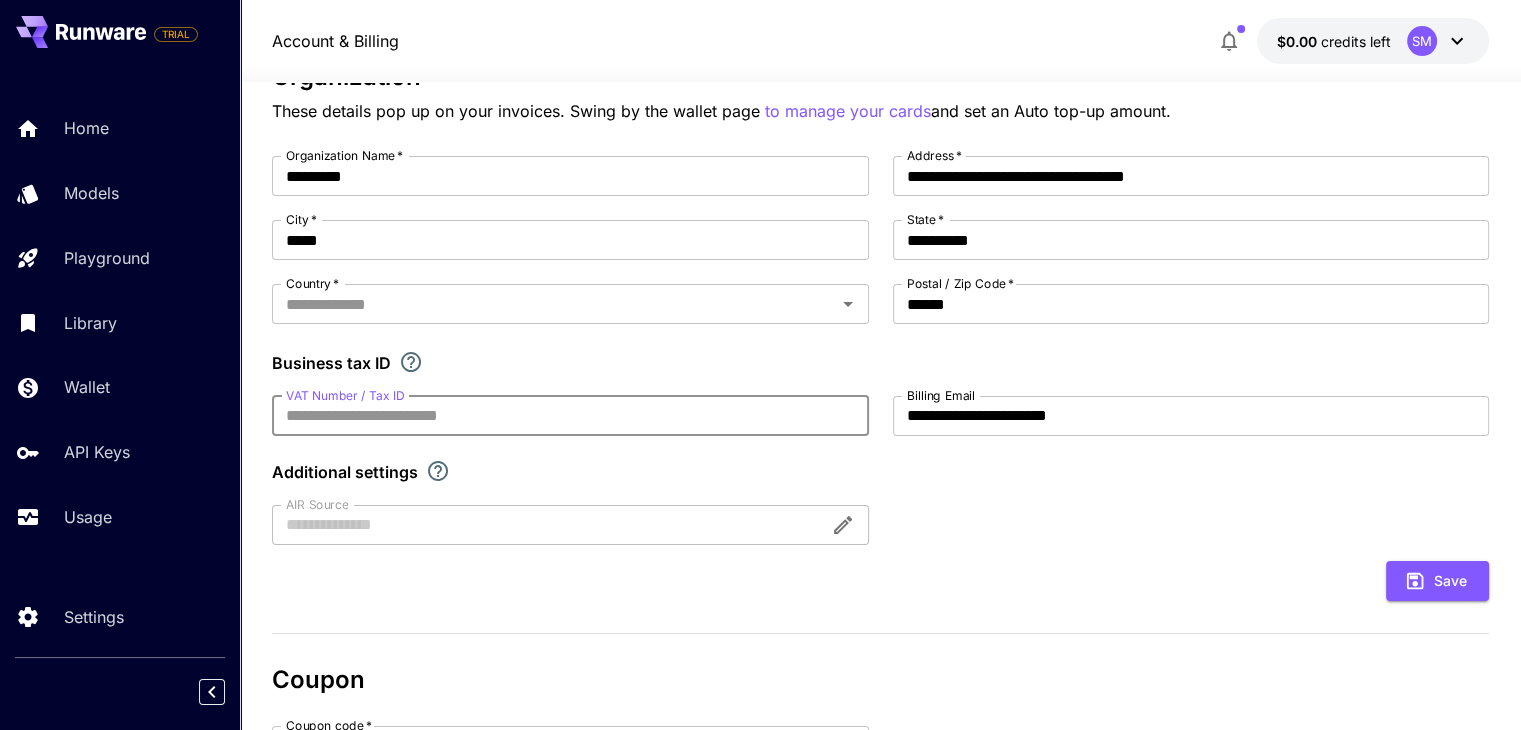 click on "VAT Number / Tax ID" at bounding box center [570, 416] 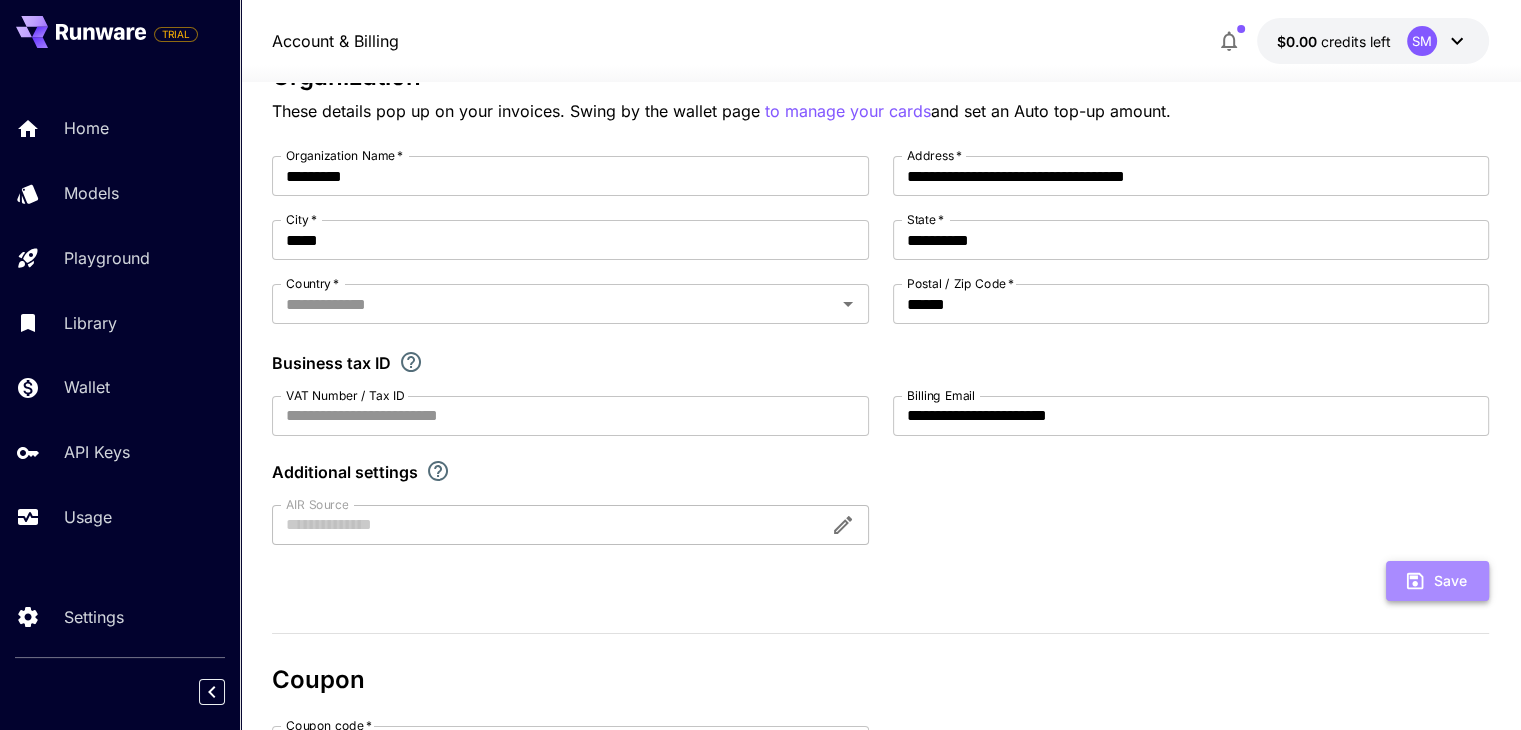 click on "Save" at bounding box center [1437, 581] 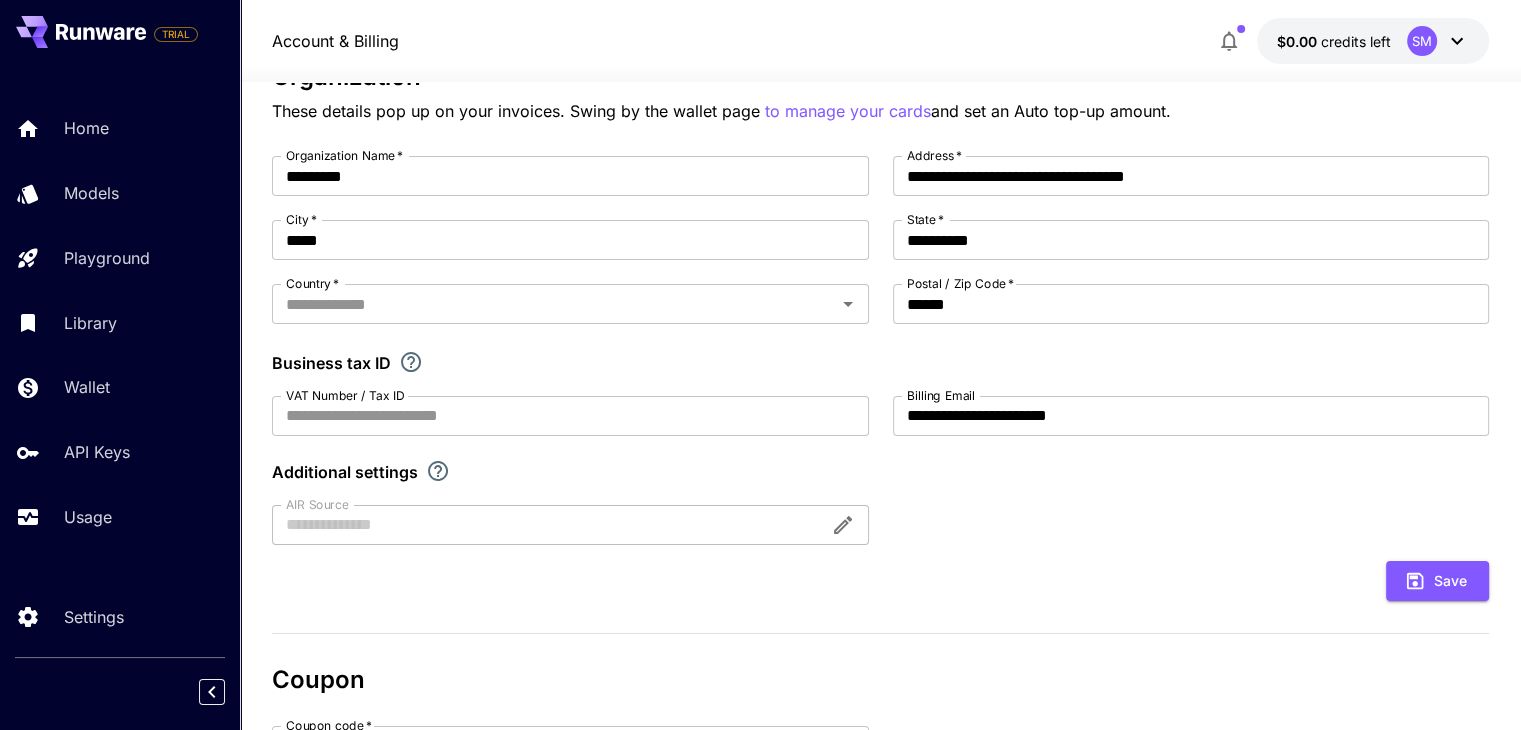 click on "**********" at bounding box center (880, 350) 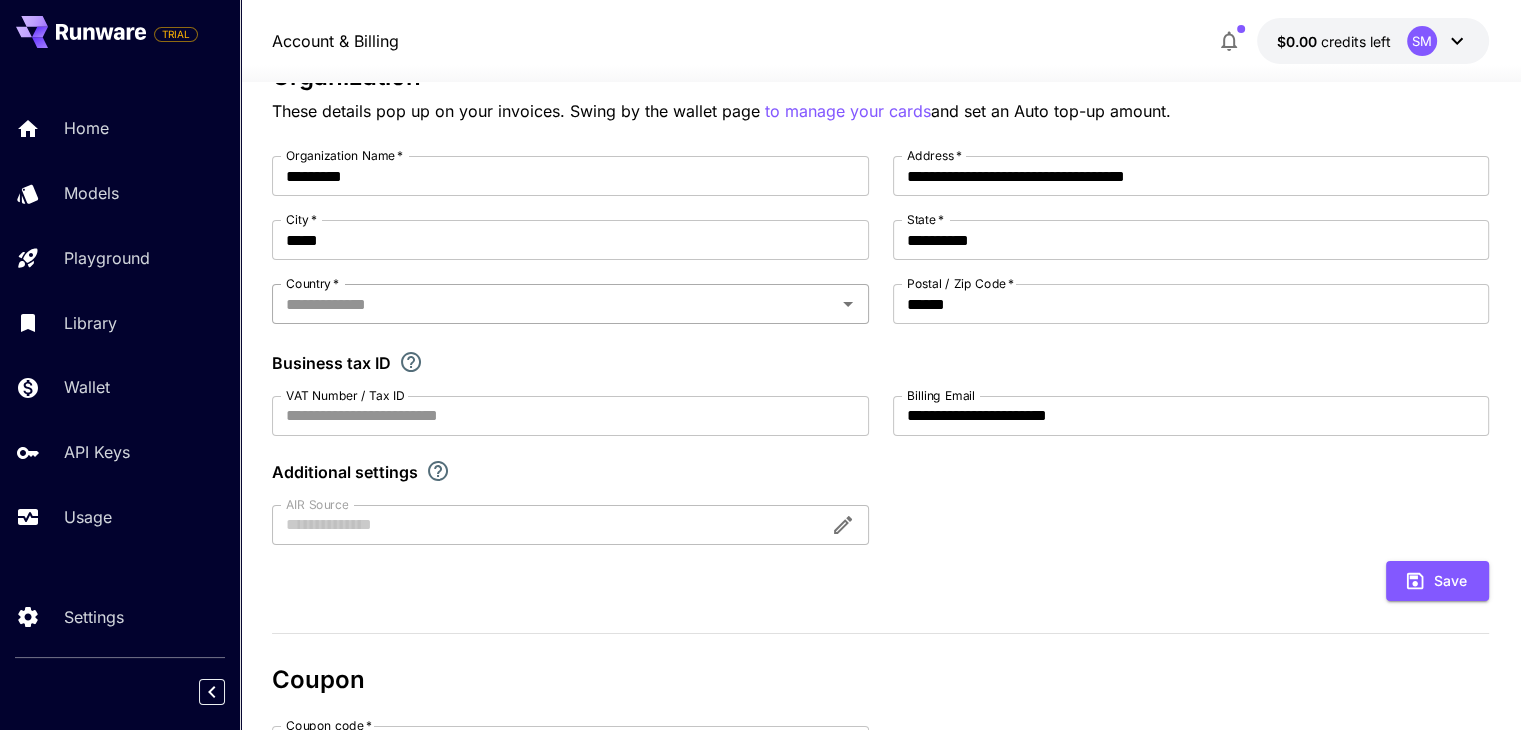 click on "Country   *" at bounding box center (553, 304) 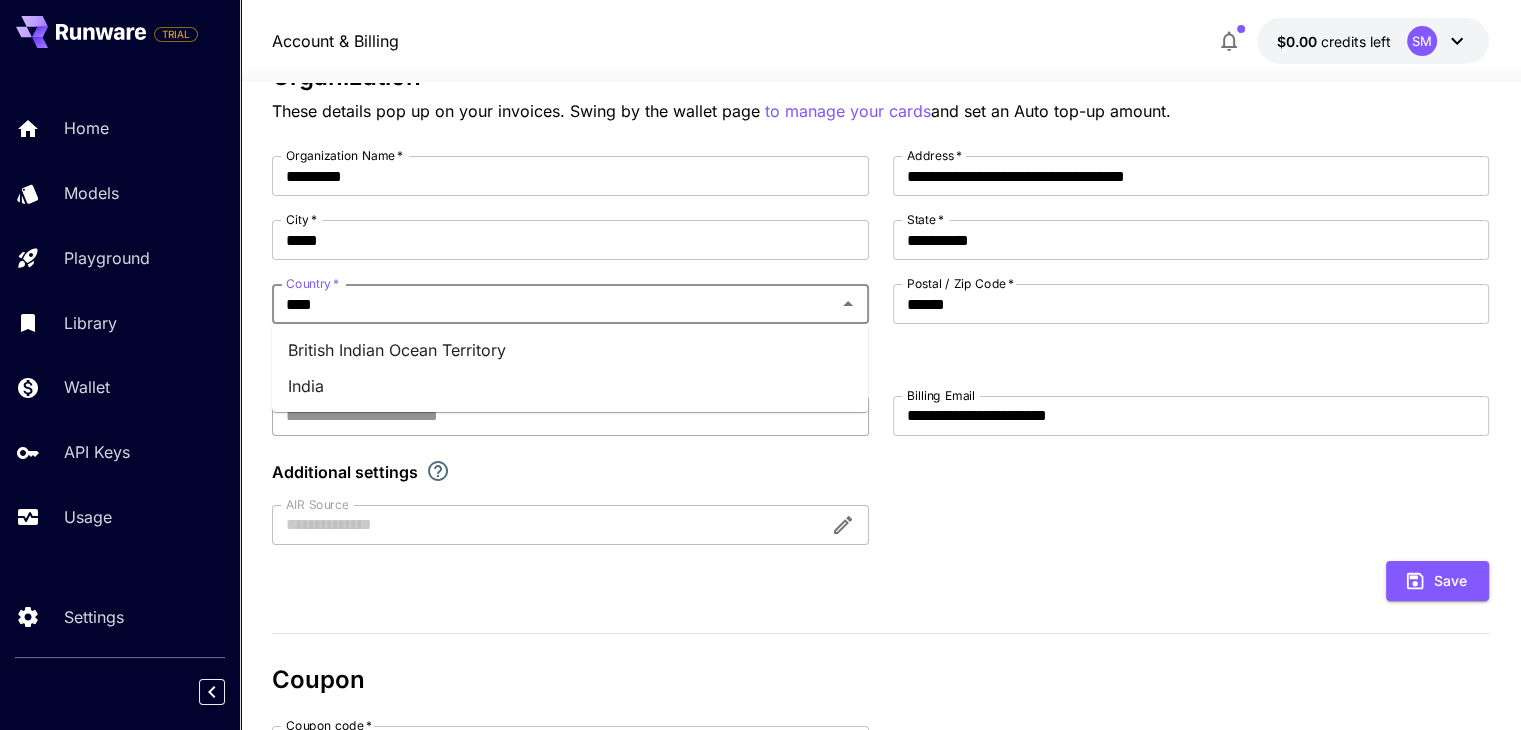 type on "****" 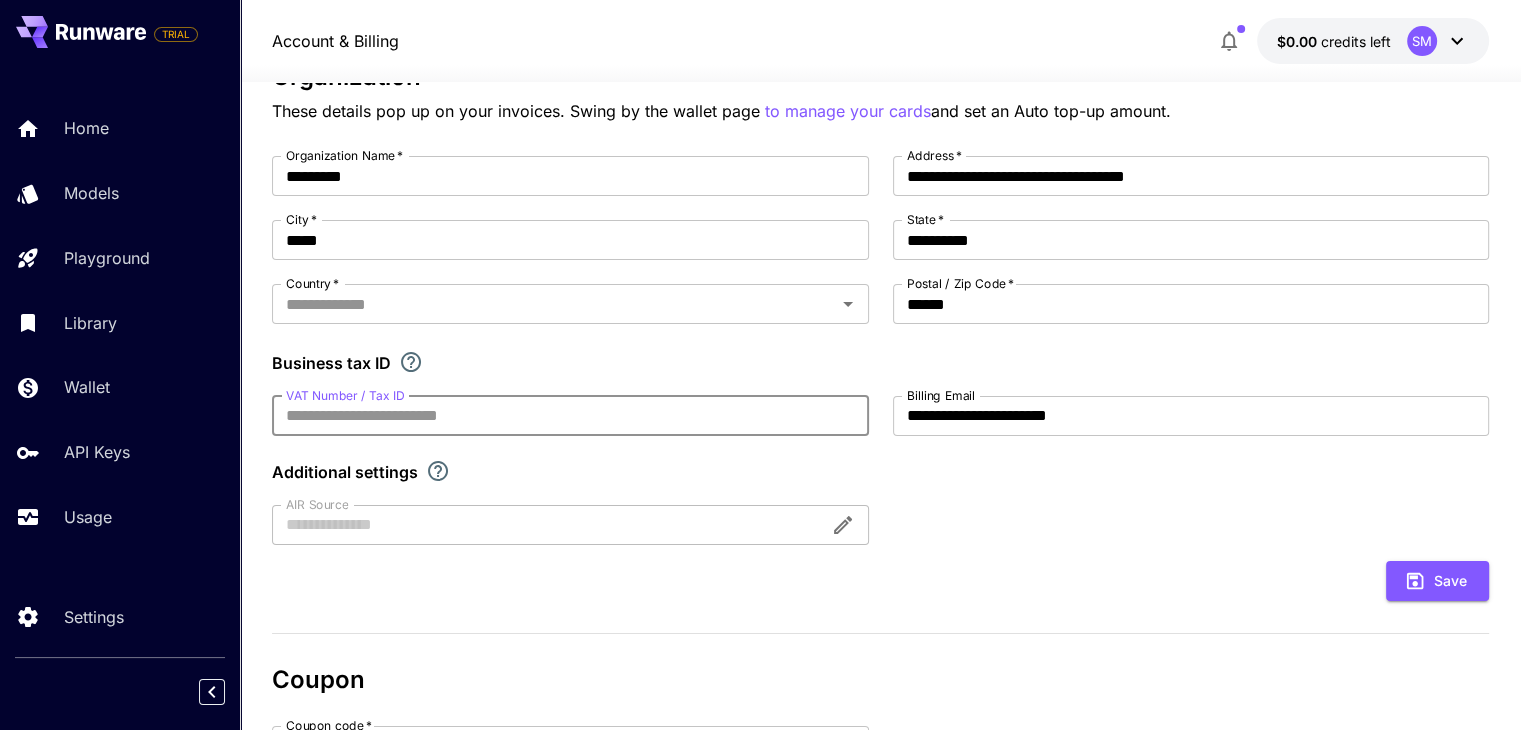 click on "VAT Number / Tax ID" at bounding box center (570, 416) 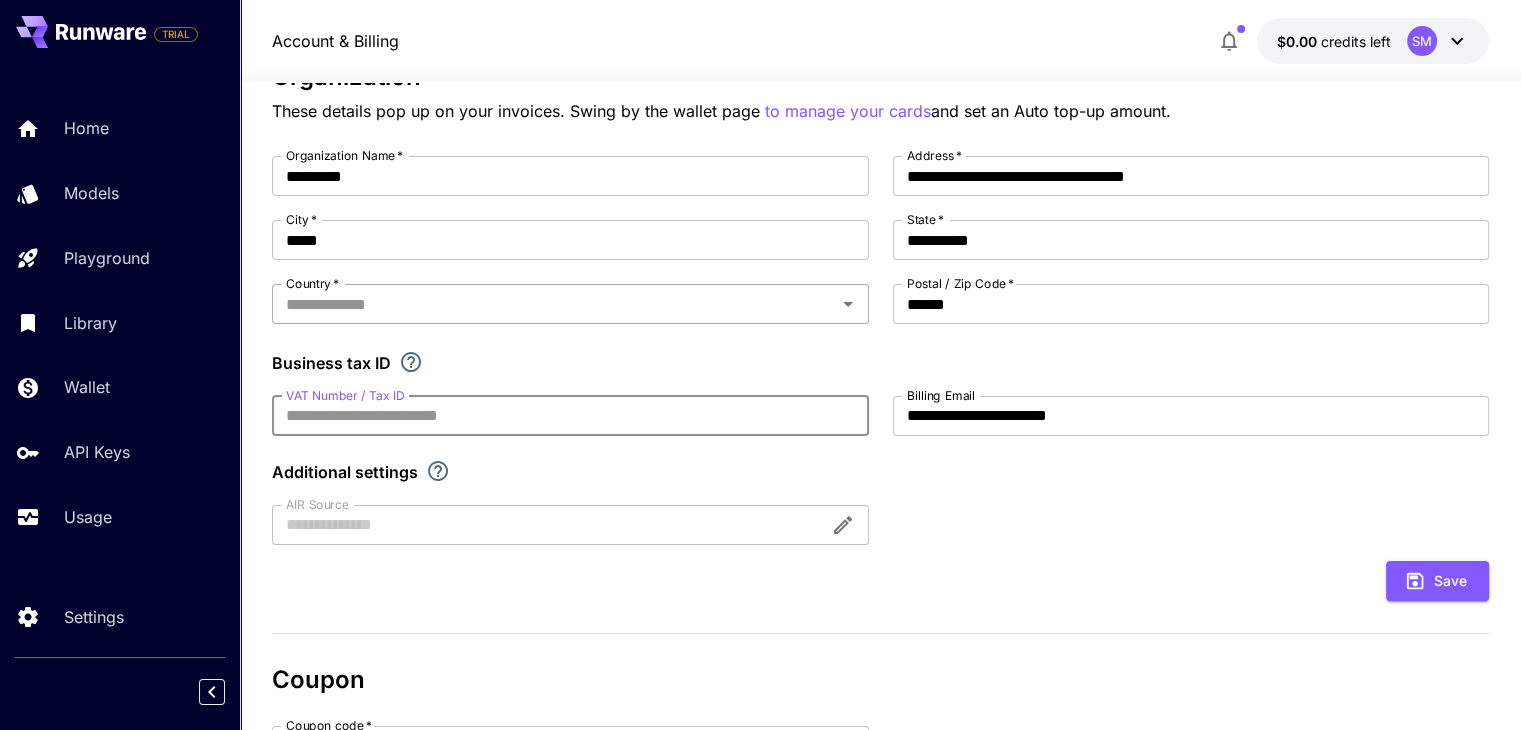 click on "Country   *" at bounding box center (570, 304) 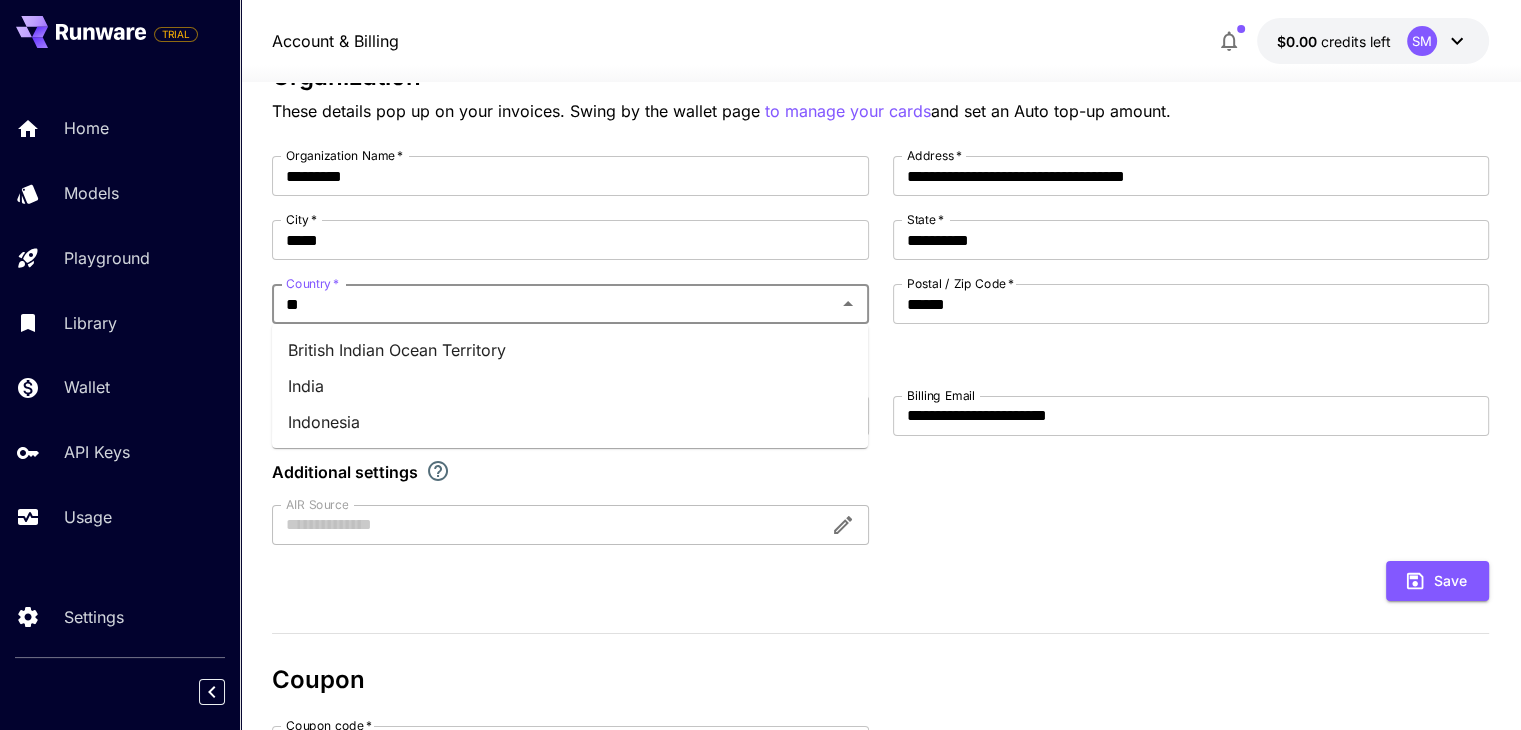 type on "***" 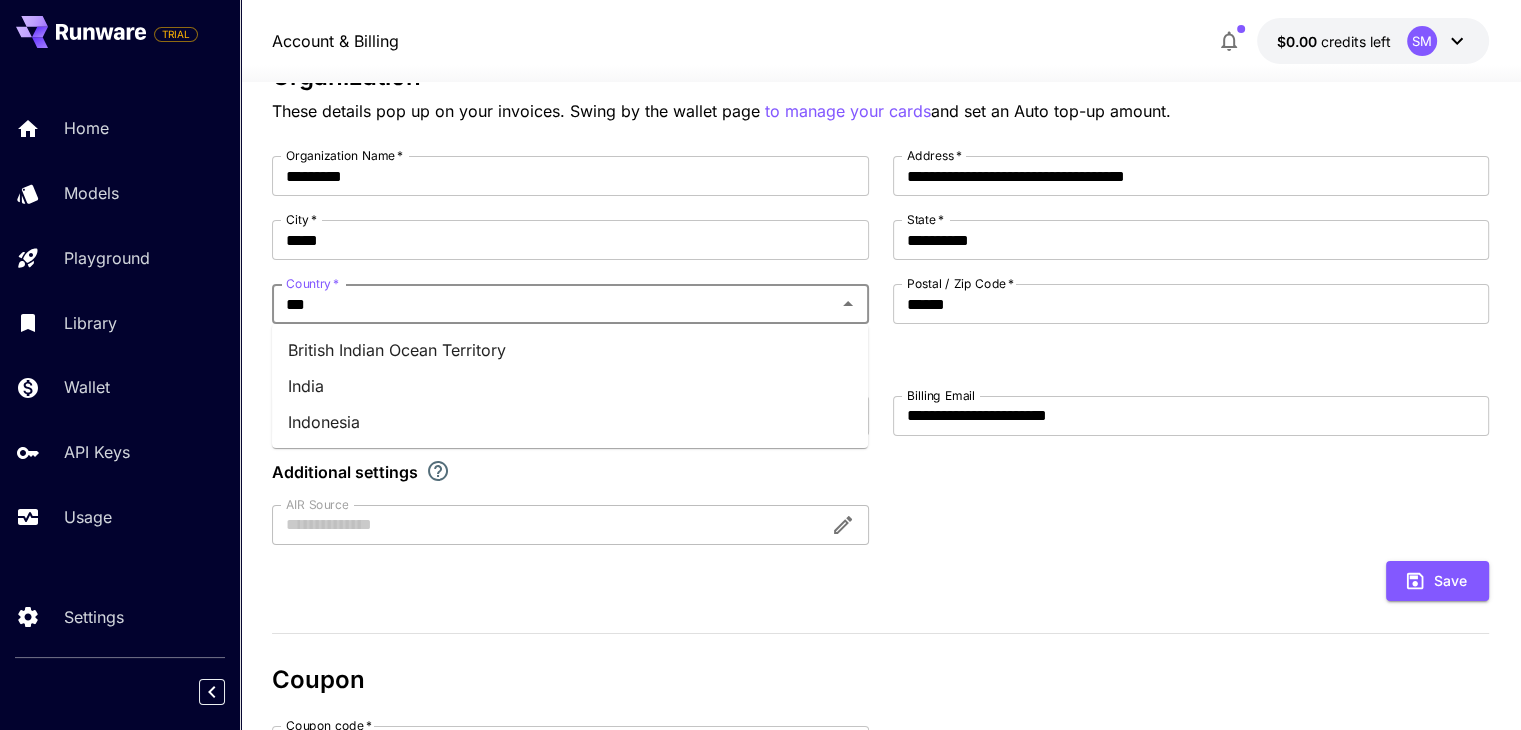 click on "India" at bounding box center (570, 386) 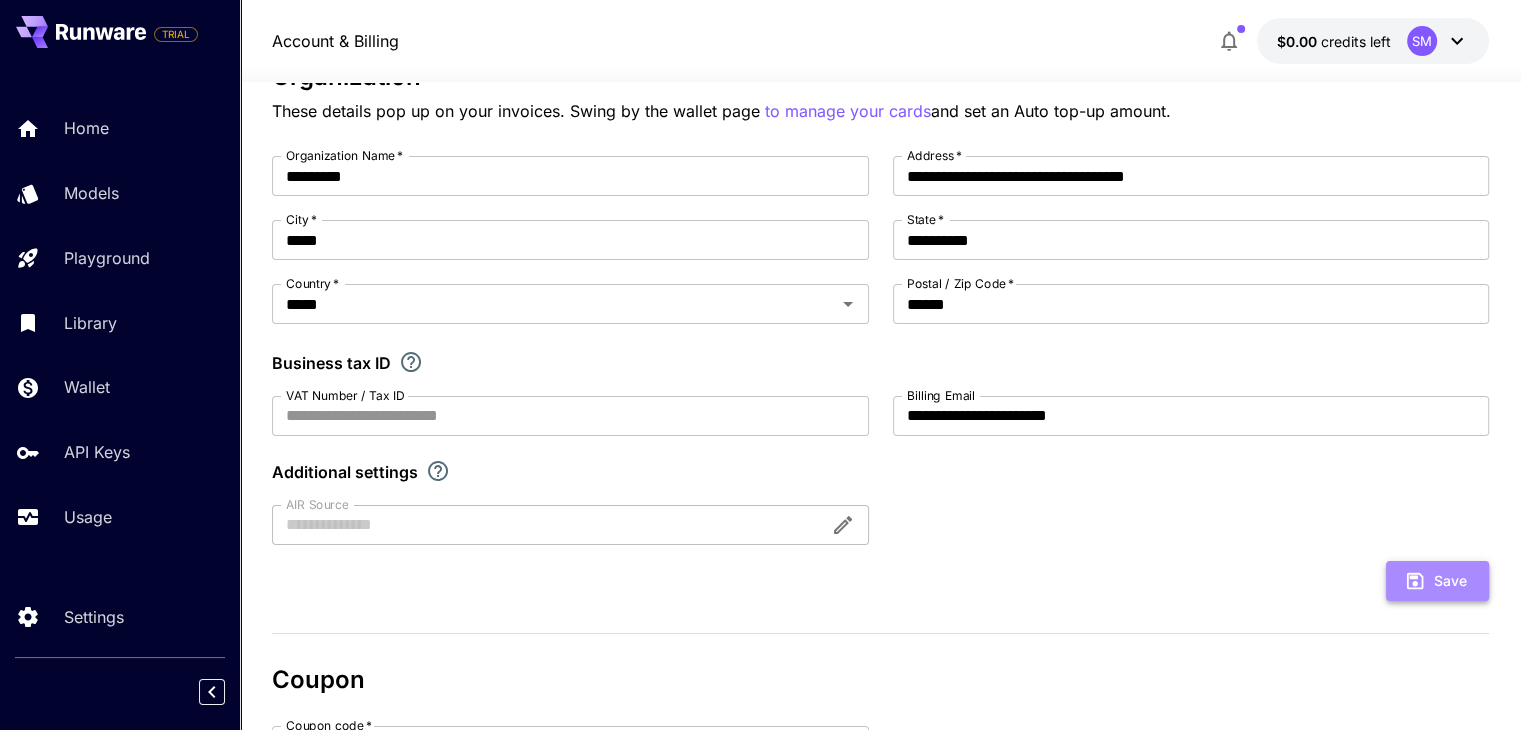 click 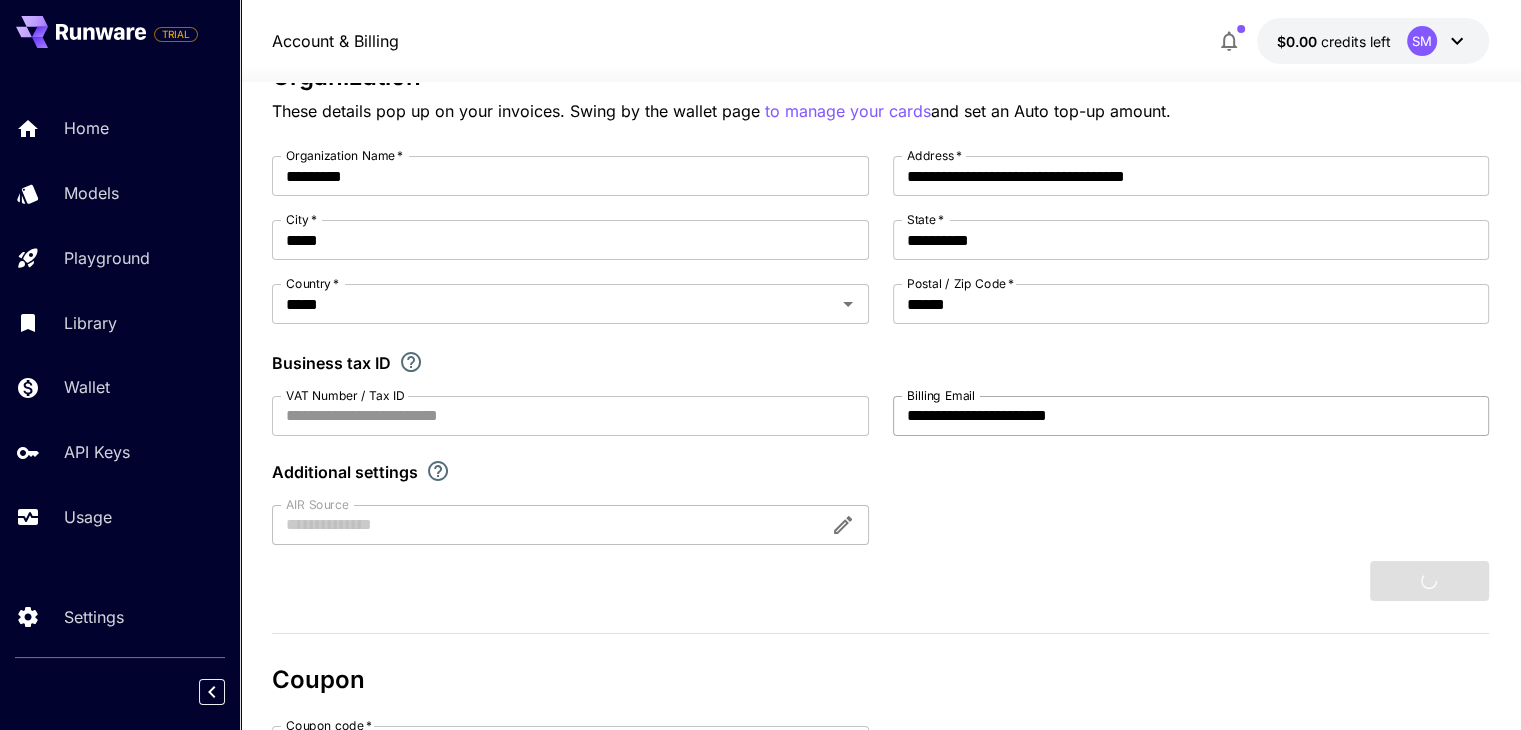 type 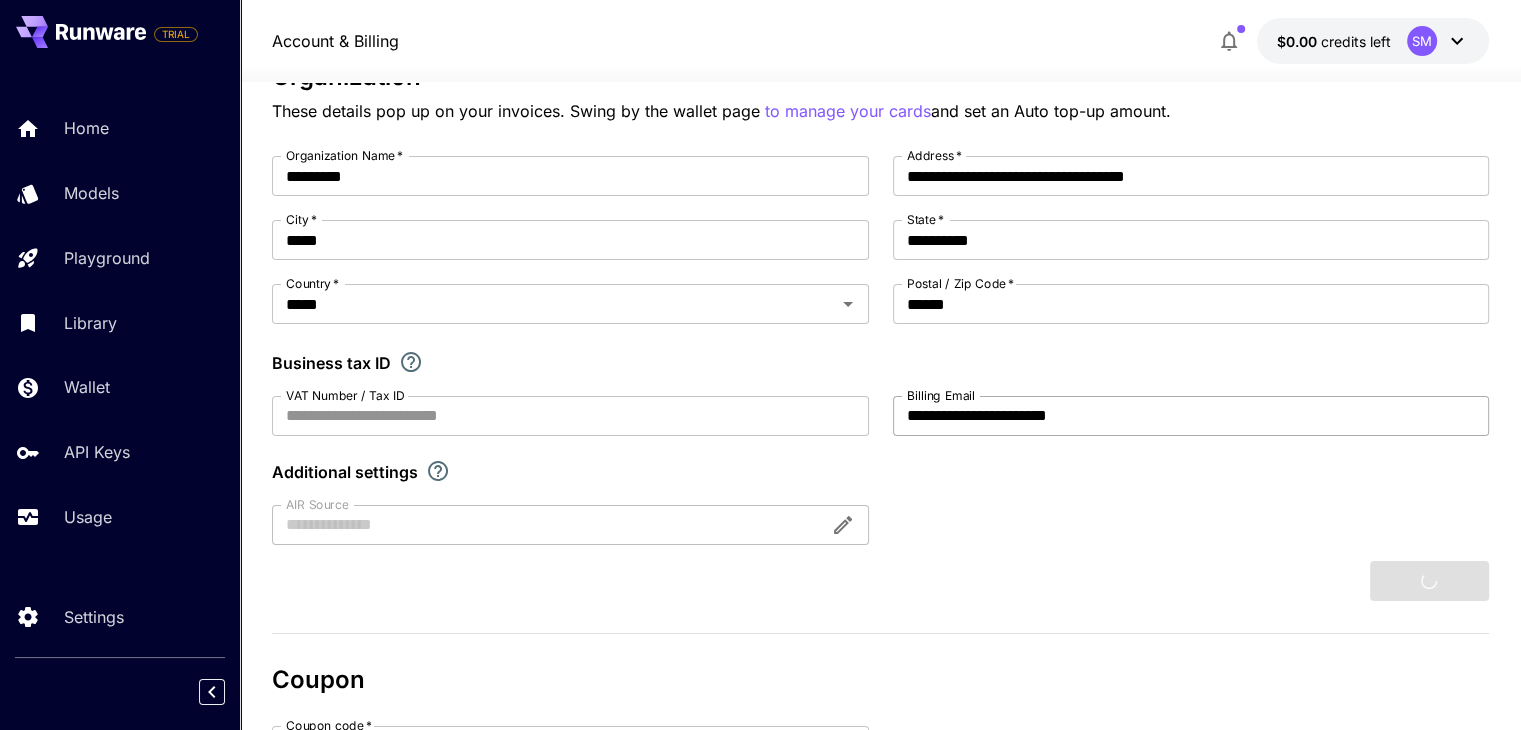 type 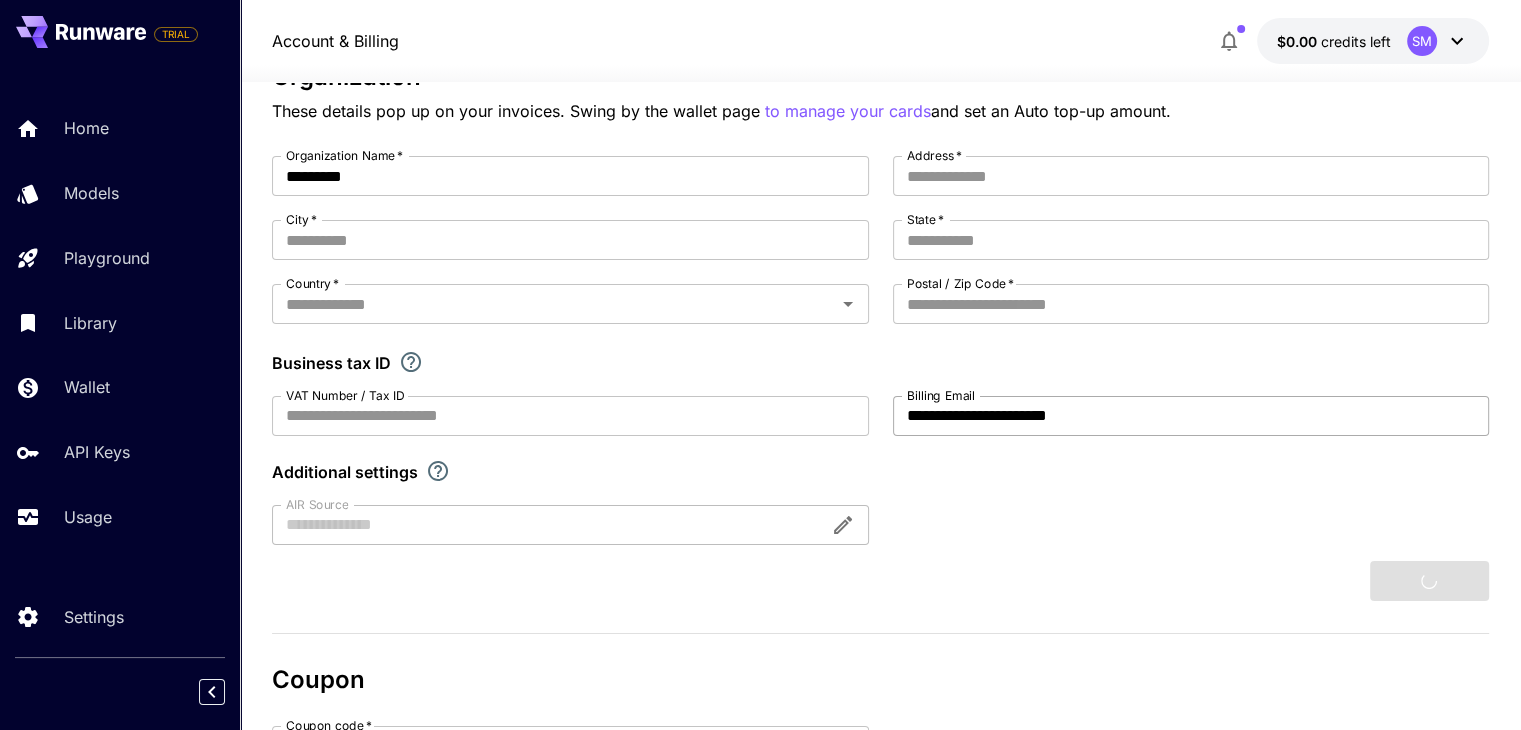 type on "**********" 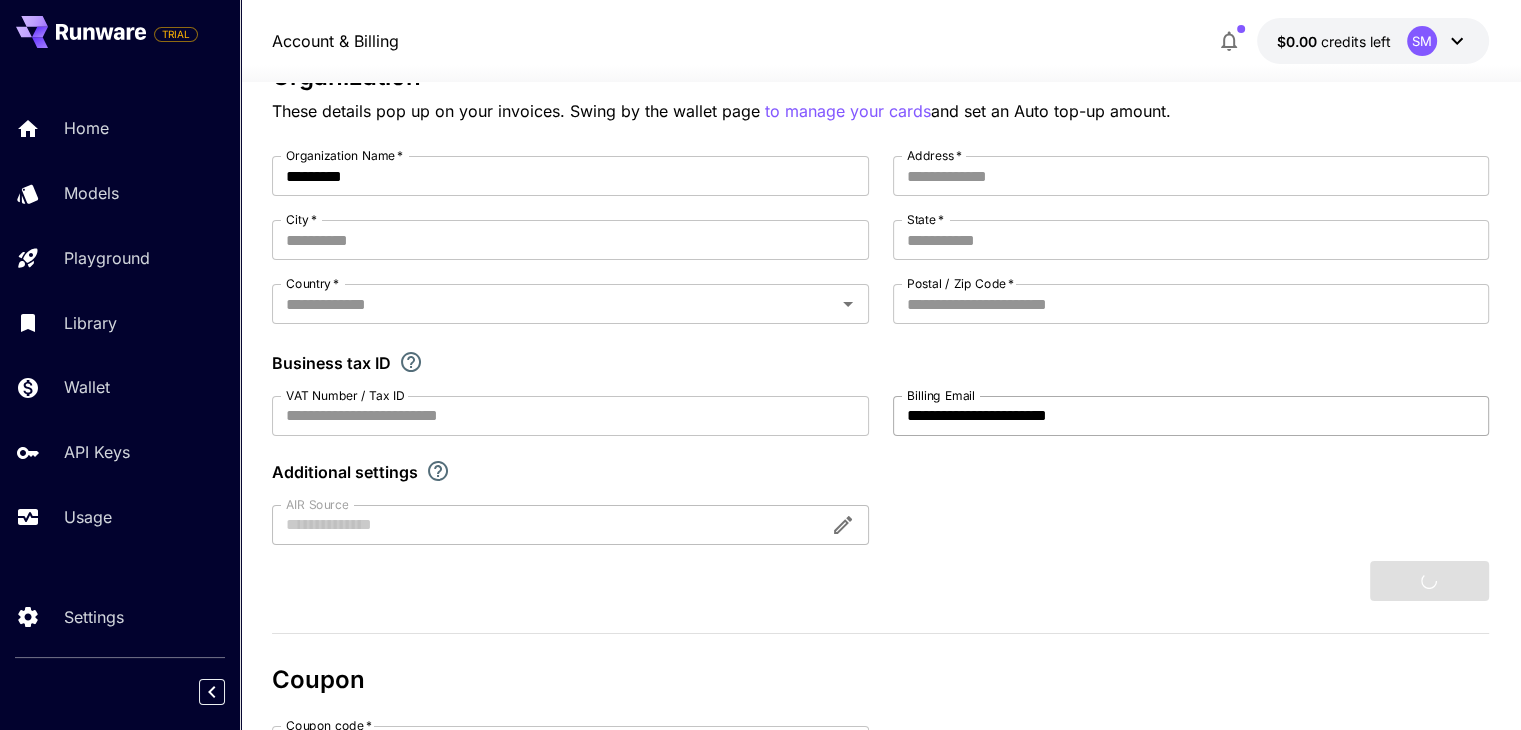 type on "*****" 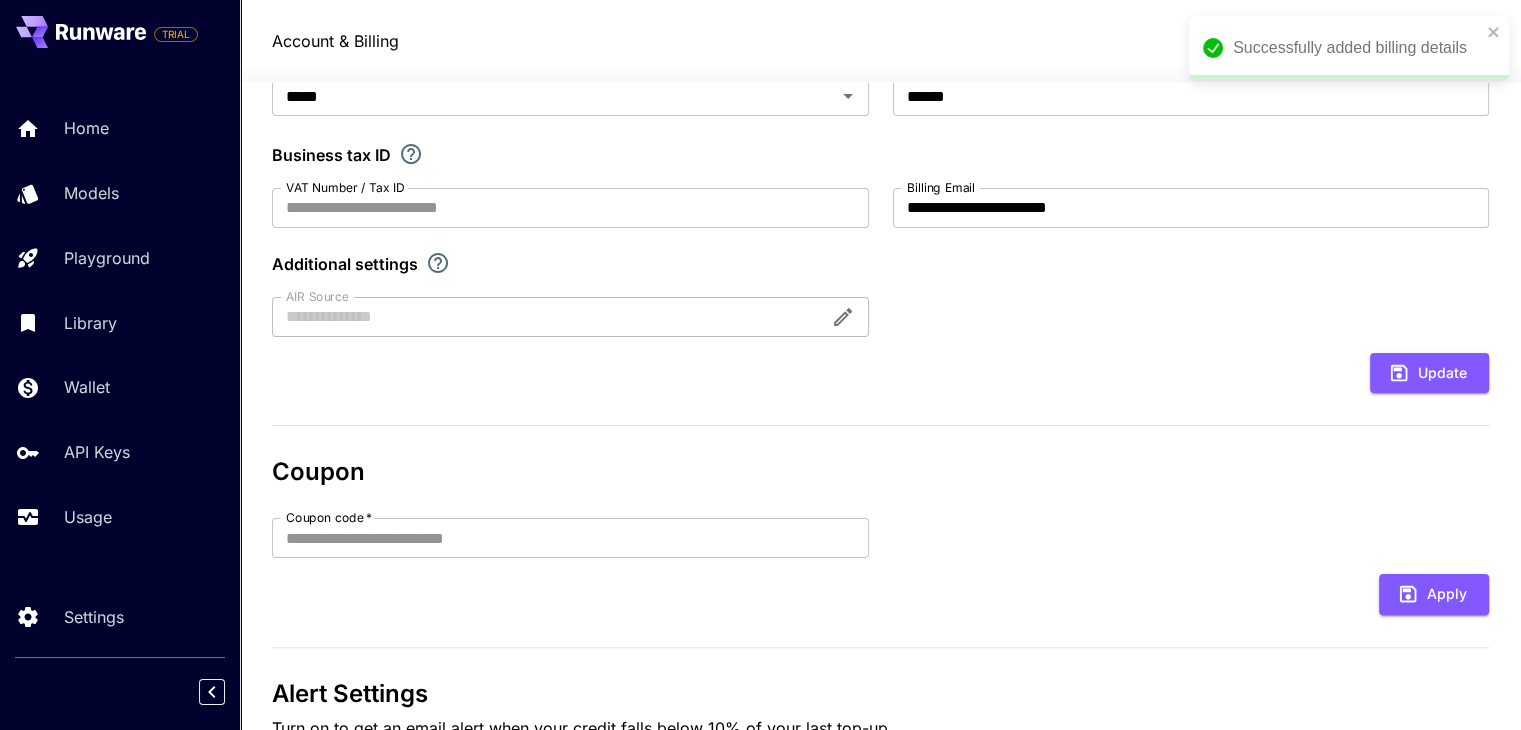 scroll, scrollTop: 491, scrollLeft: 0, axis: vertical 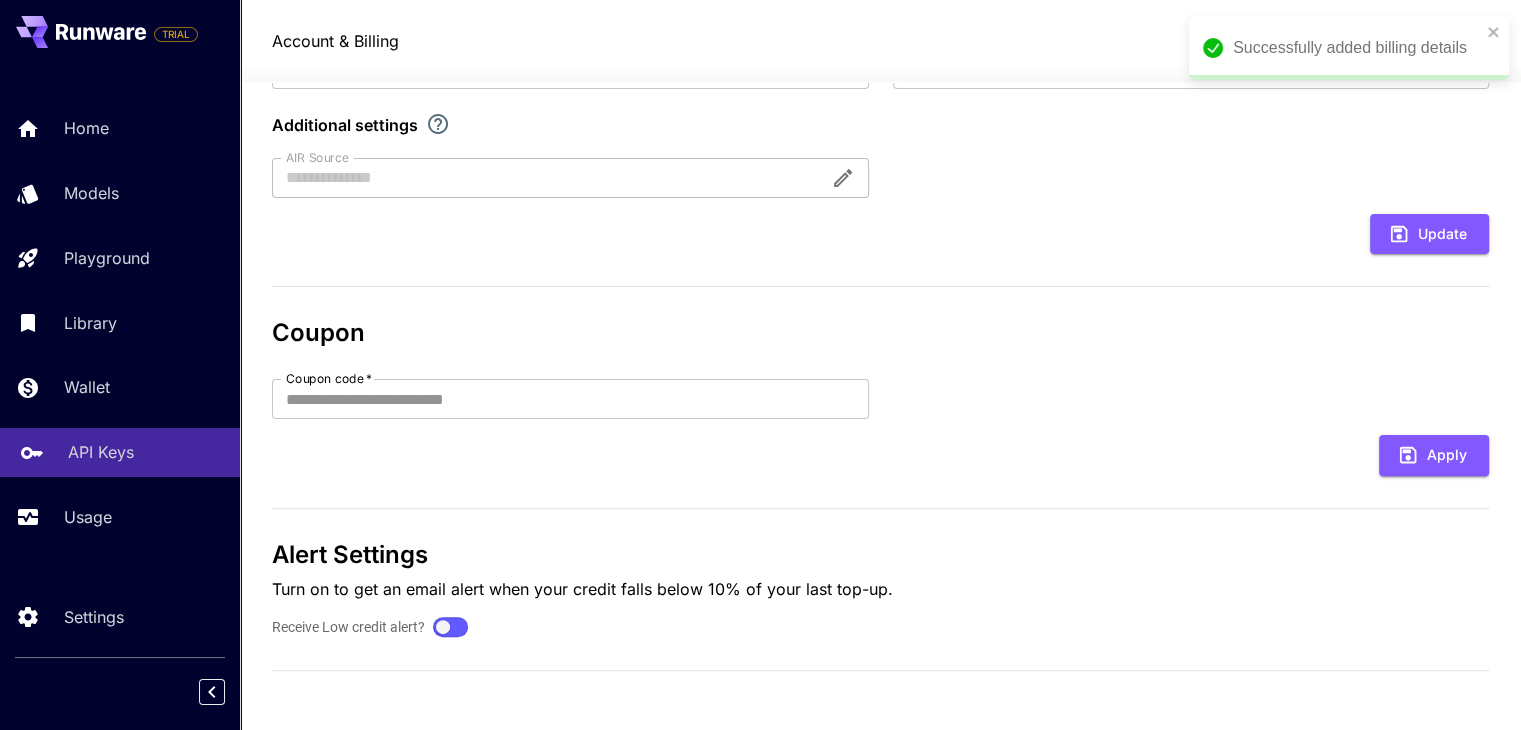 click on "API Keys" at bounding box center (120, 452) 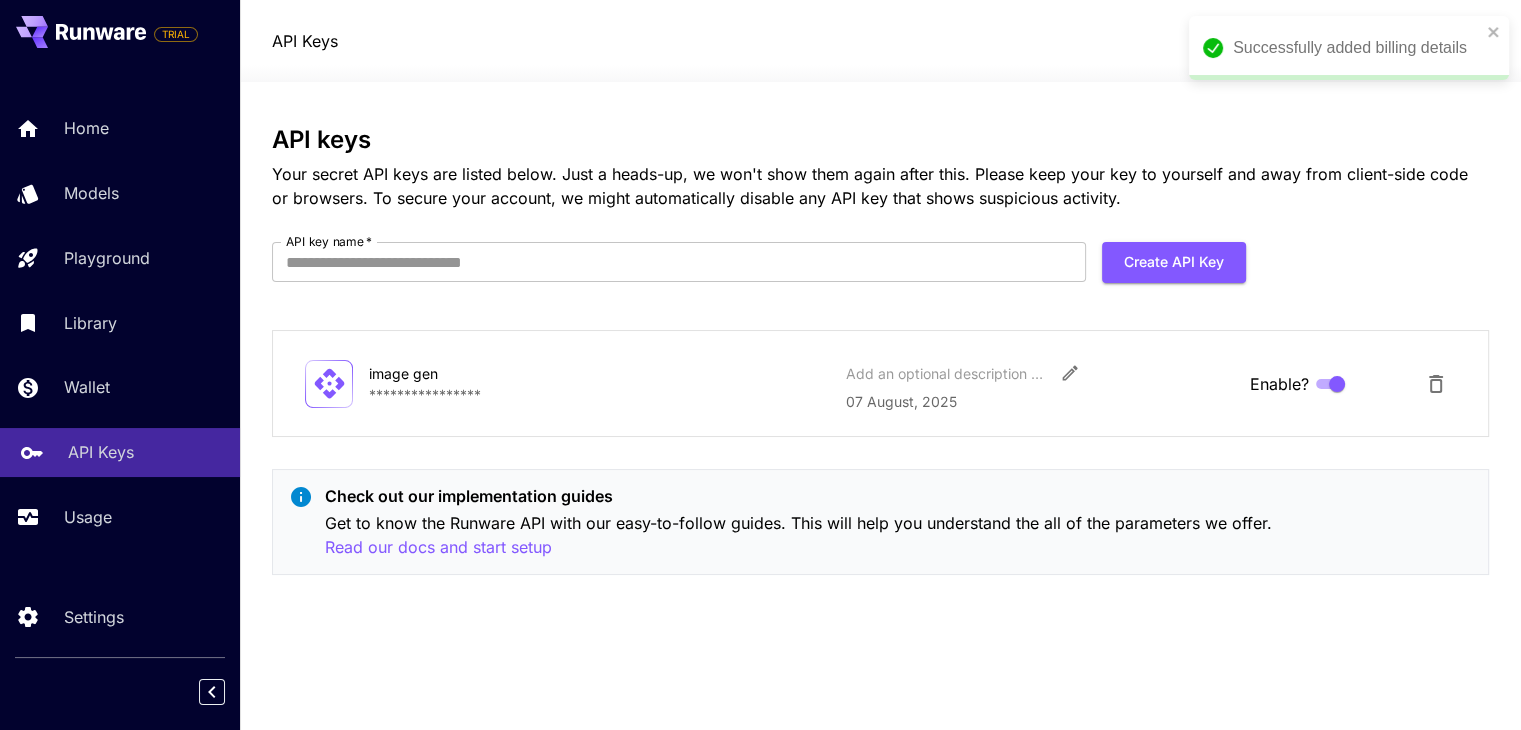 scroll, scrollTop: 0, scrollLeft: 0, axis: both 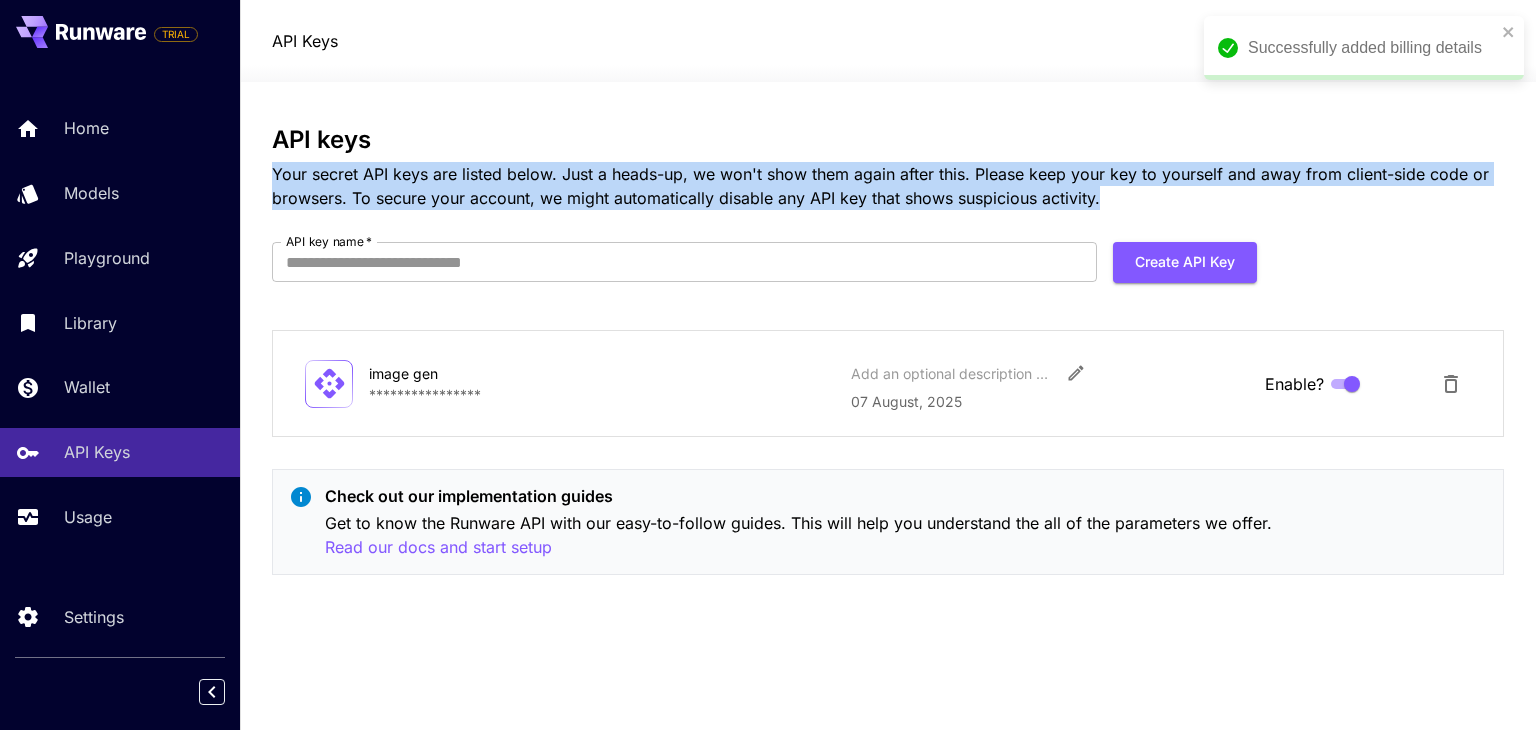 drag, startPoint x: 852, startPoint y: 88, endPoint x: 1380, endPoint y: 209, distance: 541.6872 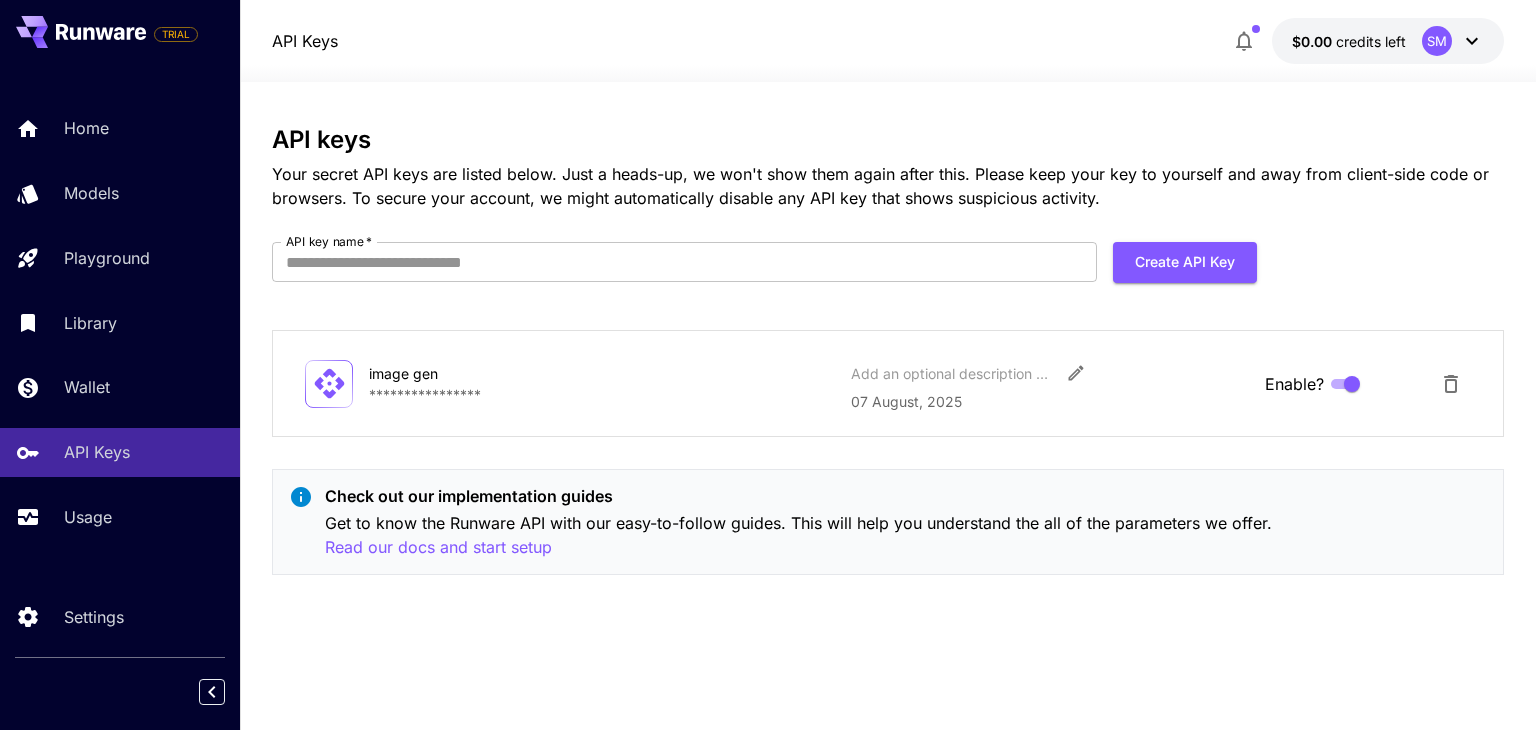 click on "**********" at bounding box center [887, 358] 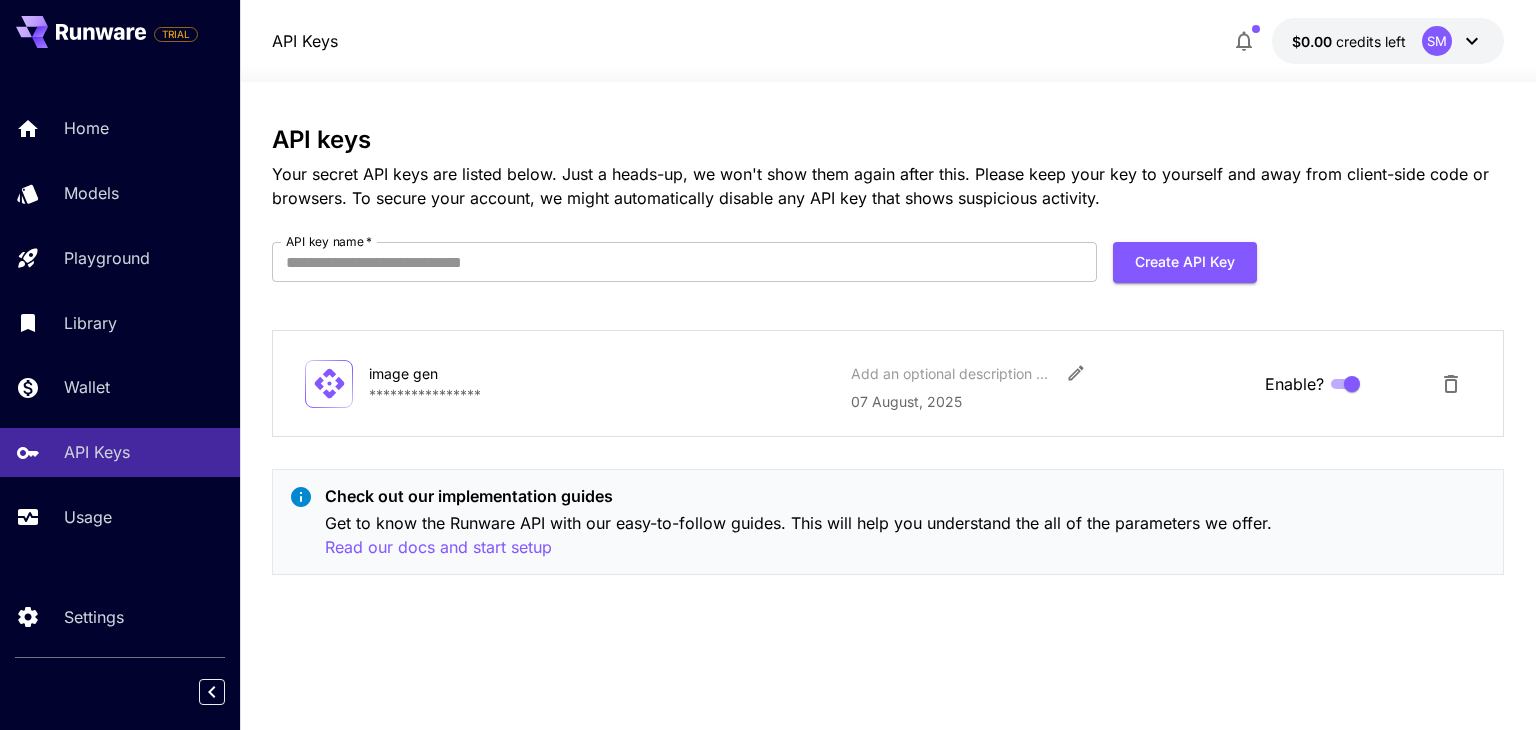 click on "$0.00    credits left  SM" at bounding box center [1388, 41] 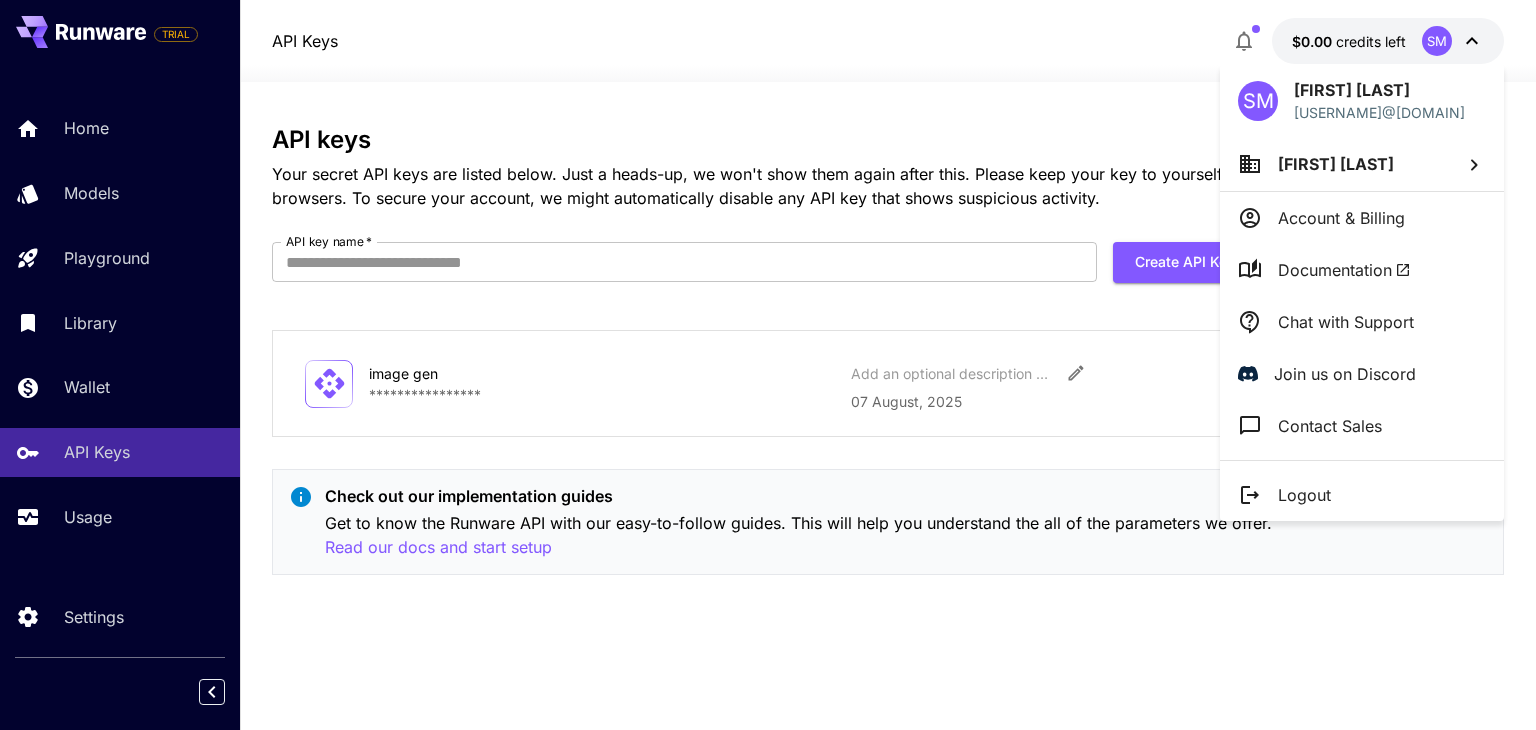 click at bounding box center (768, 365) 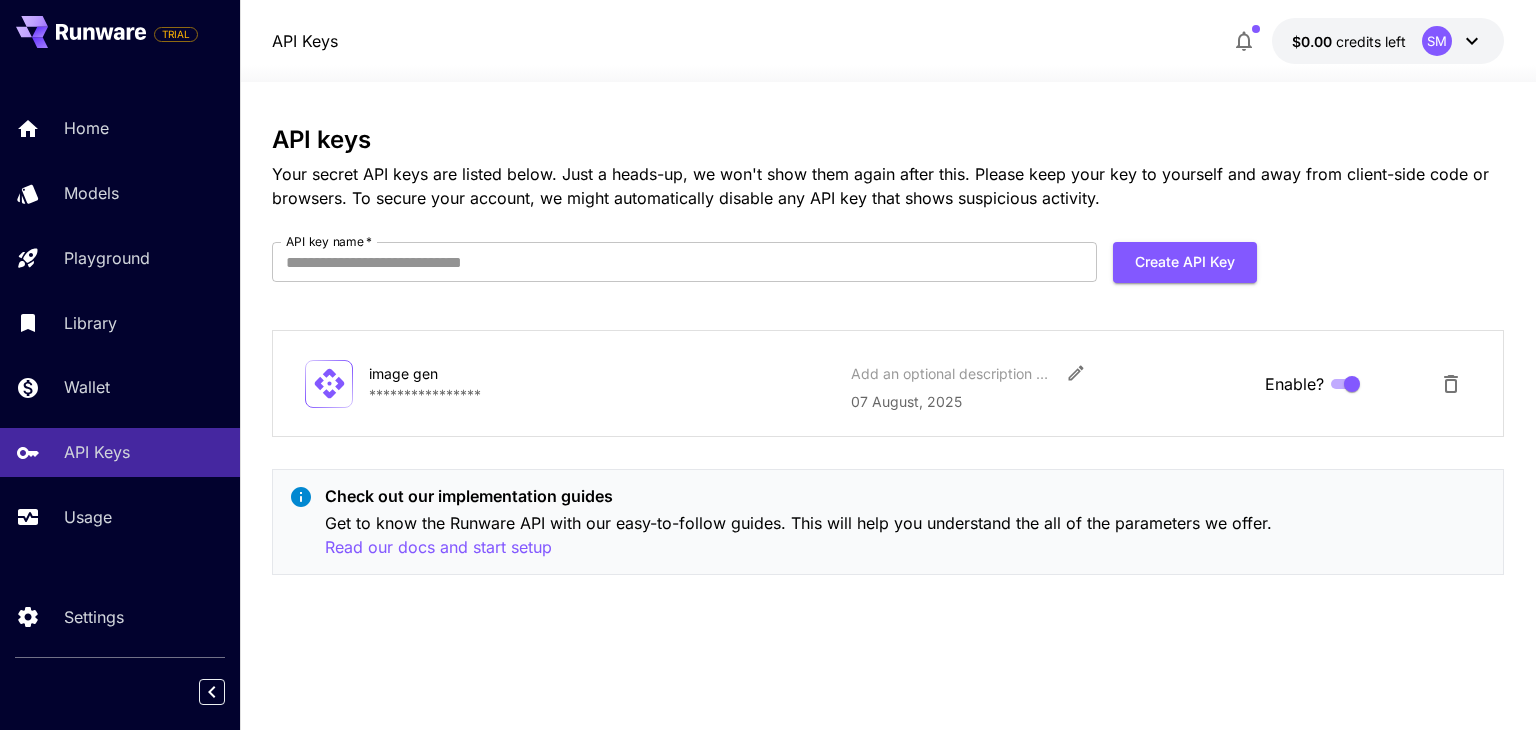 click on "SM" at bounding box center (1437, 41) 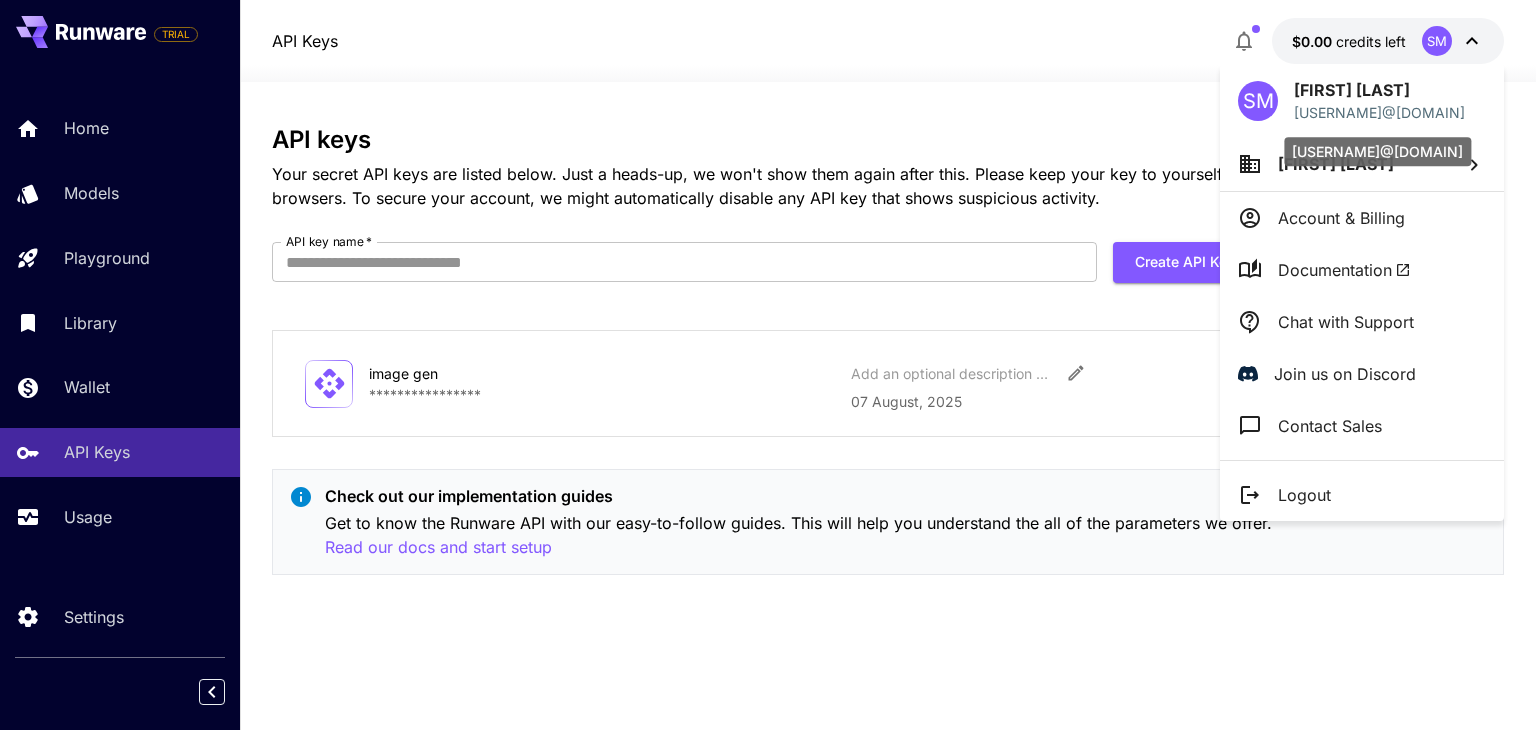 click on "shahidhajith4@gmail.com" at bounding box center [1379, 112] 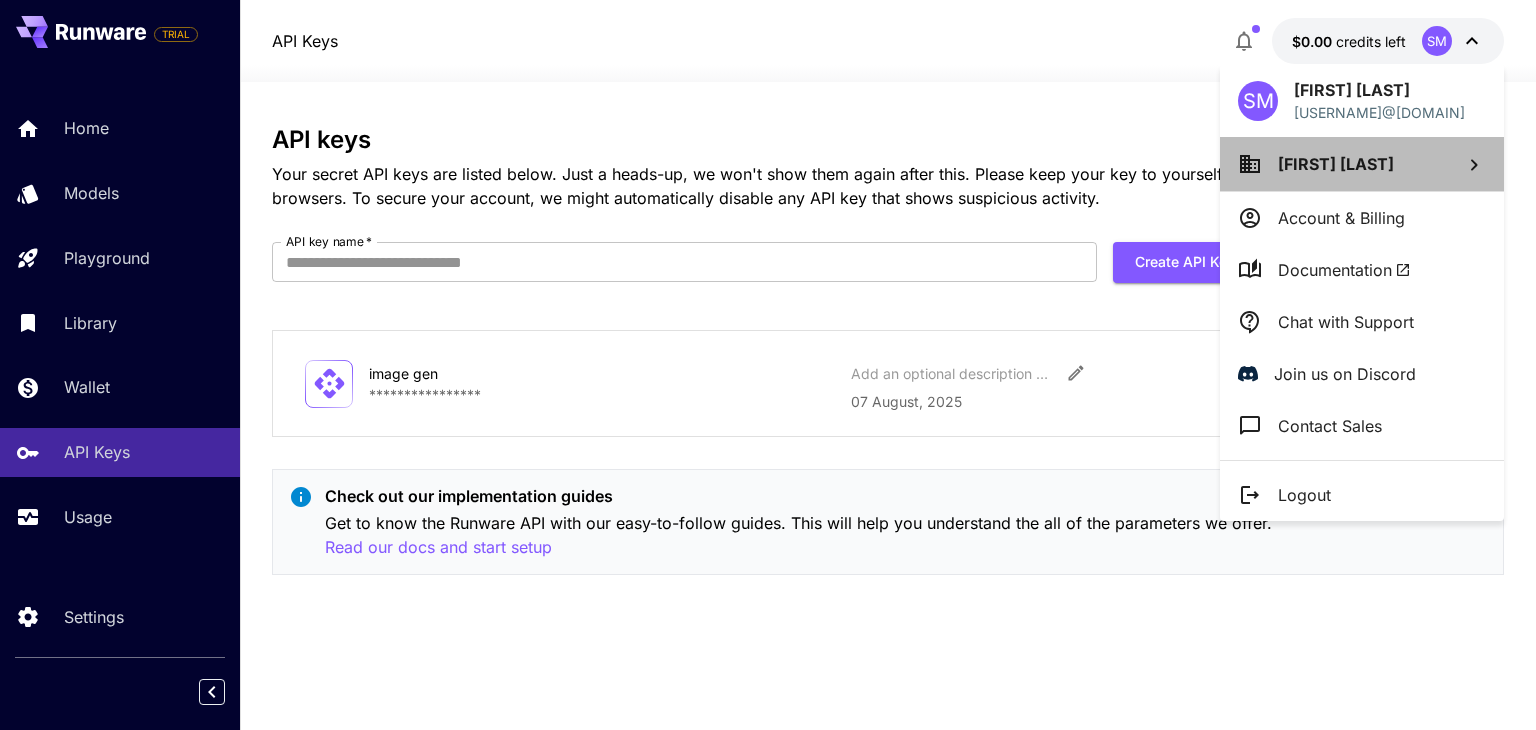 click on "Shahidh M" at bounding box center [1362, 164] 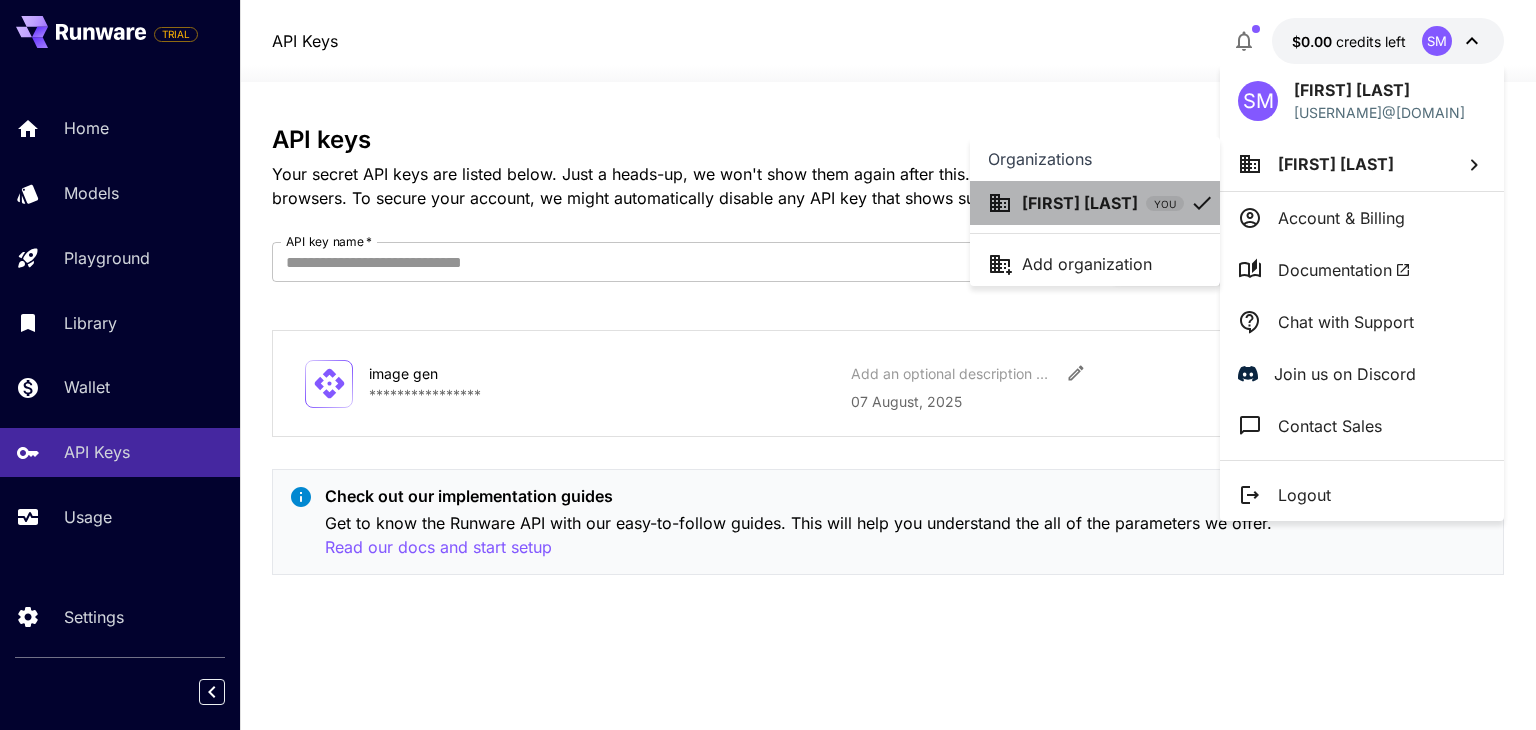 click on "Shahidh M" at bounding box center (1080, 203) 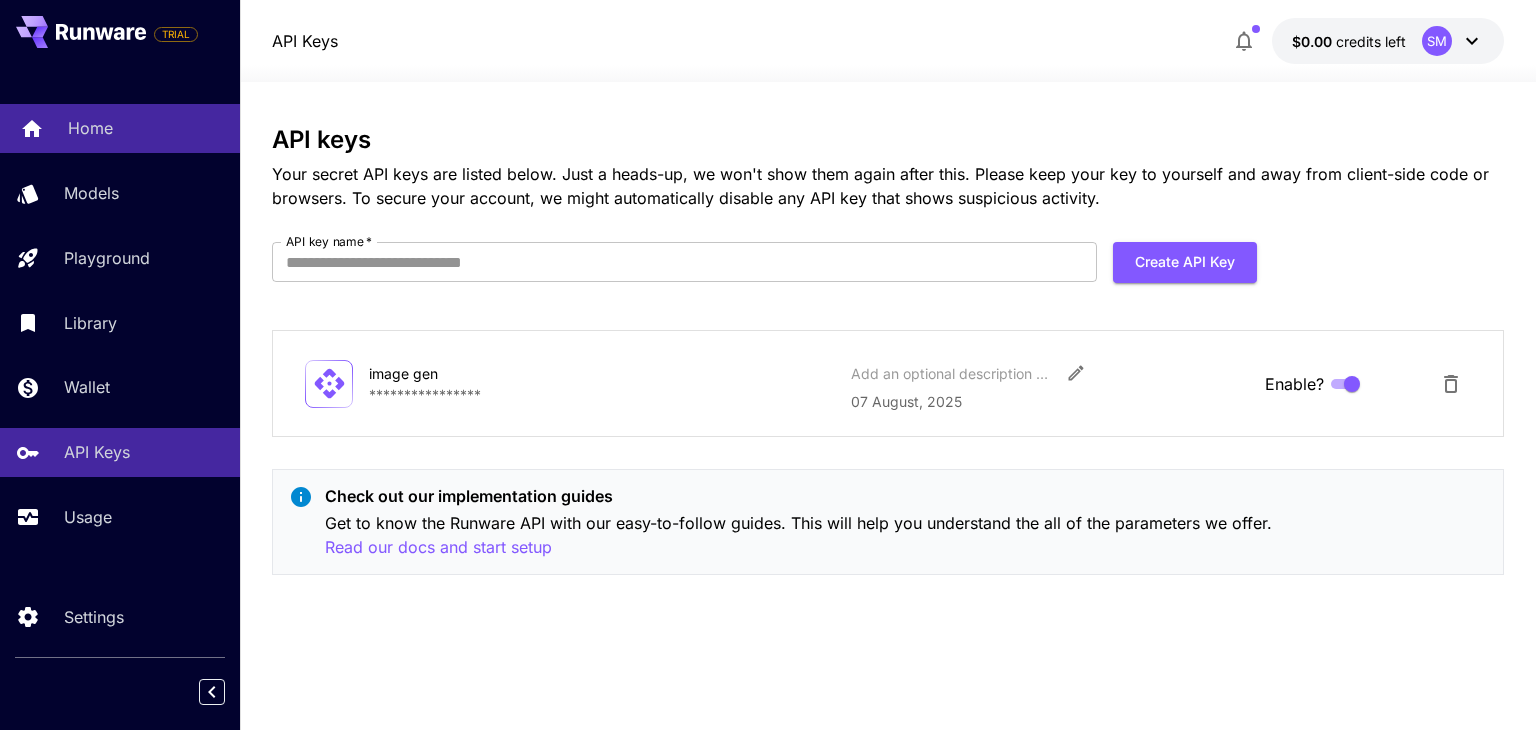 click on "Home" at bounding box center [120, 128] 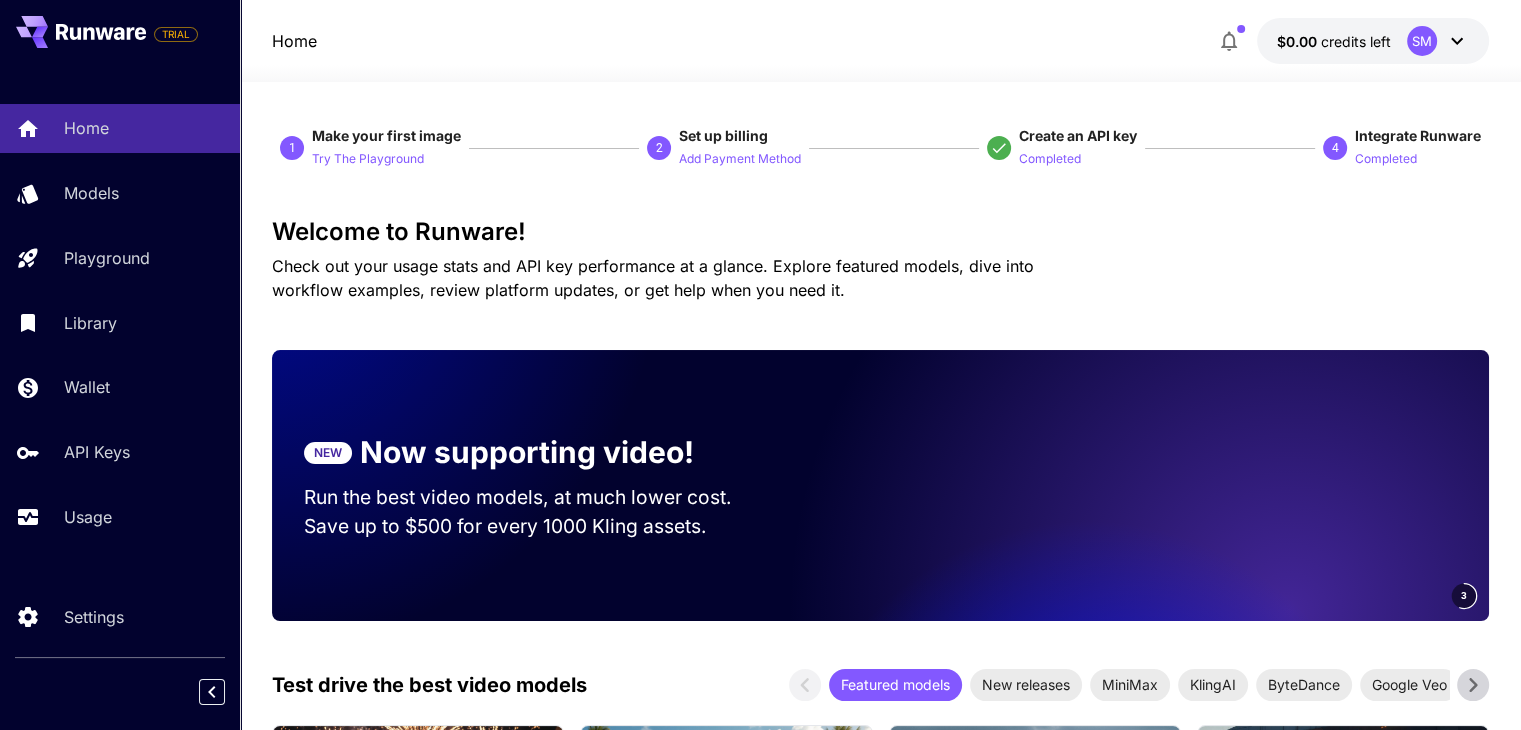 click on "4" at bounding box center [1334, 148] 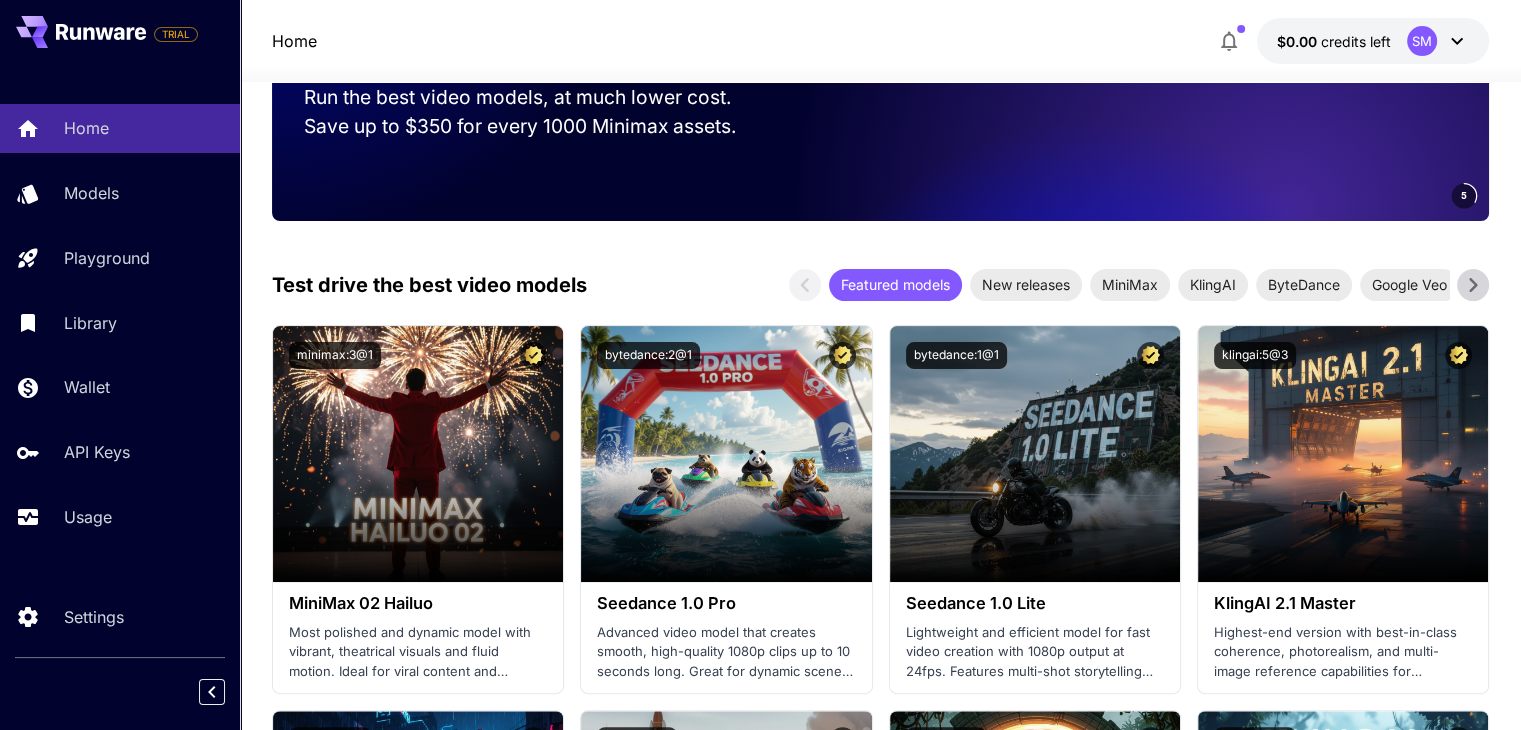 scroll, scrollTop: 0, scrollLeft: 0, axis: both 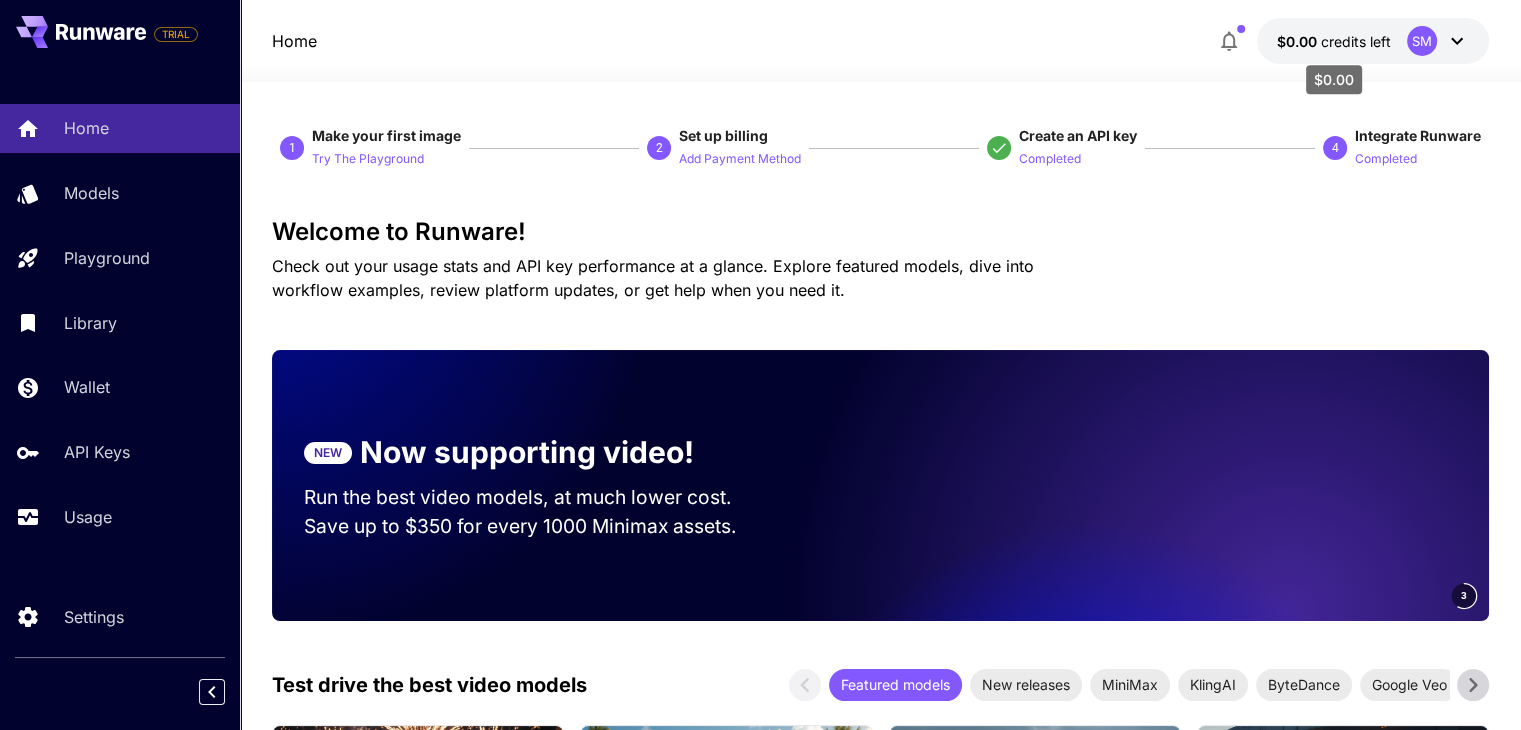 click on "credits left" at bounding box center [1356, 41] 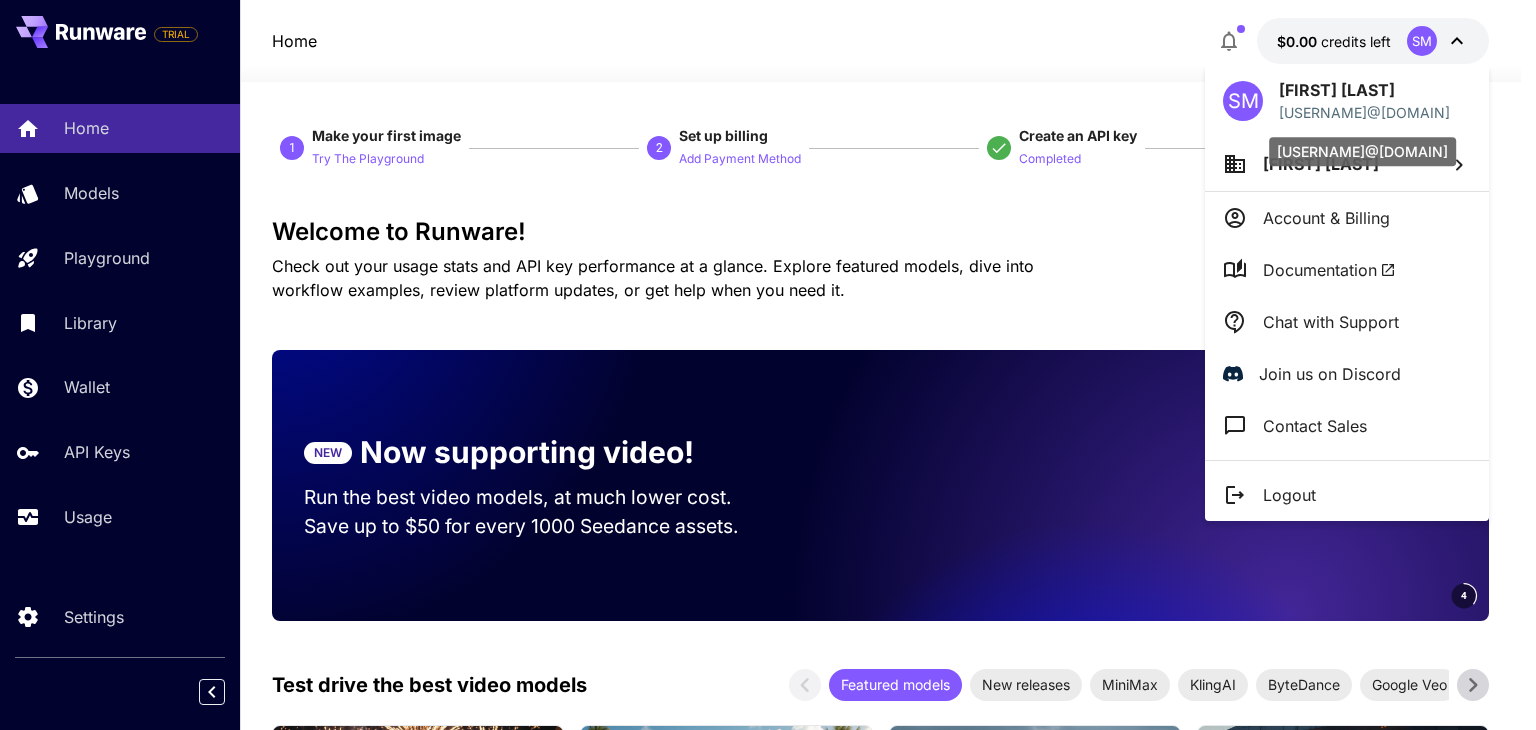 click on "shahidhajith4@gmail.com" at bounding box center [1364, 112] 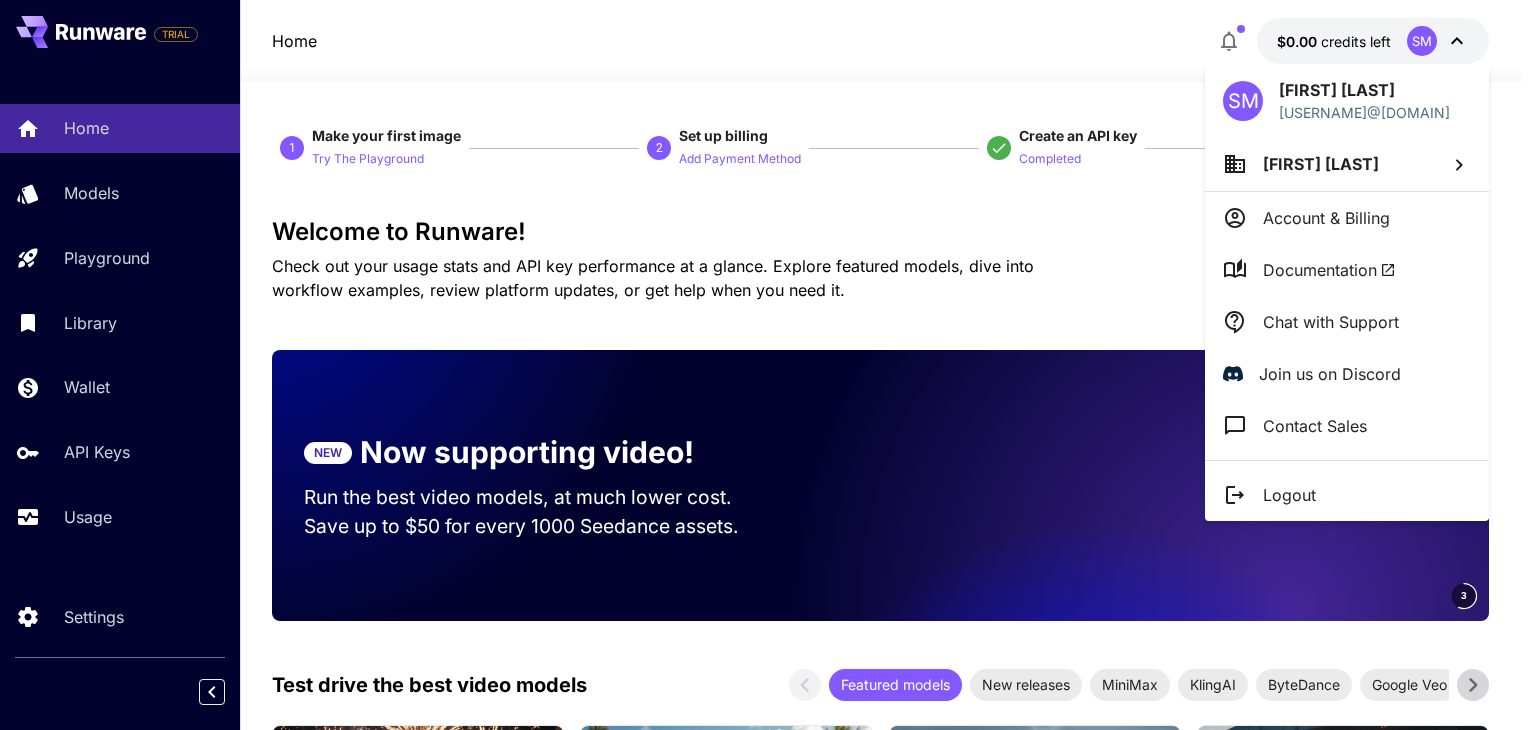 click on "SM" at bounding box center (1243, 101) 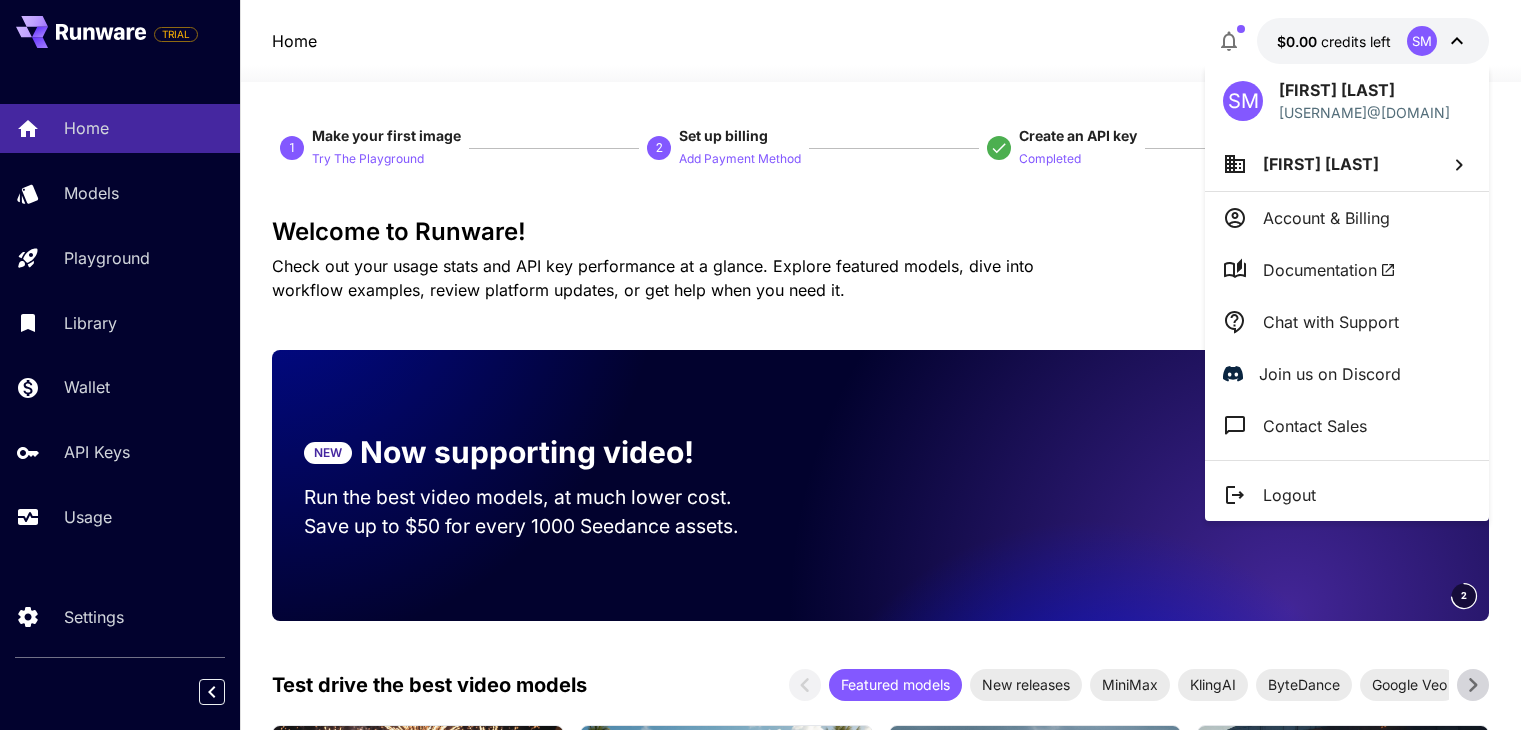 click on "SM" at bounding box center [1243, 101] 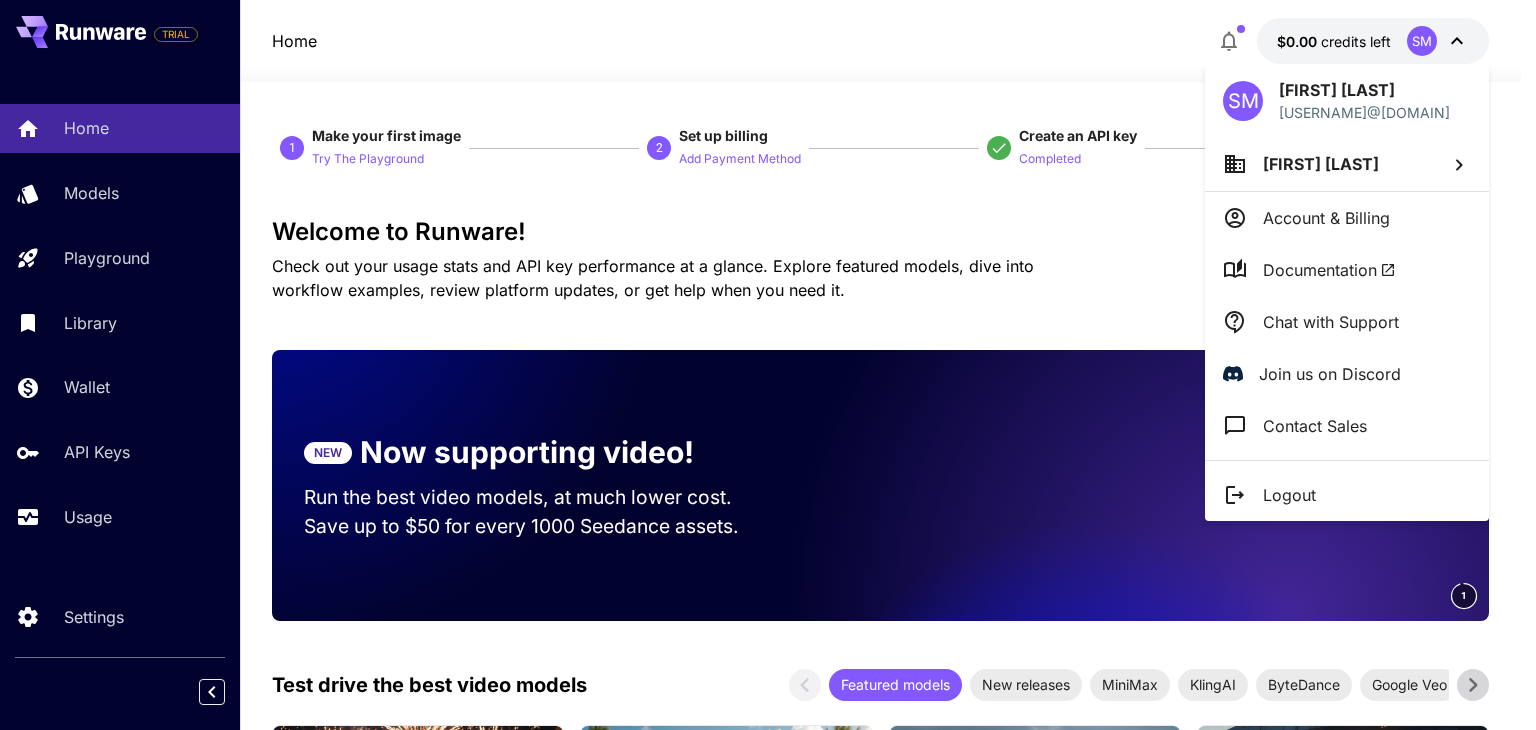 click at bounding box center [768, 365] 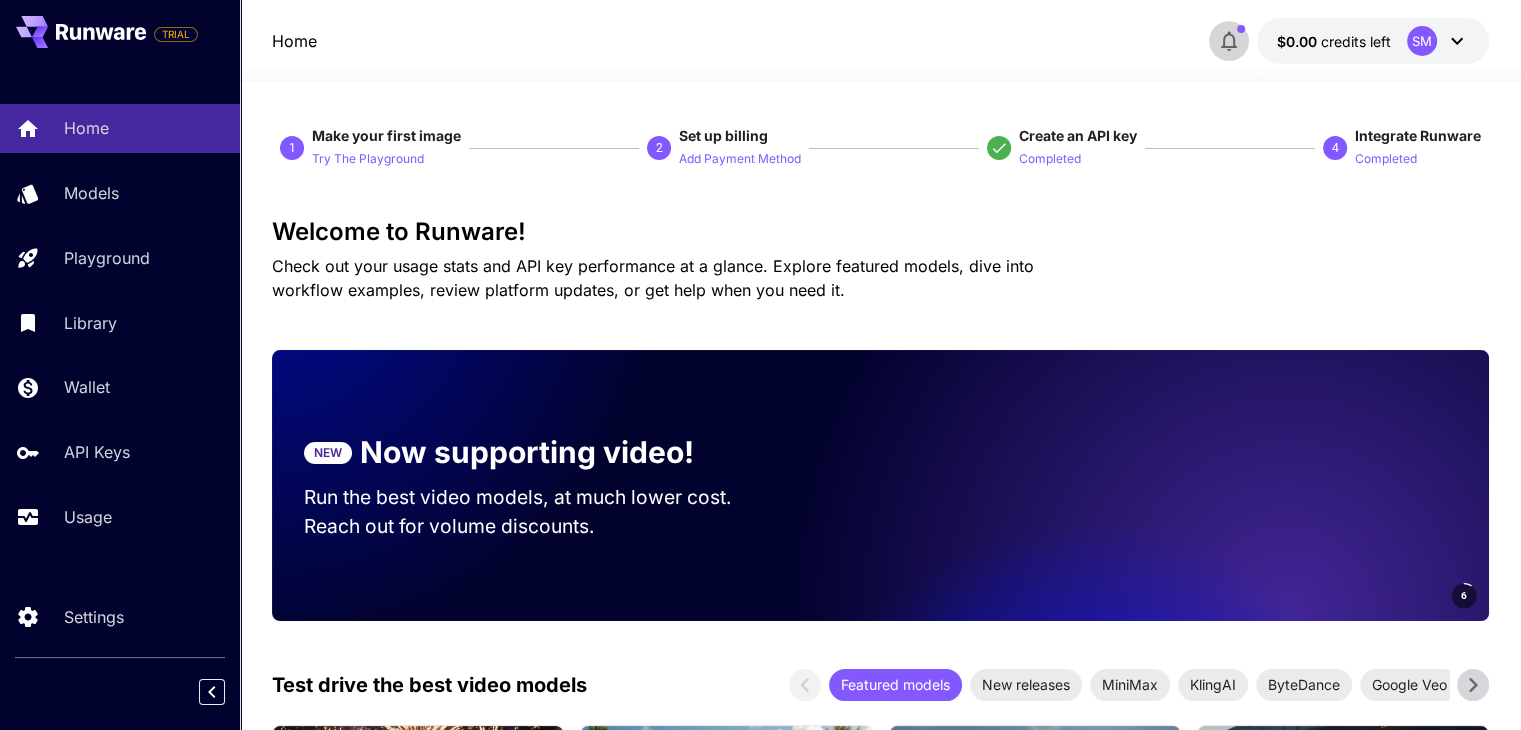 click 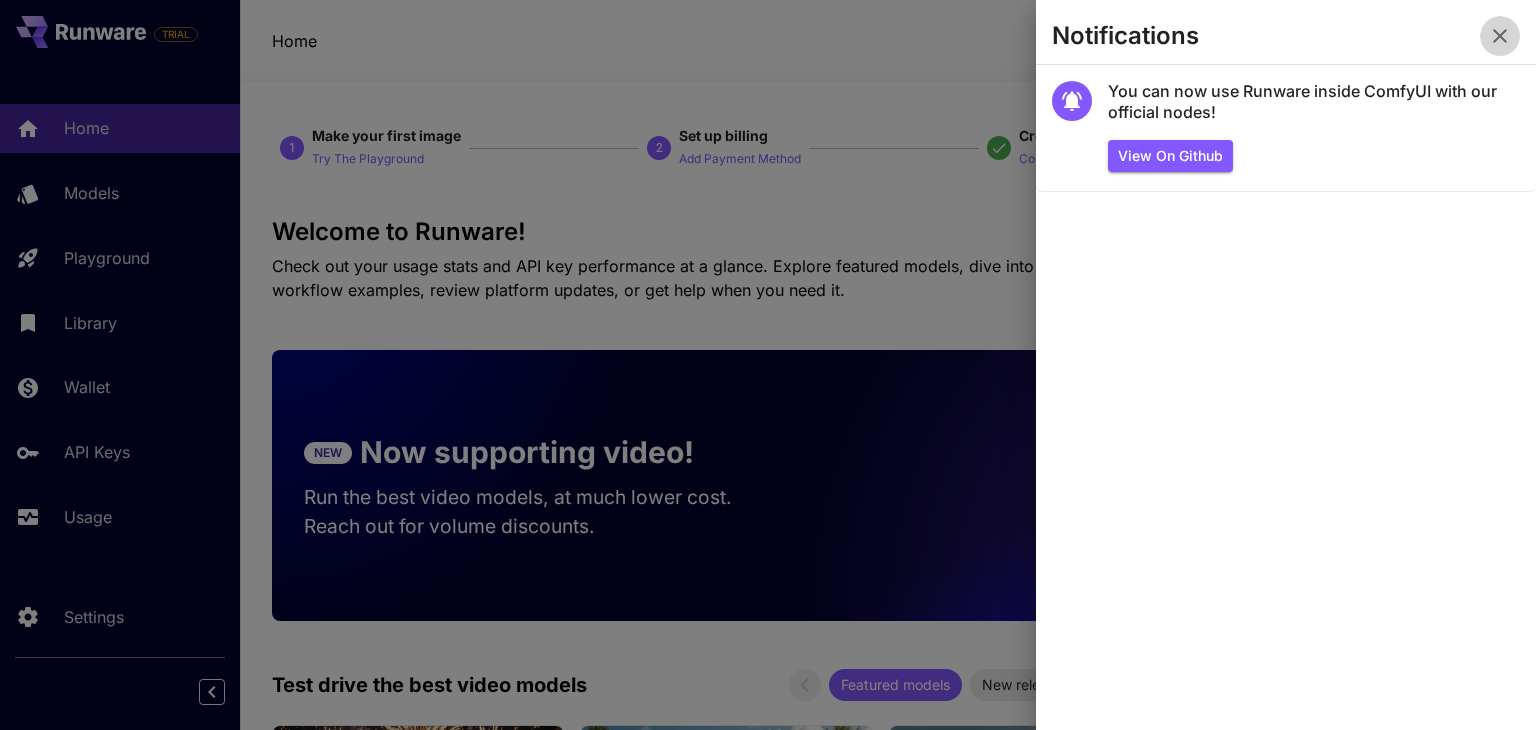 click 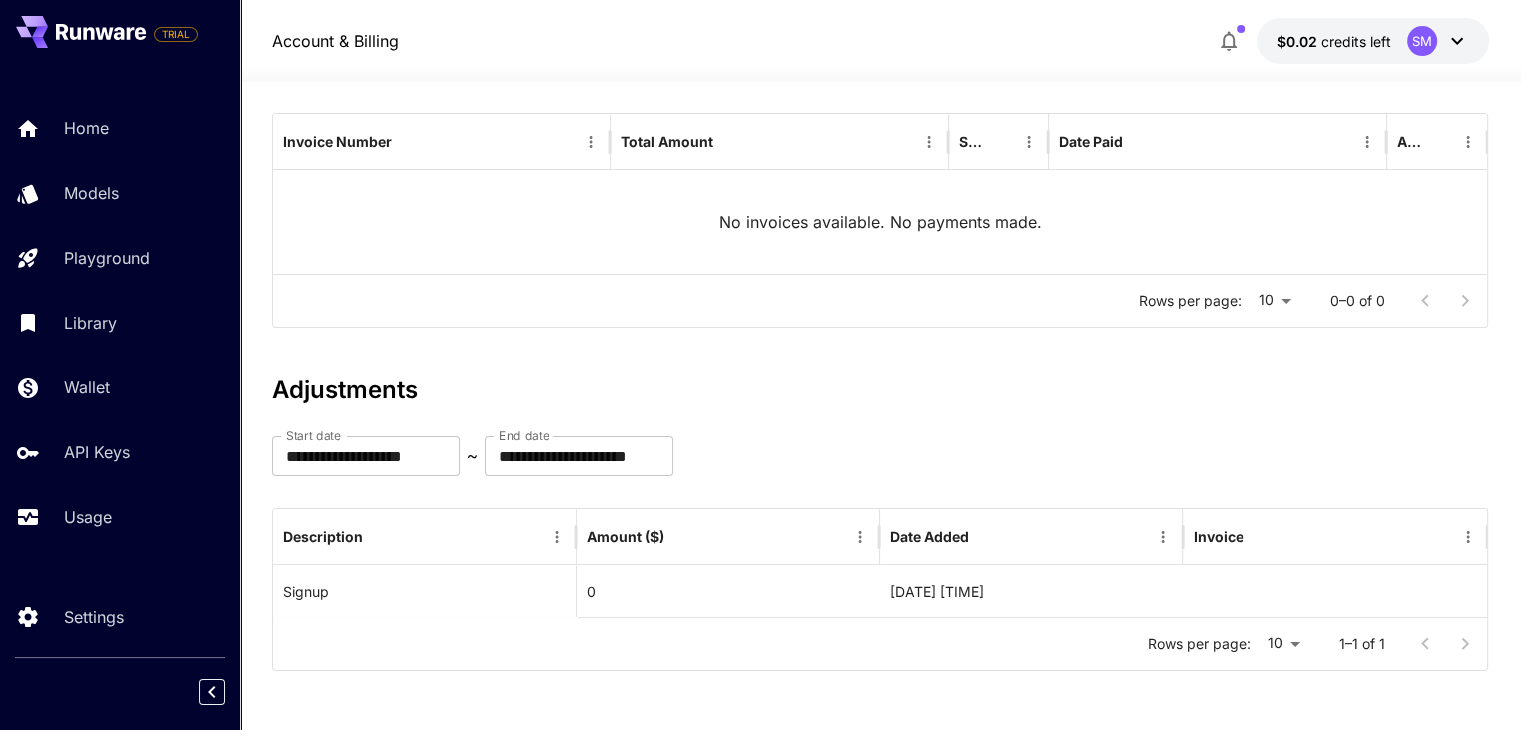 scroll, scrollTop: 0, scrollLeft: 0, axis: both 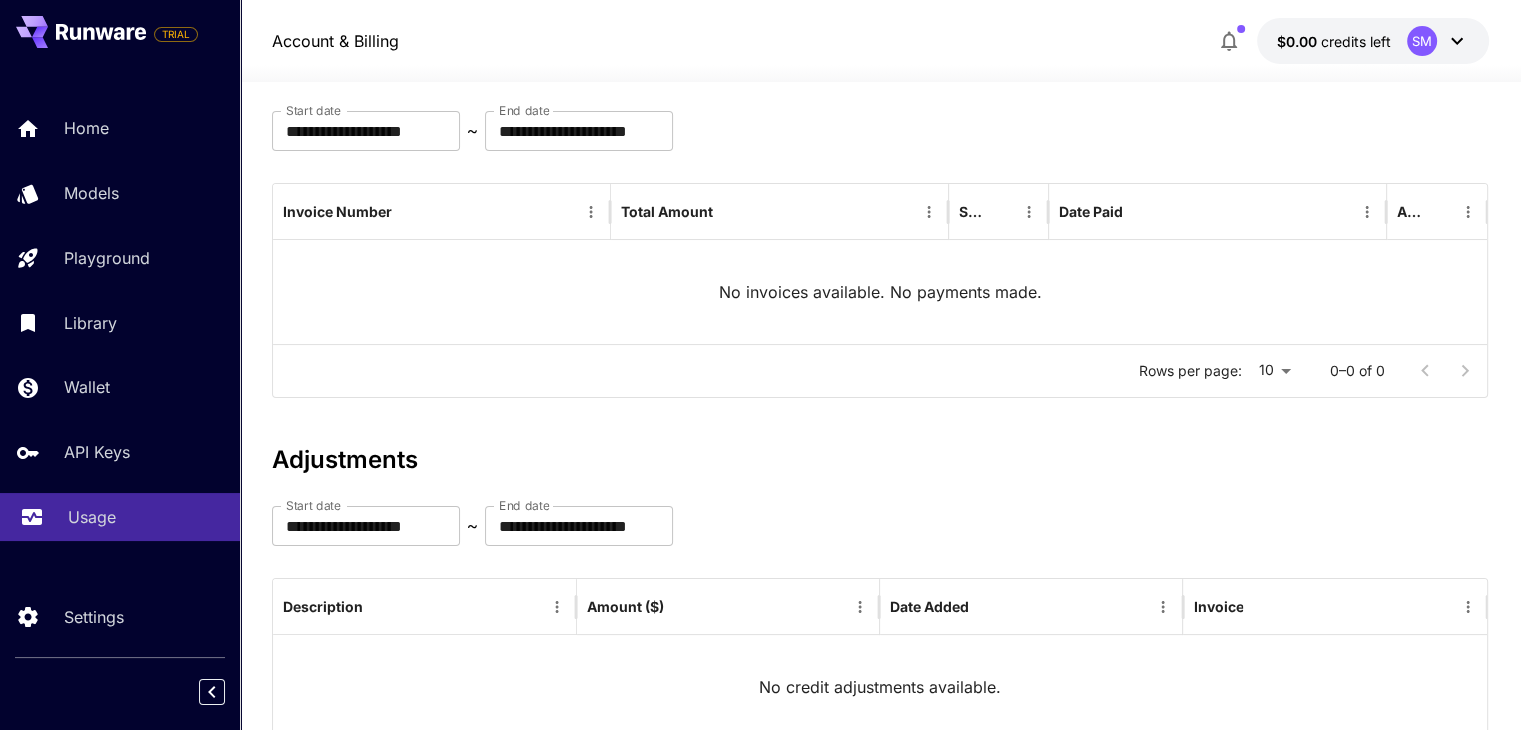 click on "Usage" at bounding box center (146, 517) 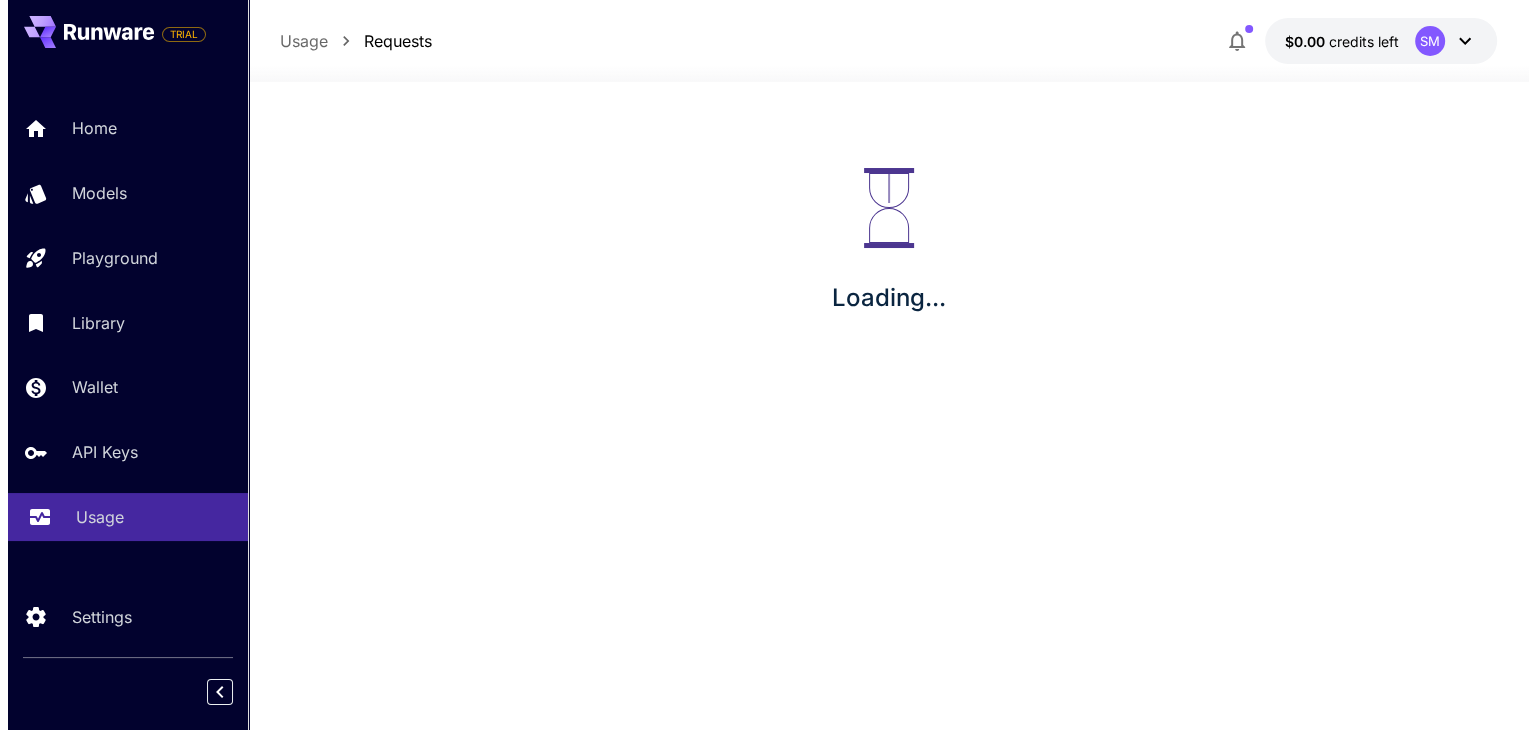 scroll, scrollTop: 0, scrollLeft: 0, axis: both 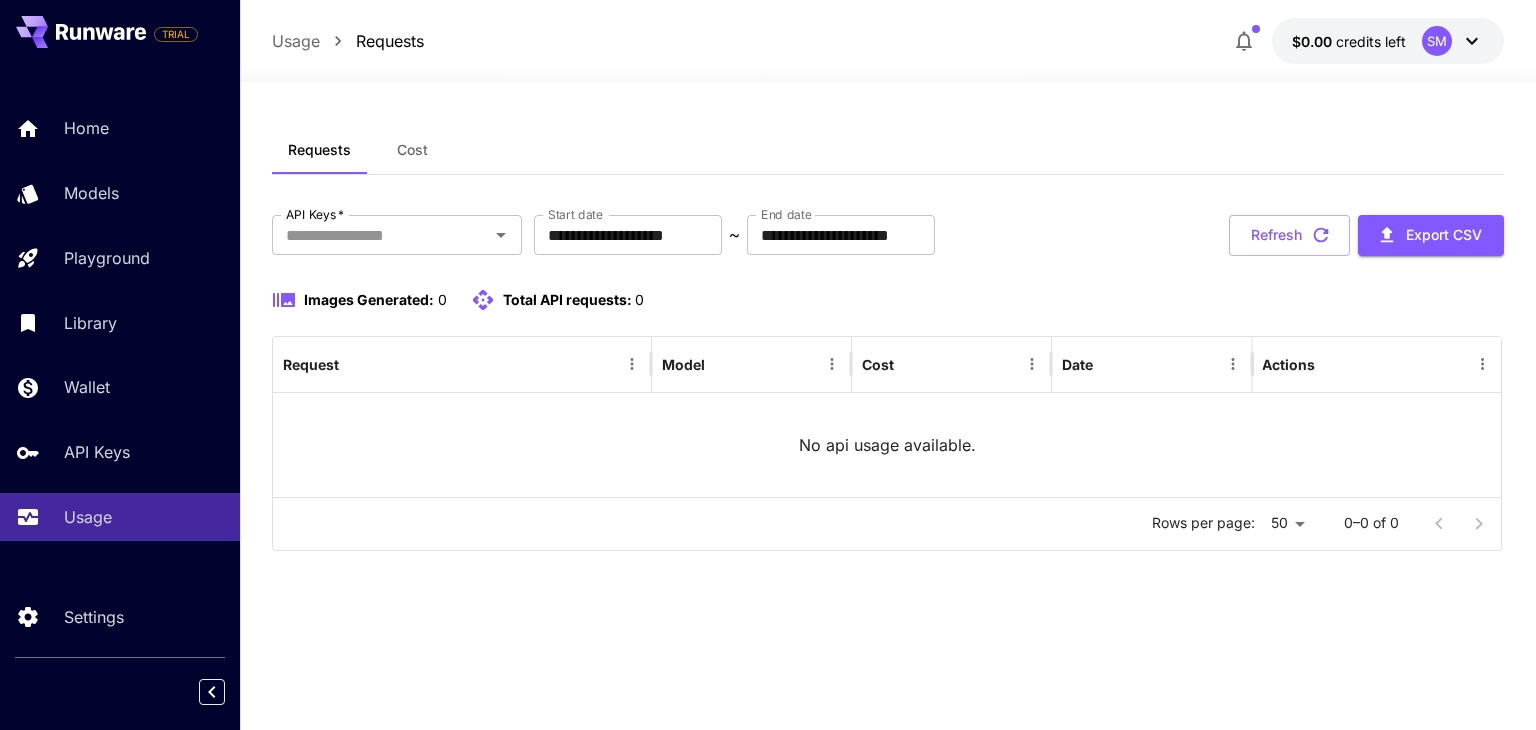 click on "SM" at bounding box center (1437, 41) 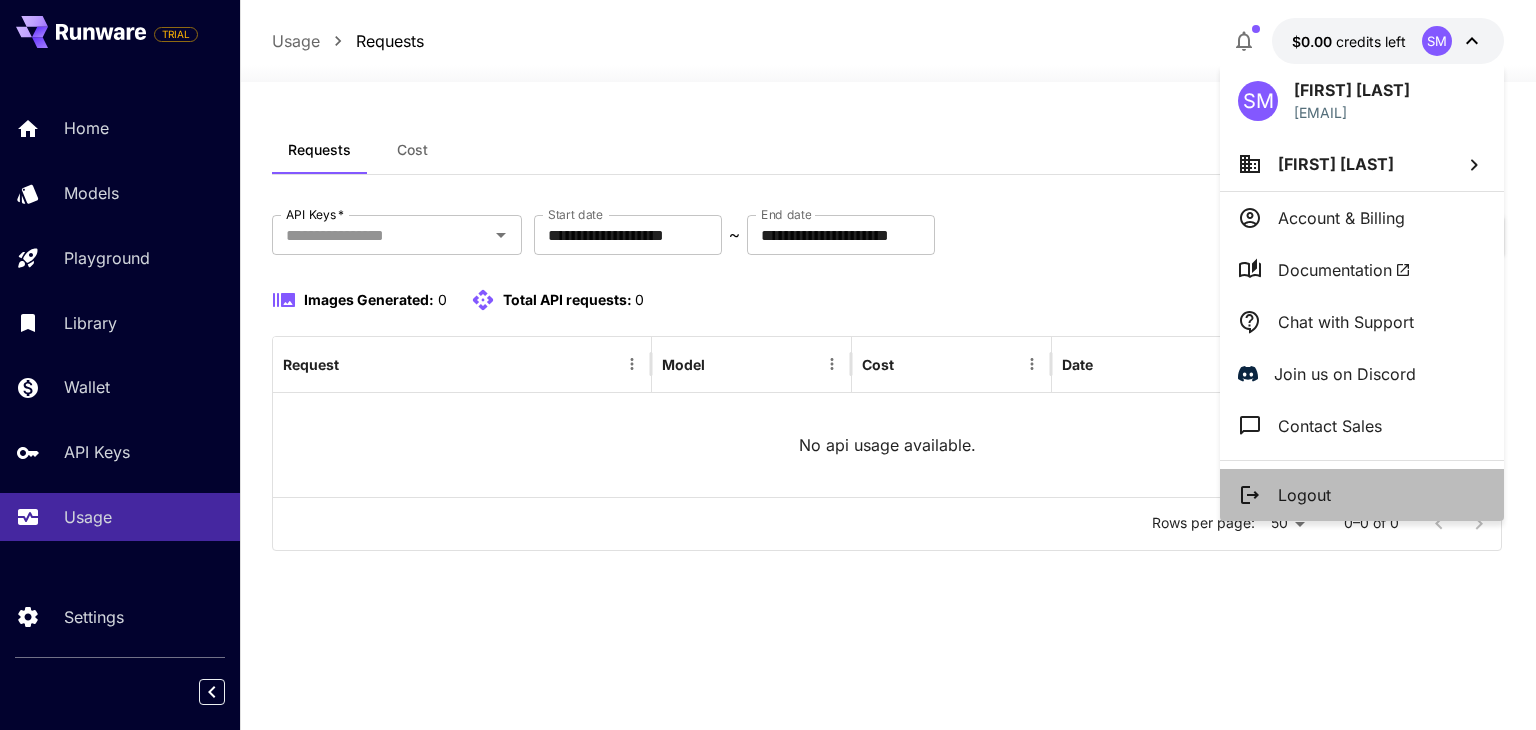 click on "Logout" at bounding box center [1304, 495] 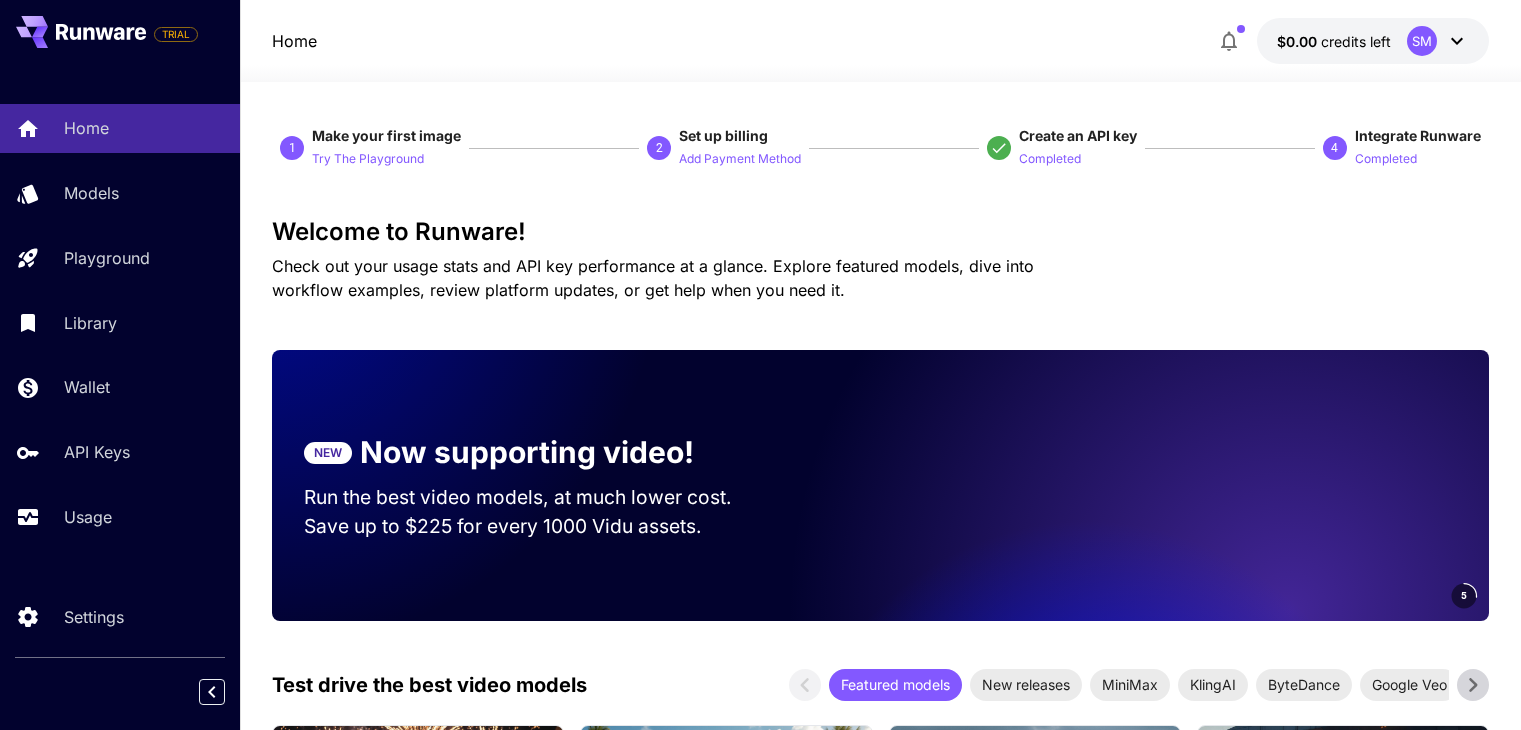 scroll, scrollTop: 0, scrollLeft: 0, axis: both 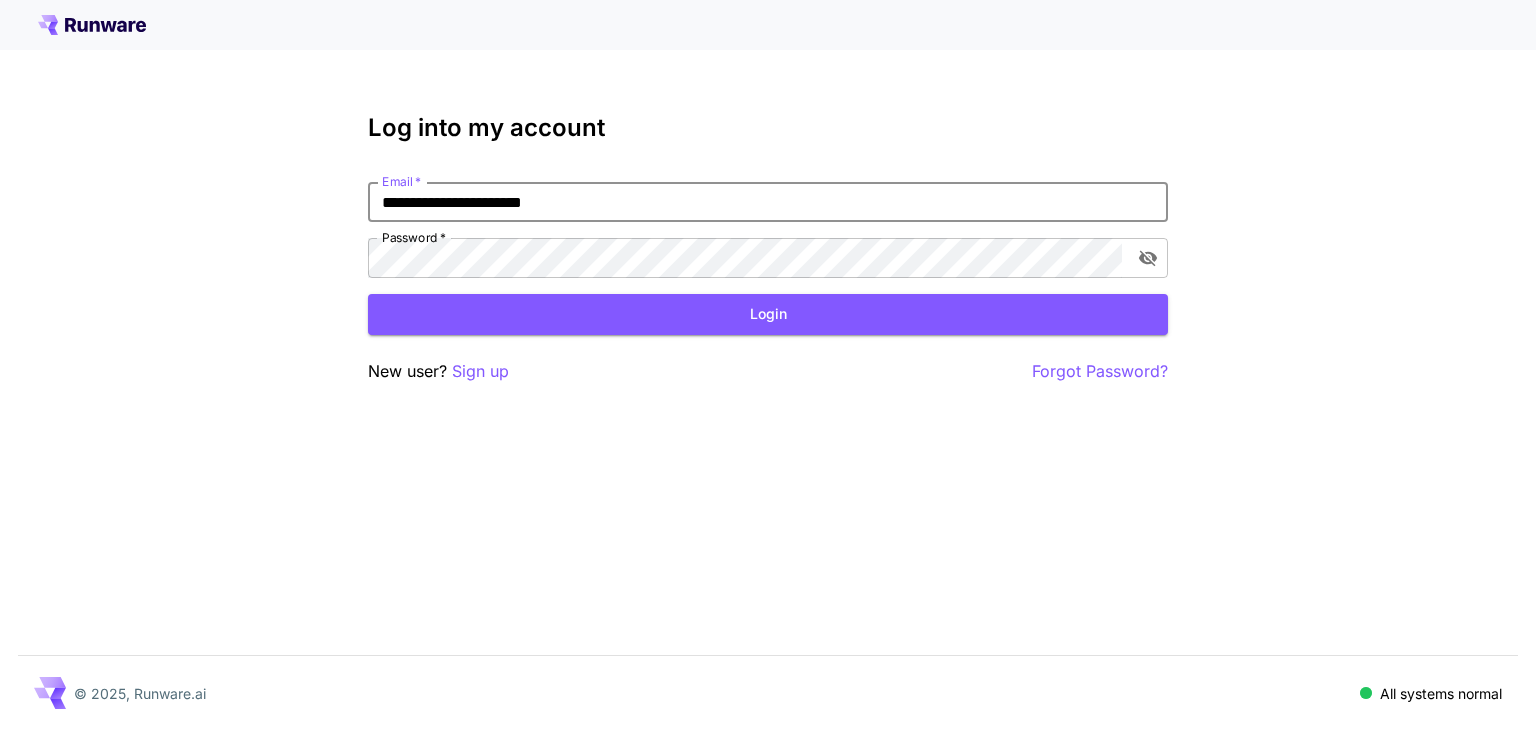 click on "**********" at bounding box center [768, 202] 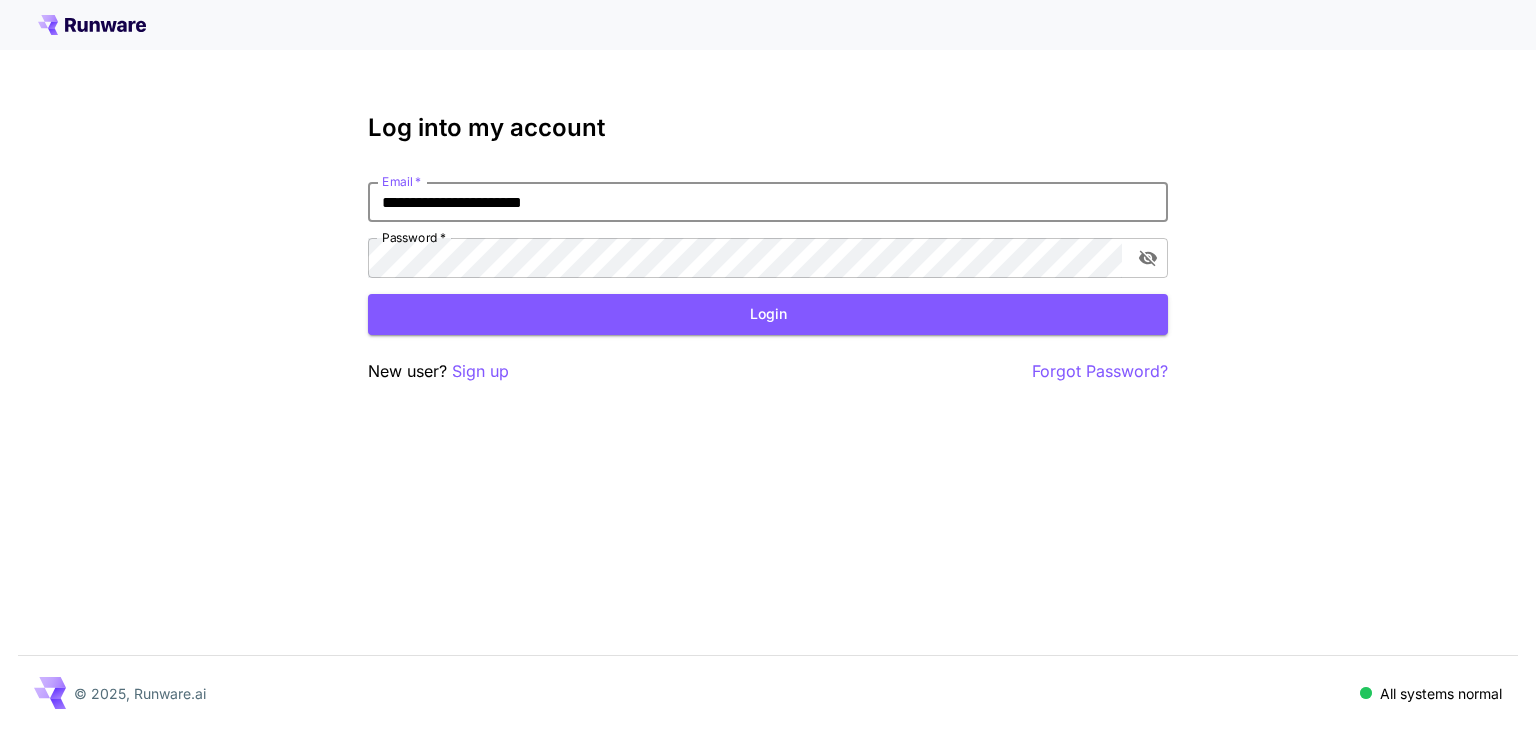 type on "**********" 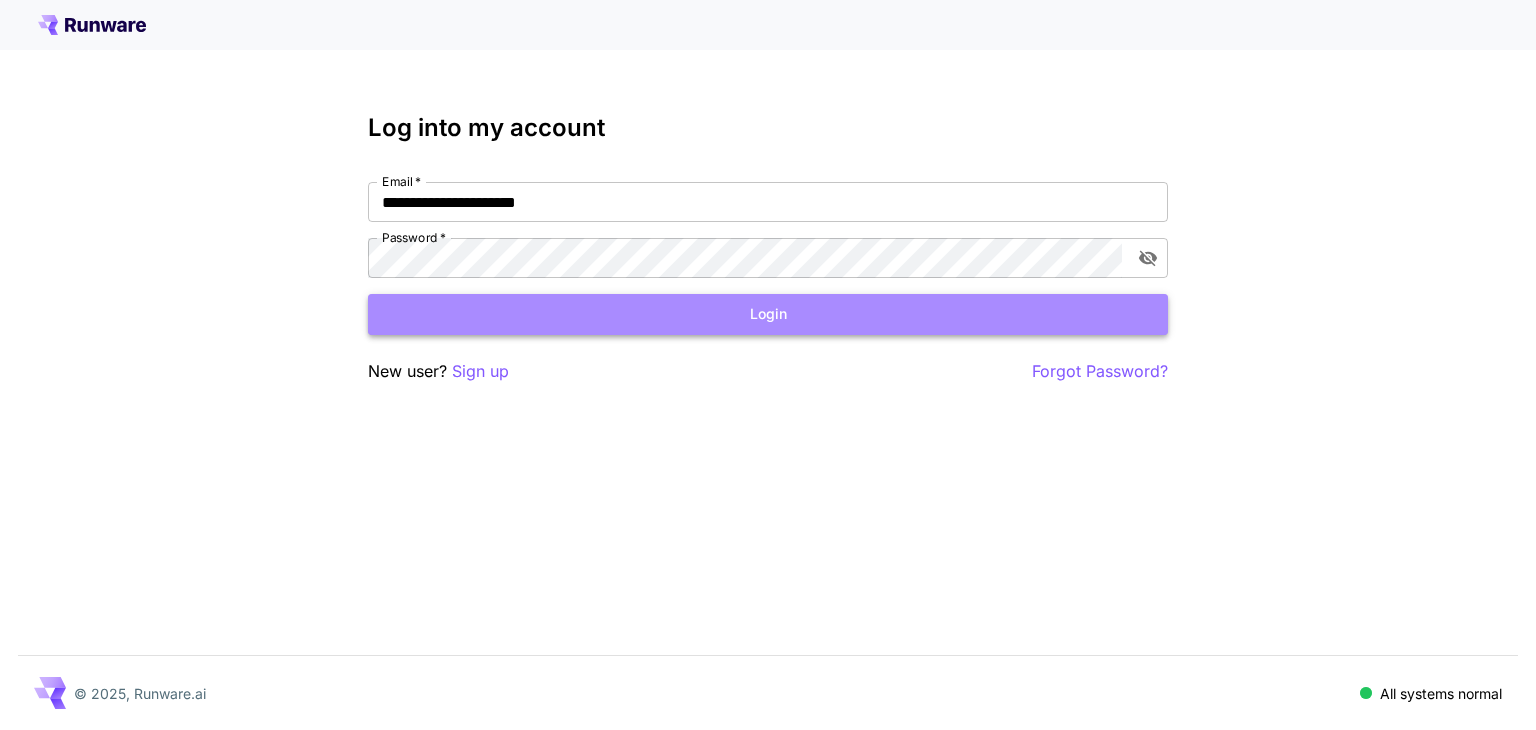 click on "Login" at bounding box center [768, 314] 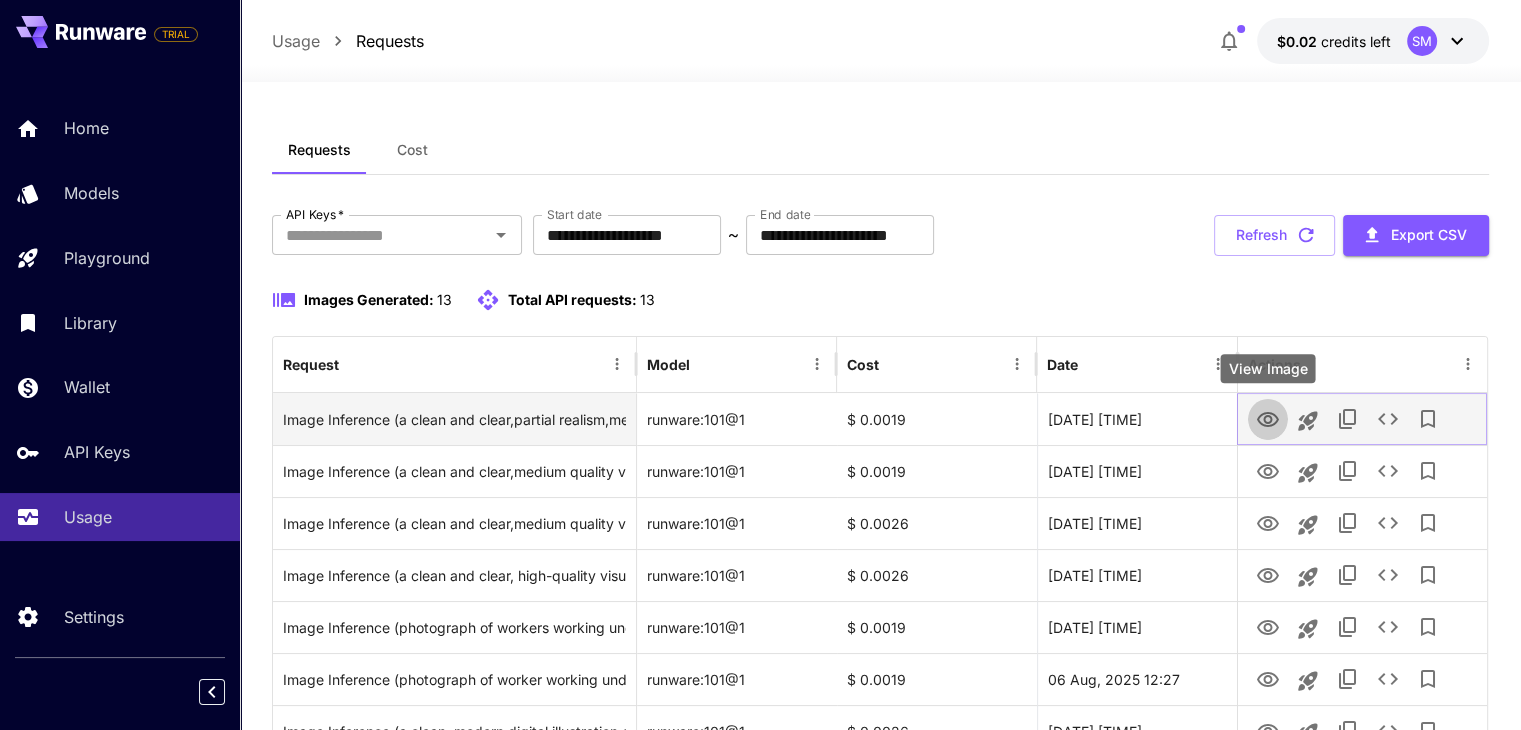 click 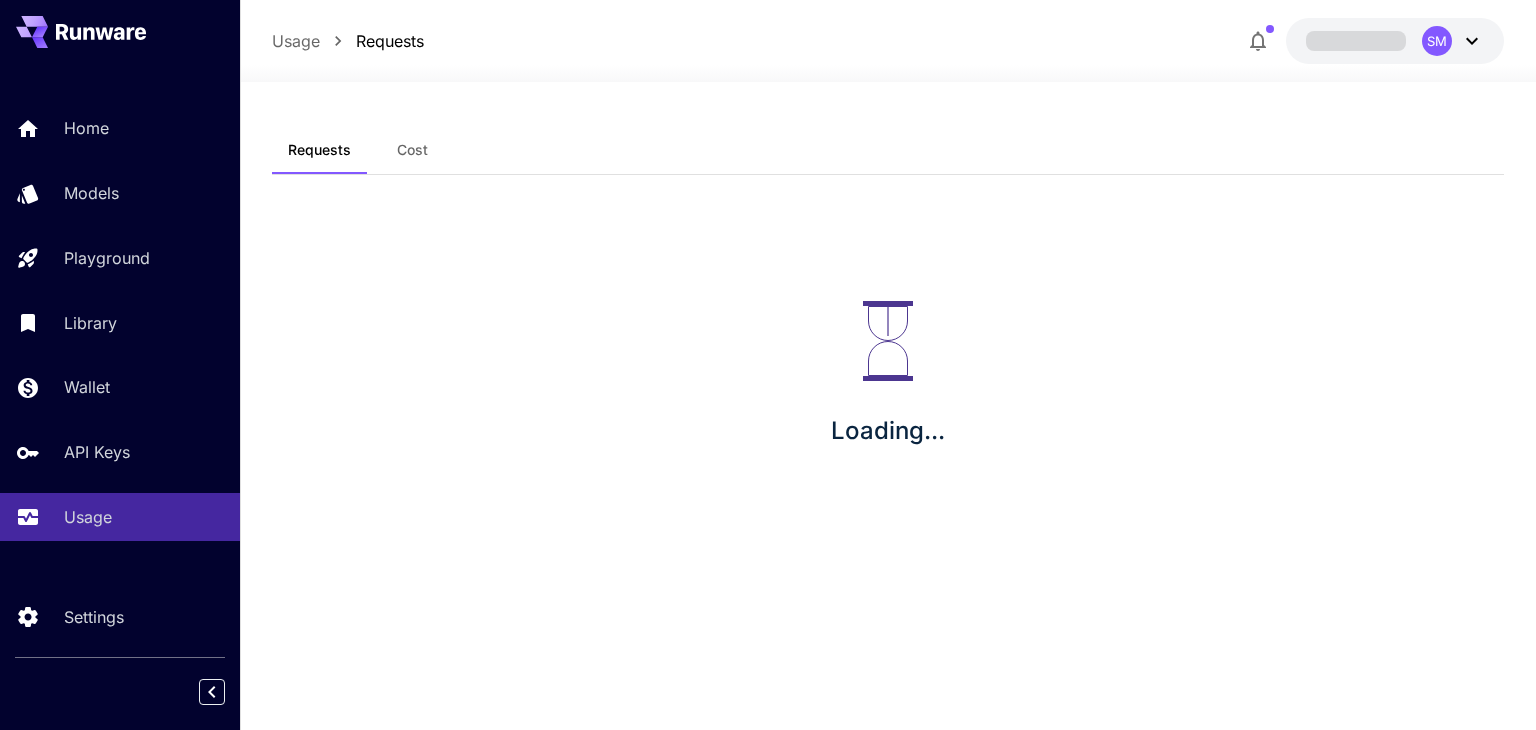 scroll, scrollTop: 0, scrollLeft: 0, axis: both 